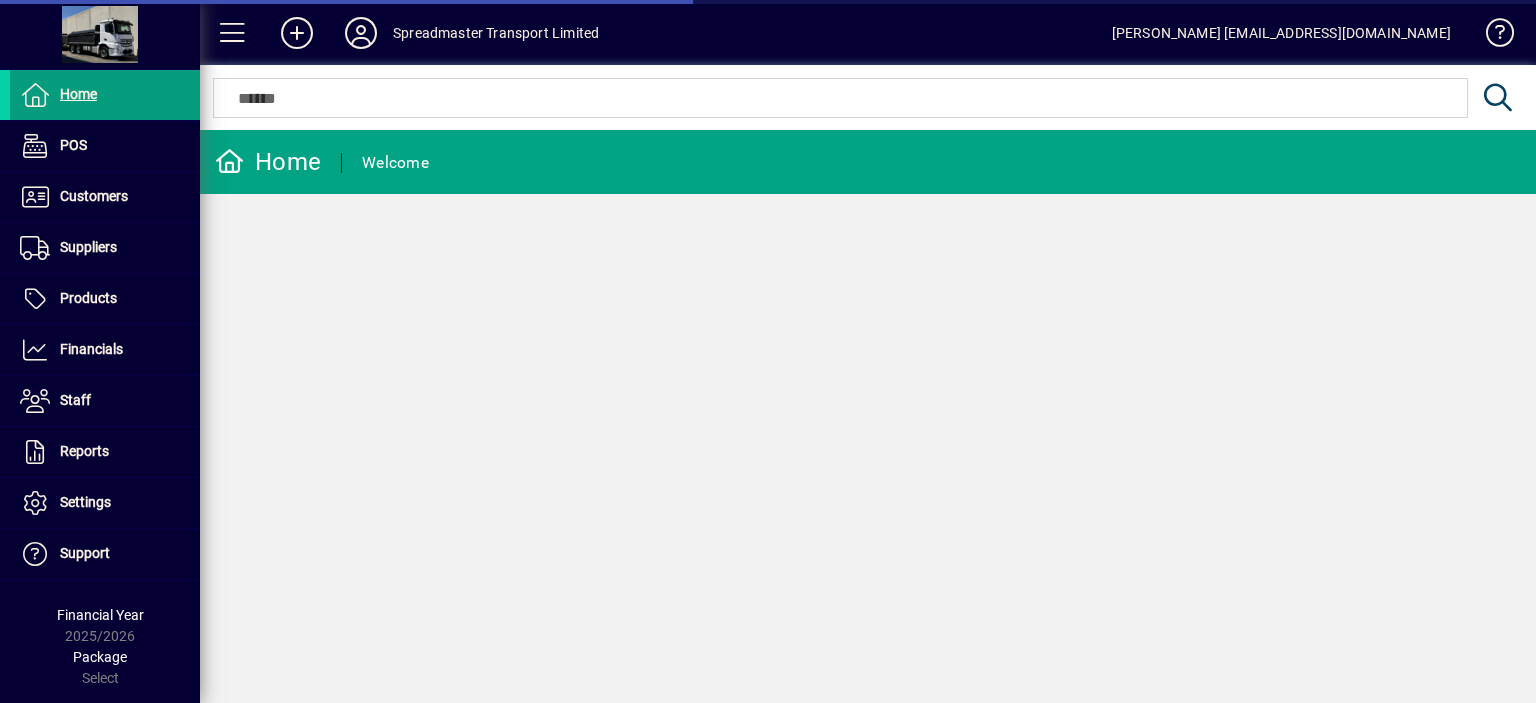 scroll, scrollTop: 0, scrollLeft: 0, axis: both 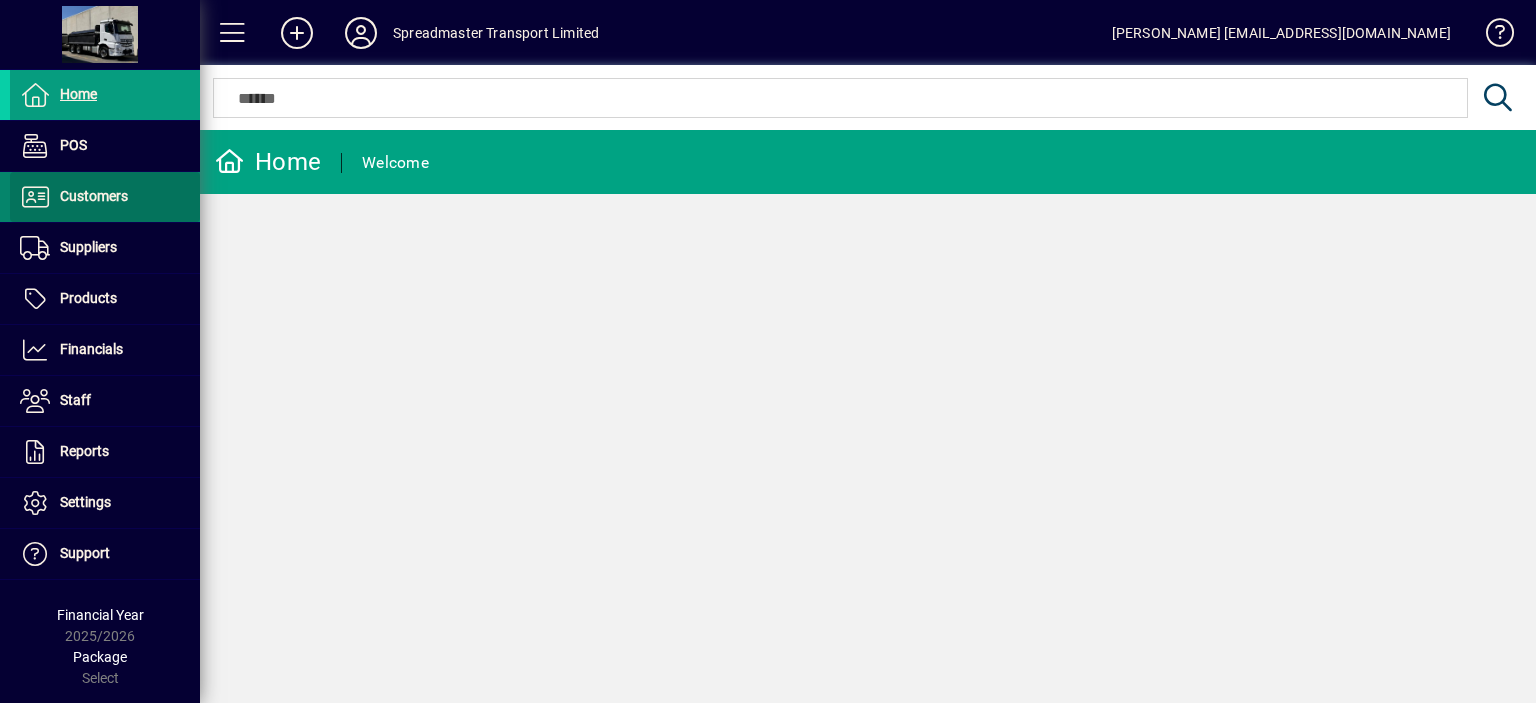 click on "Customers" at bounding box center (94, 196) 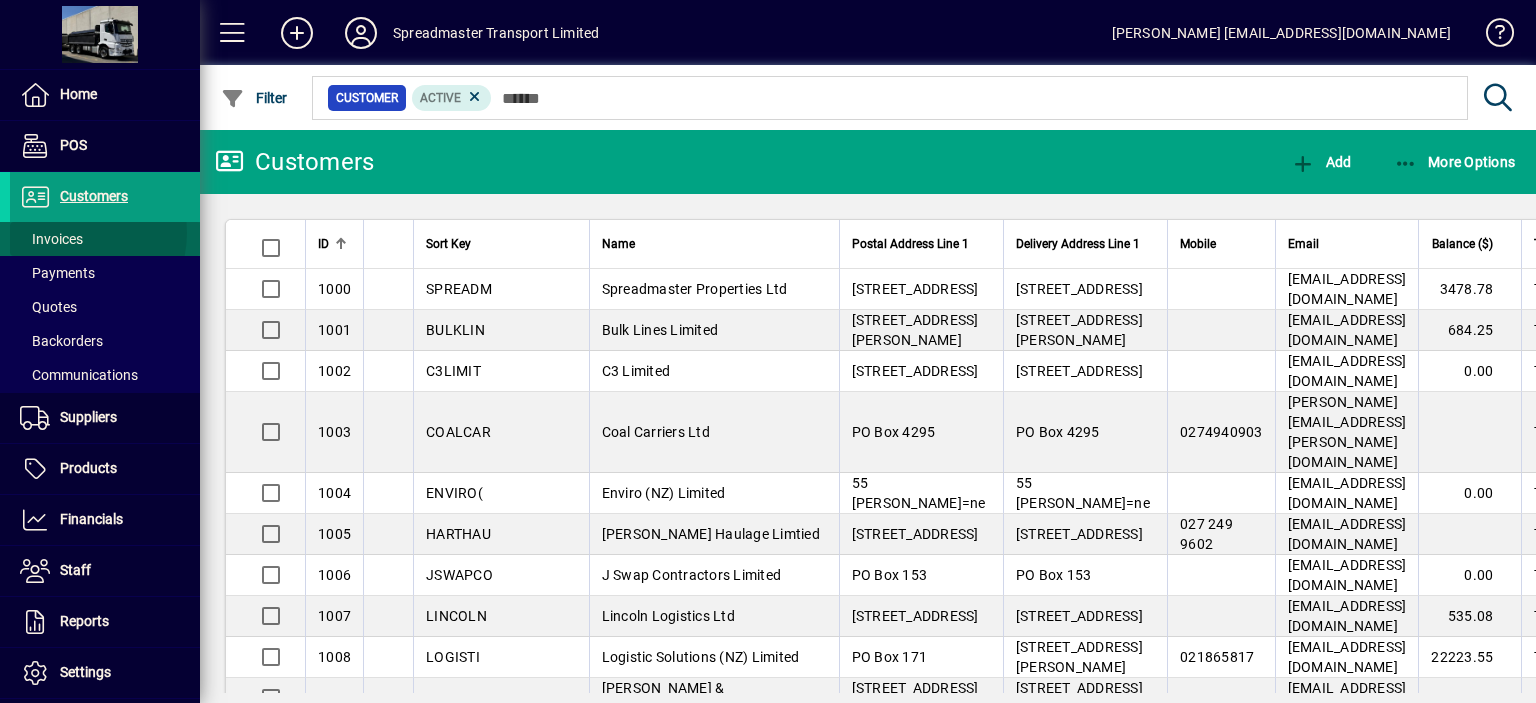 click on "Invoices" at bounding box center (51, 239) 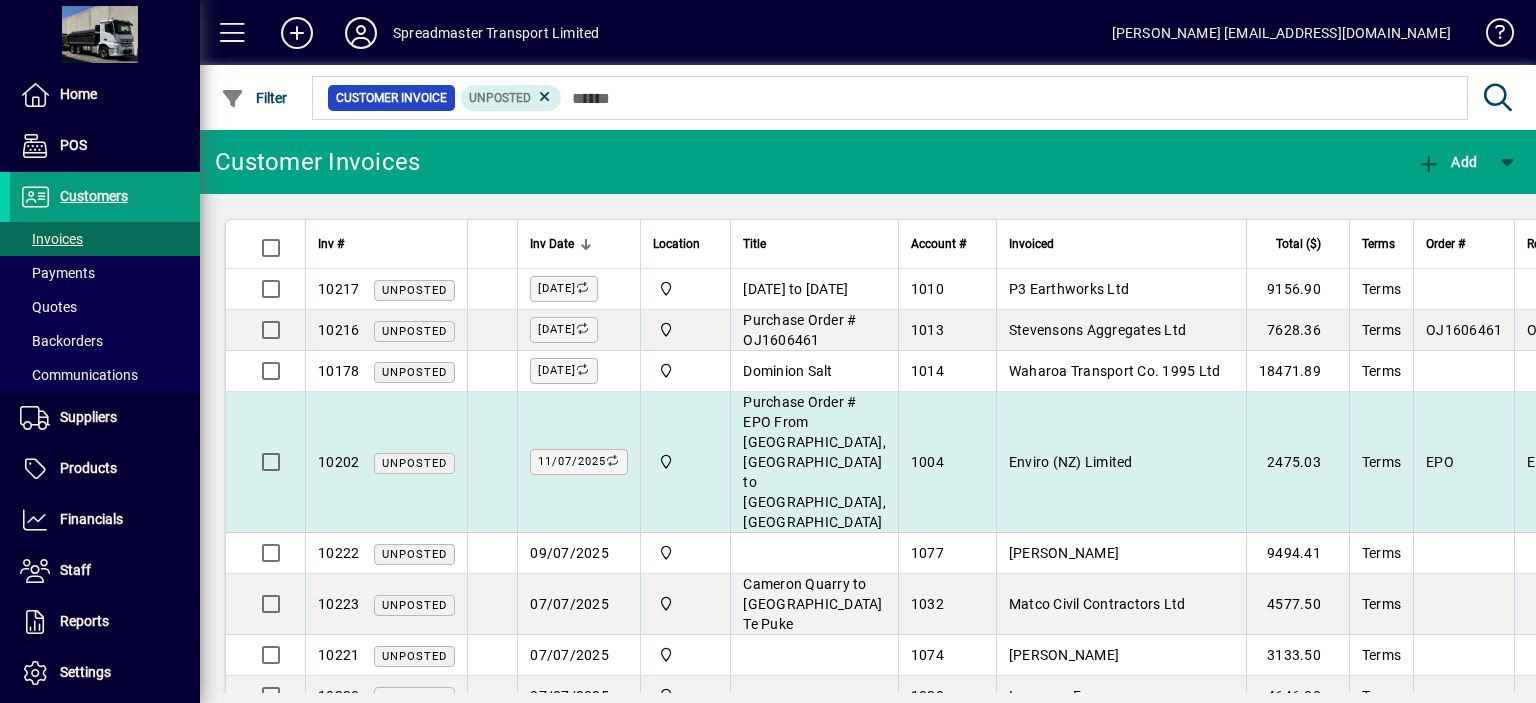 click on "Enviro (NZ) Limited" at bounding box center (1071, 462) 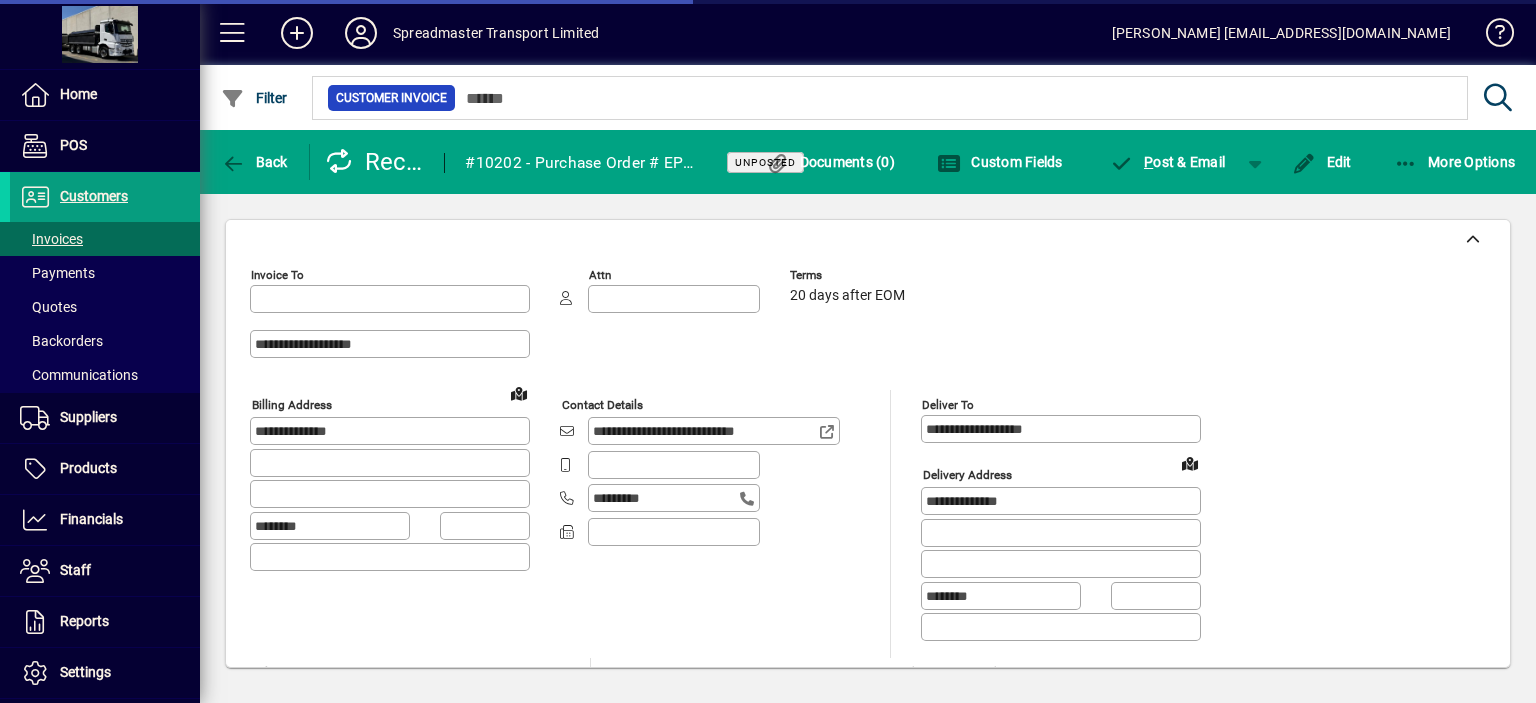 type on "**********" 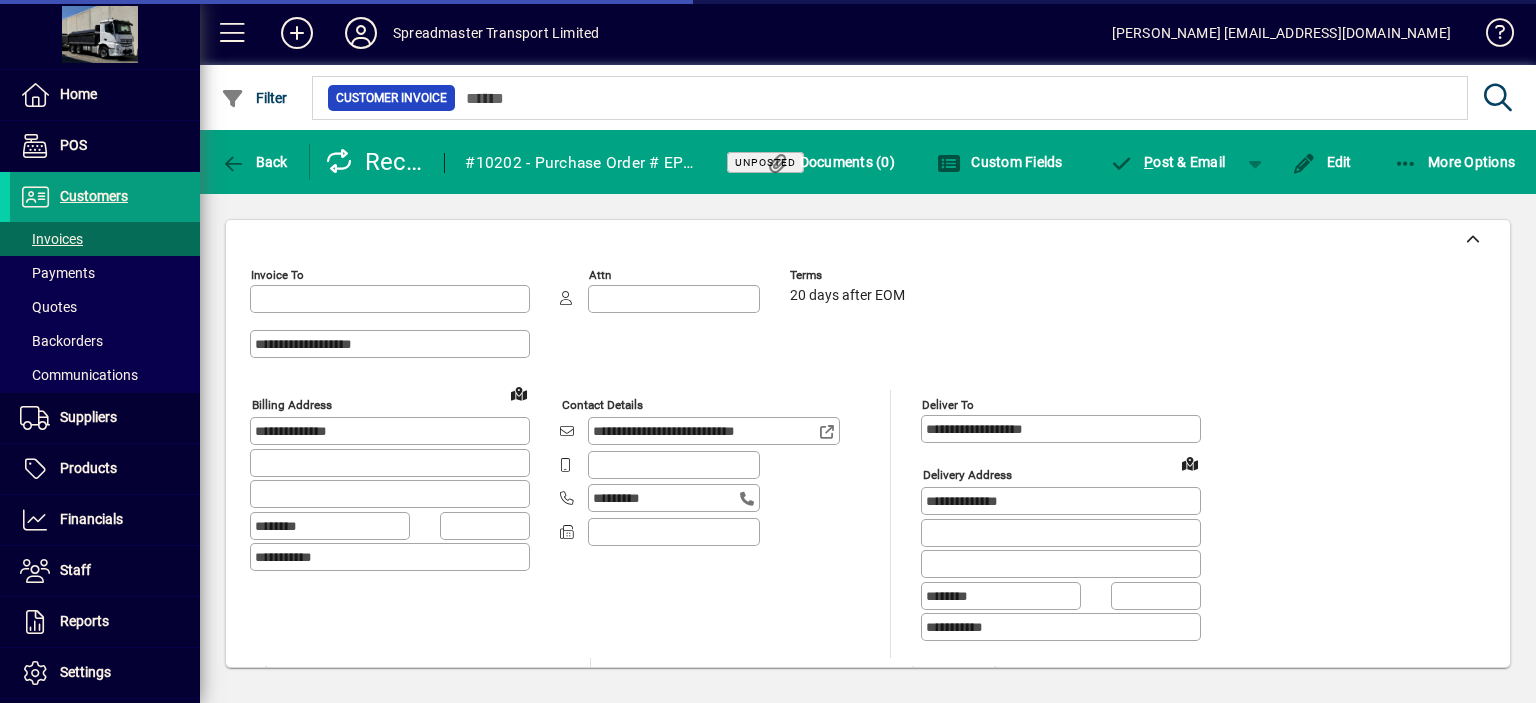 type on "**********" 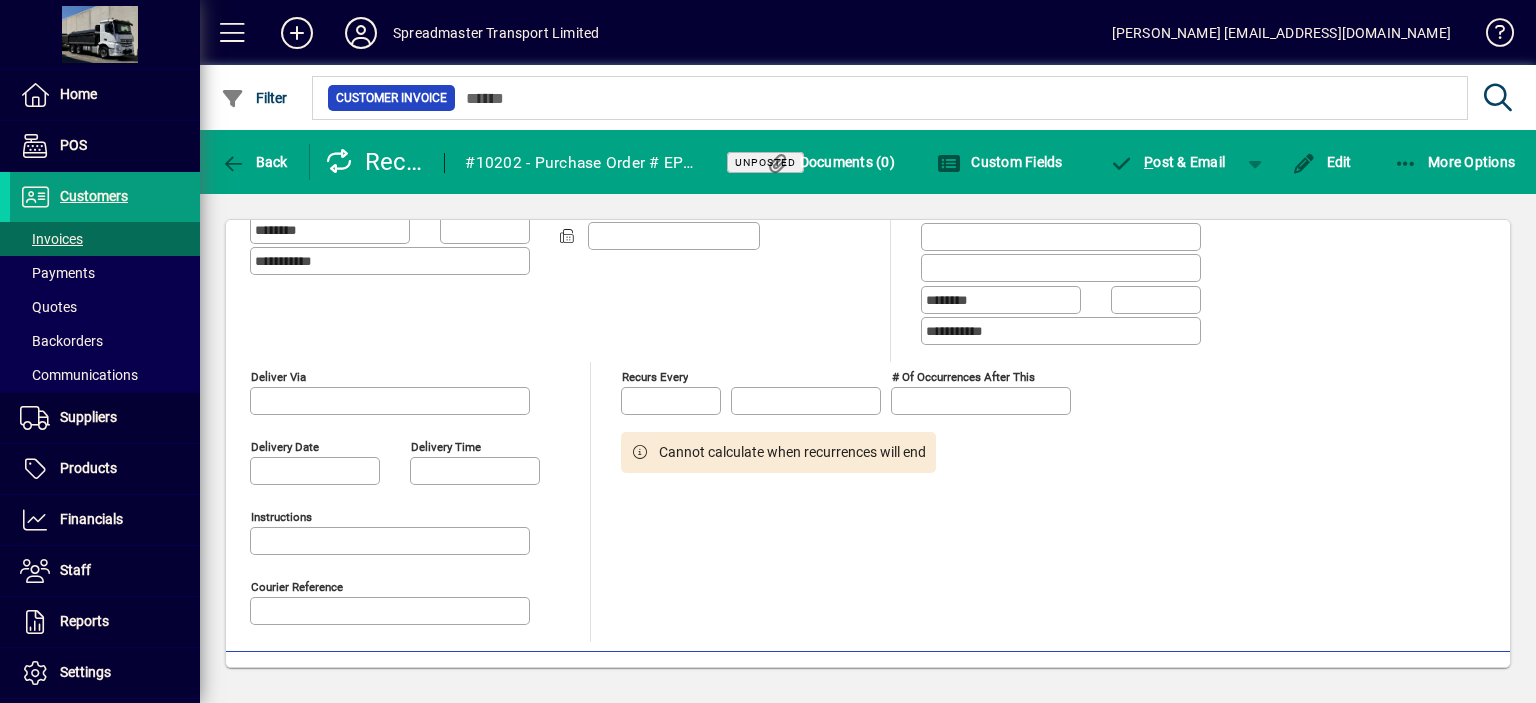 scroll, scrollTop: 300, scrollLeft: 0, axis: vertical 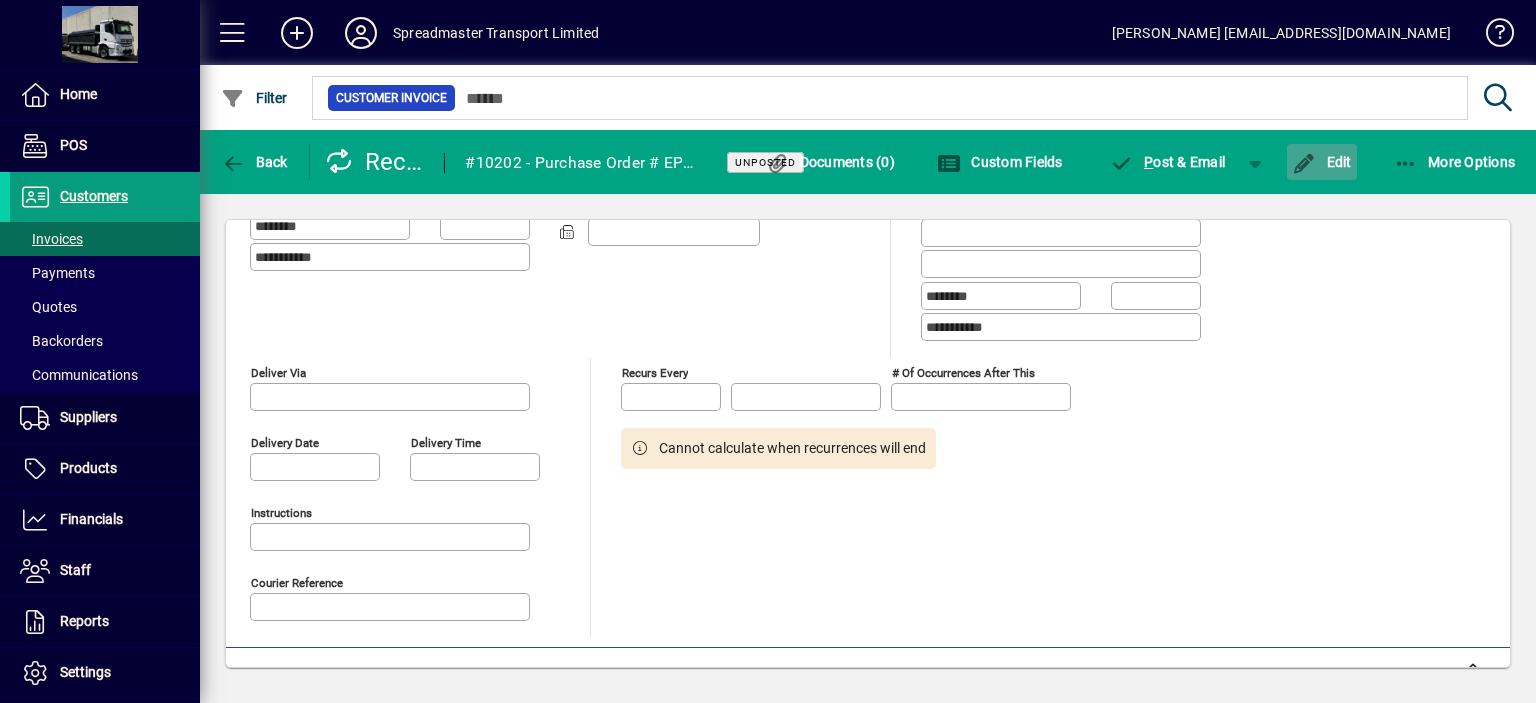 click on "Edit" 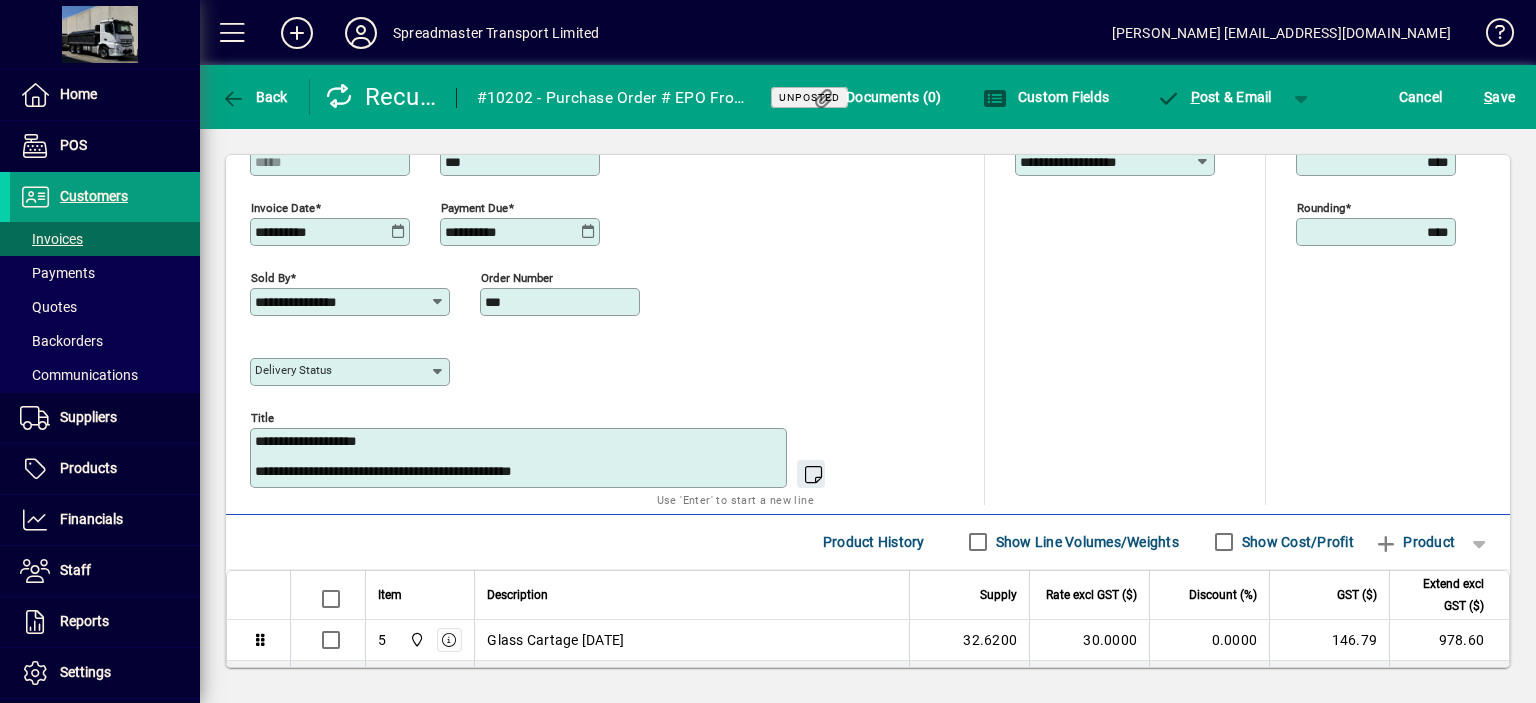 scroll, scrollTop: 942, scrollLeft: 0, axis: vertical 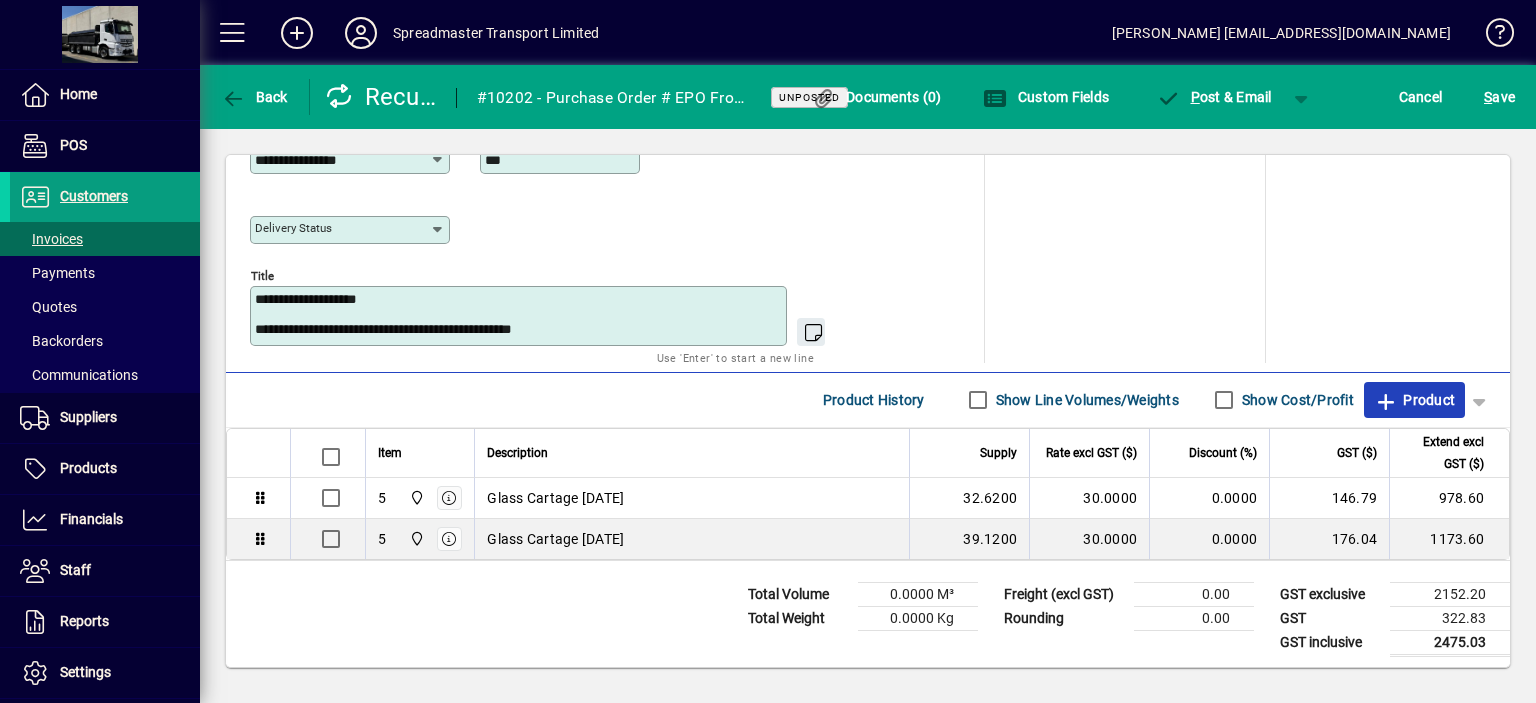 click on "Product" 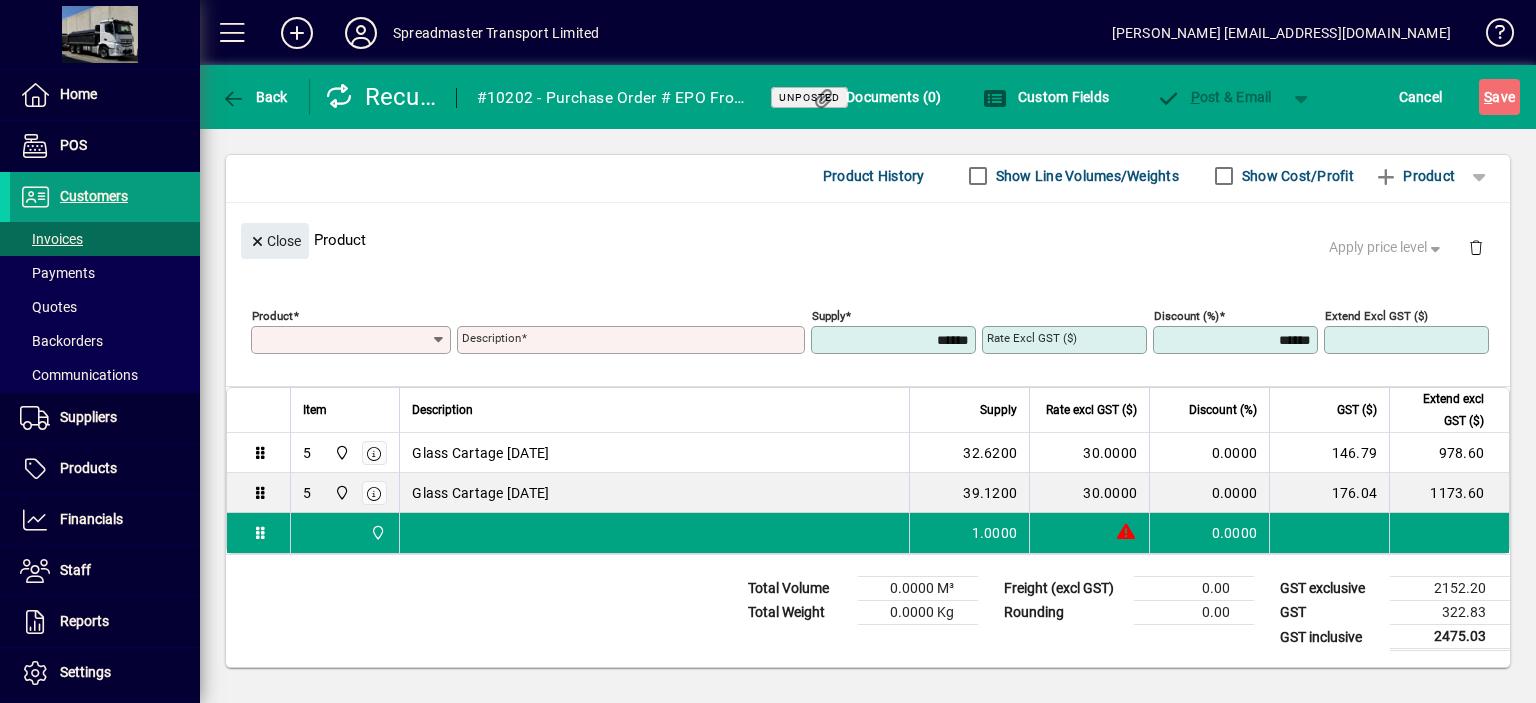 scroll, scrollTop: 203, scrollLeft: 0, axis: vertical 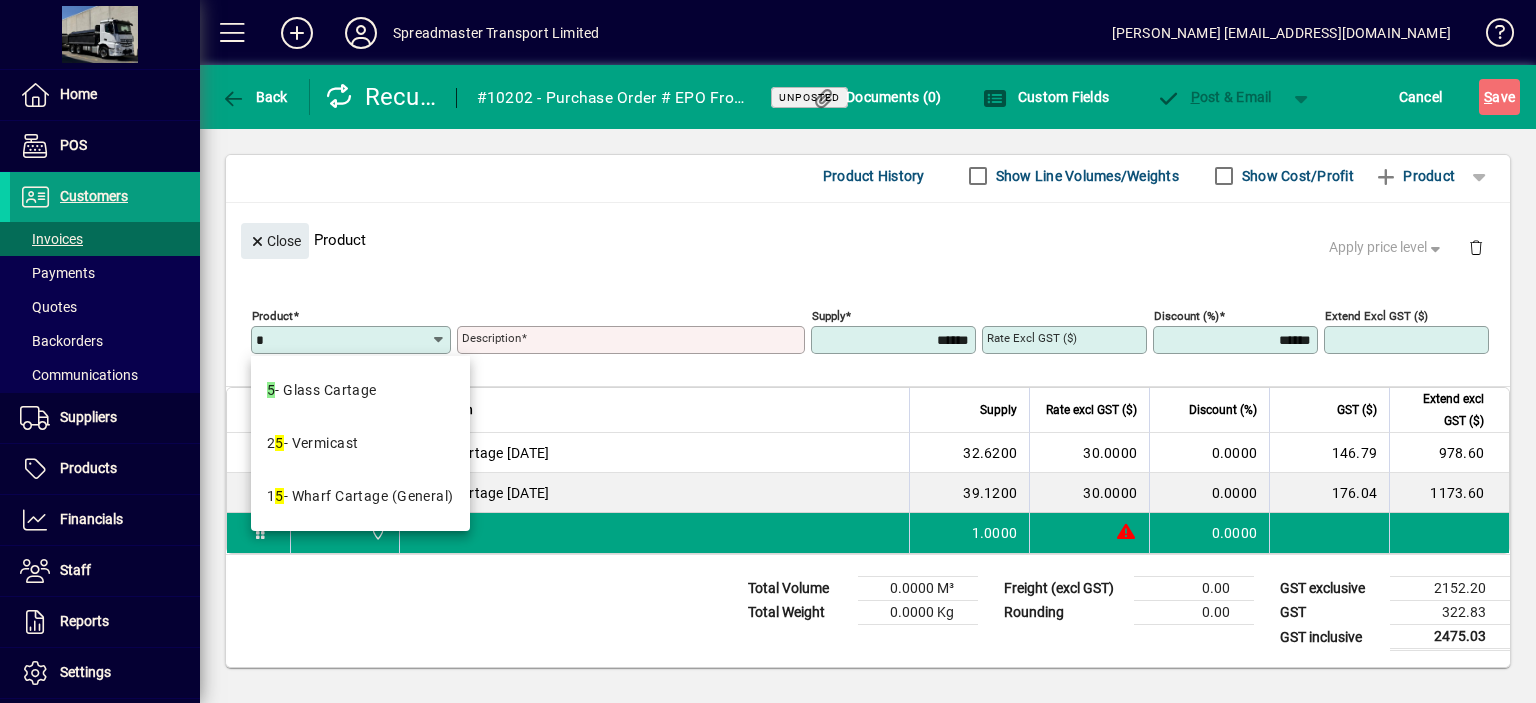 type on "*" 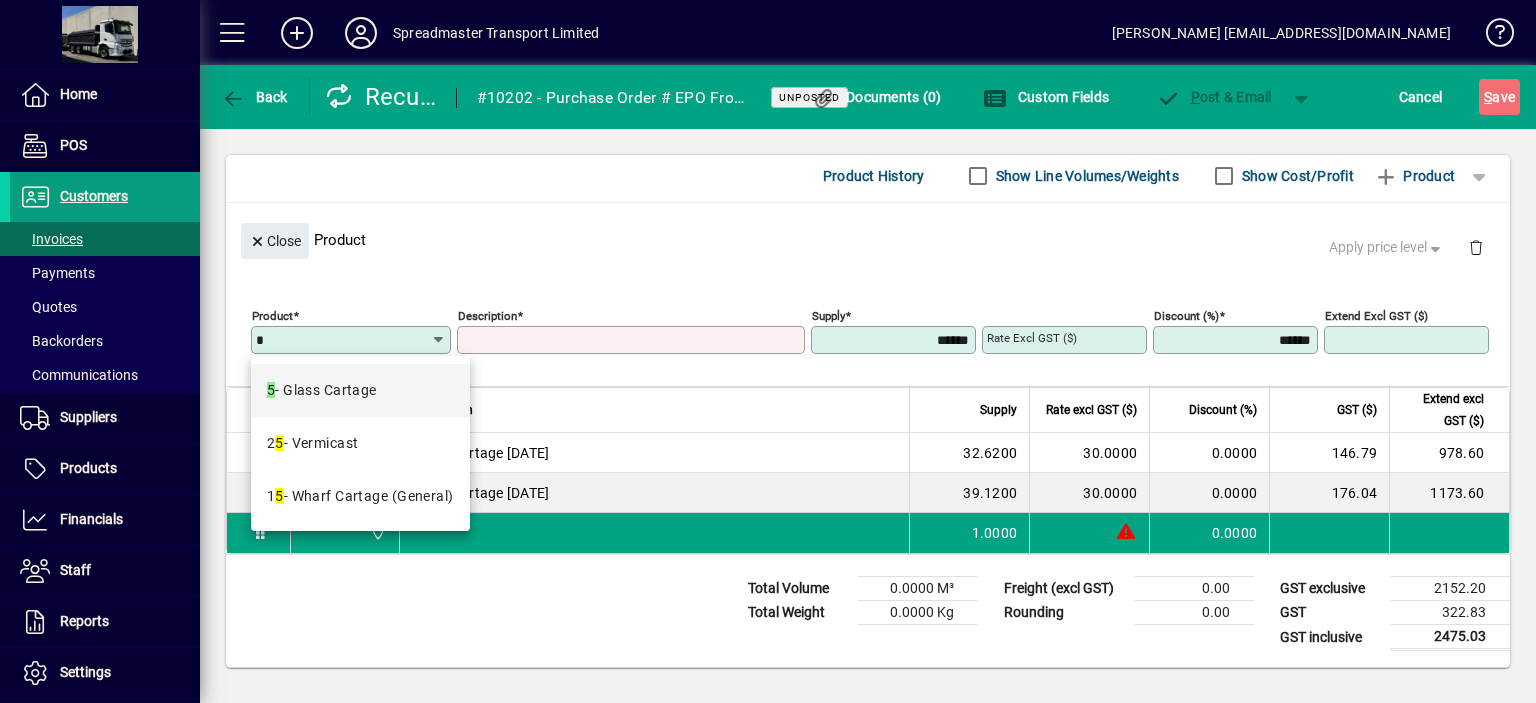 type on "**********" 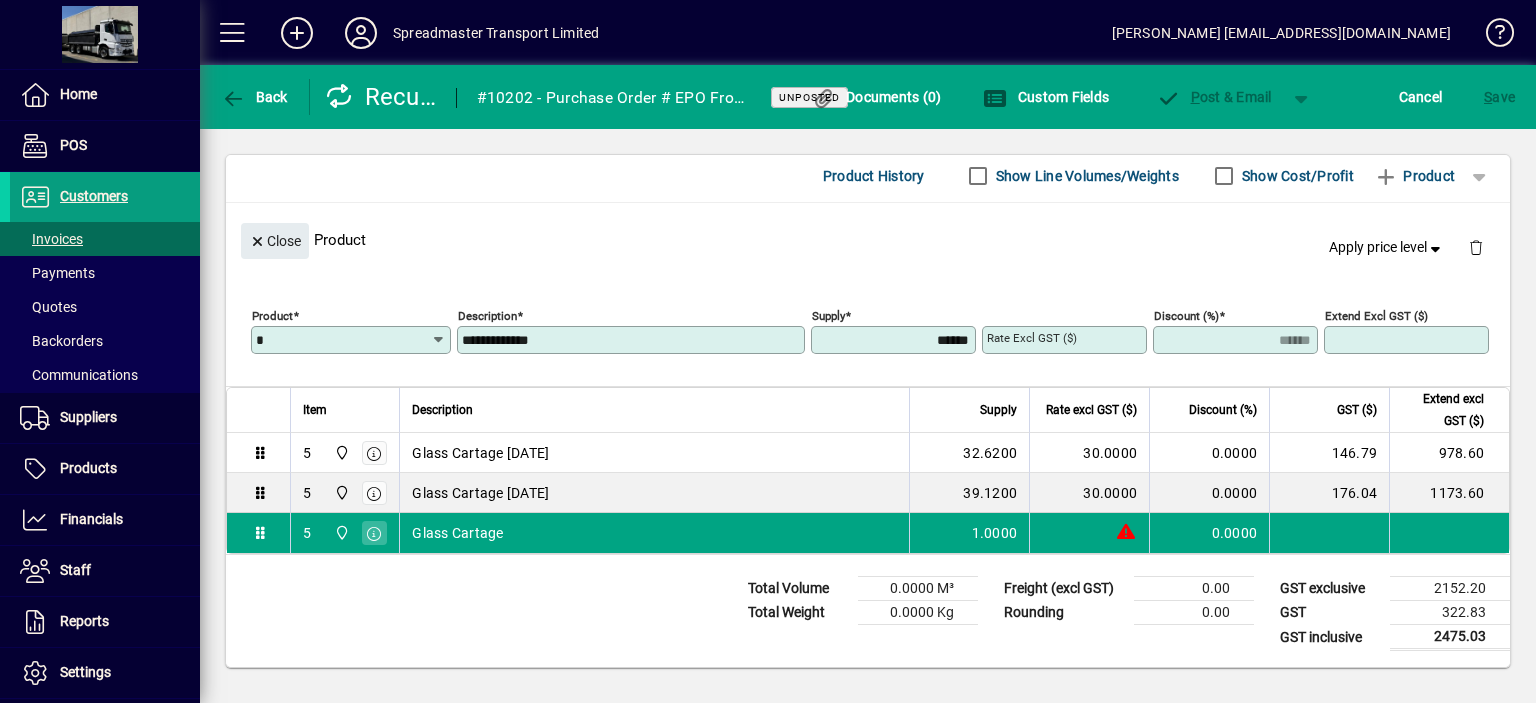 type on "*******" 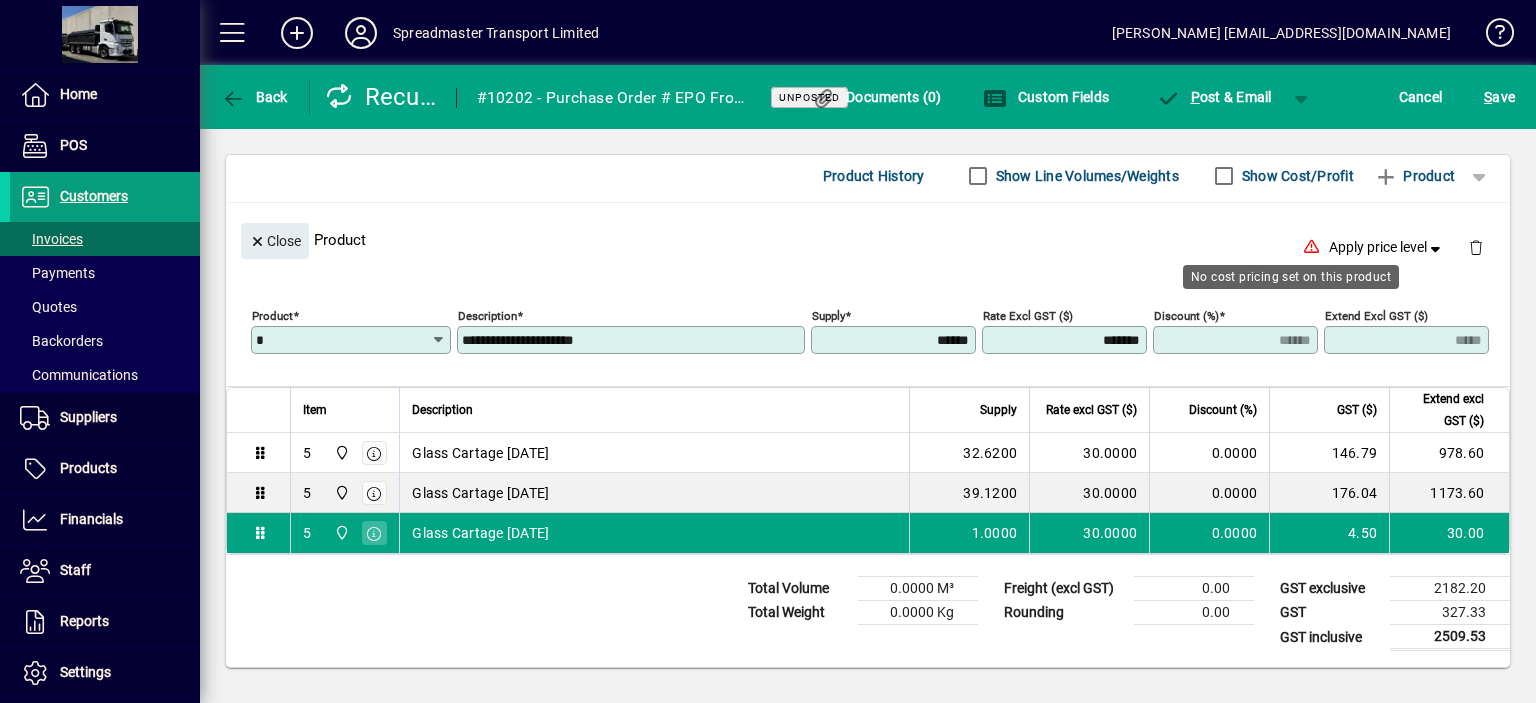 type on "**********" 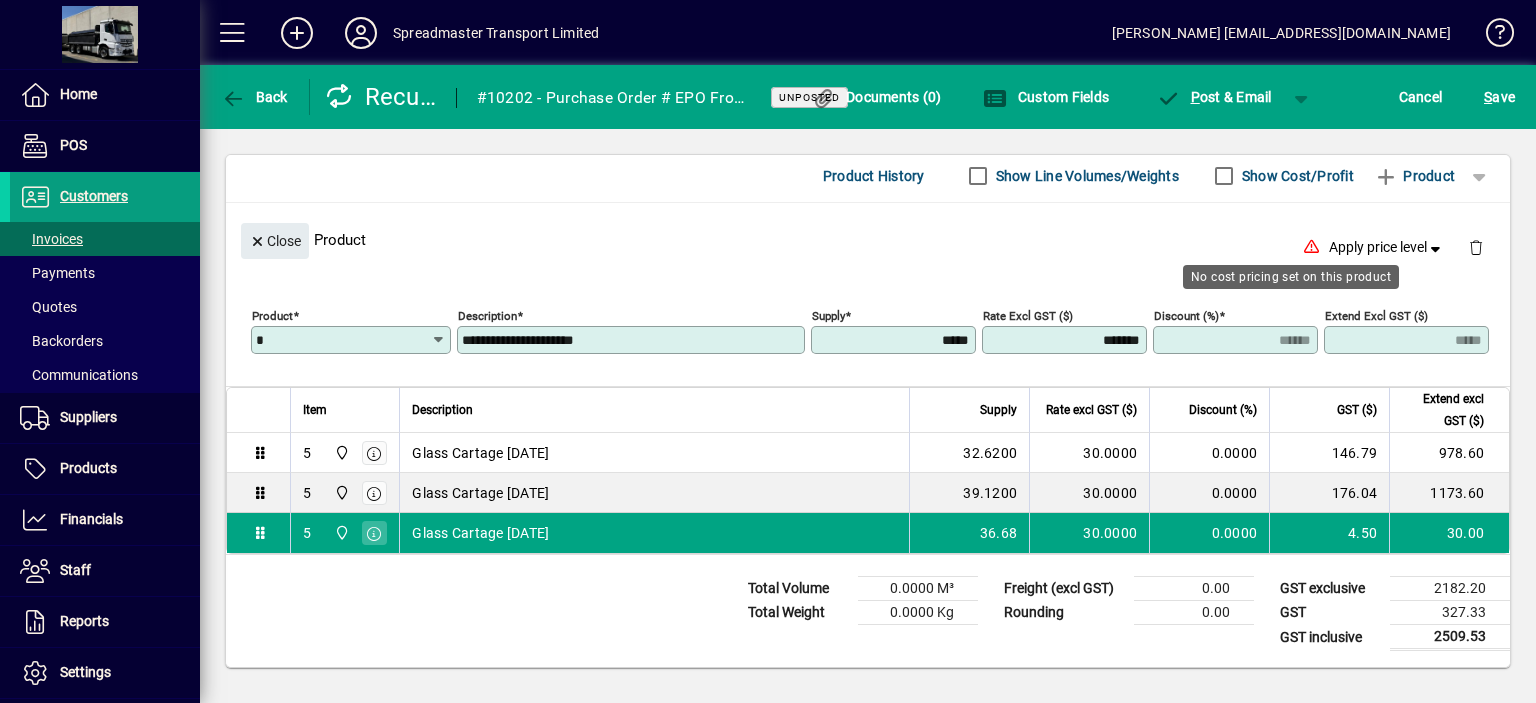 type on "*******" 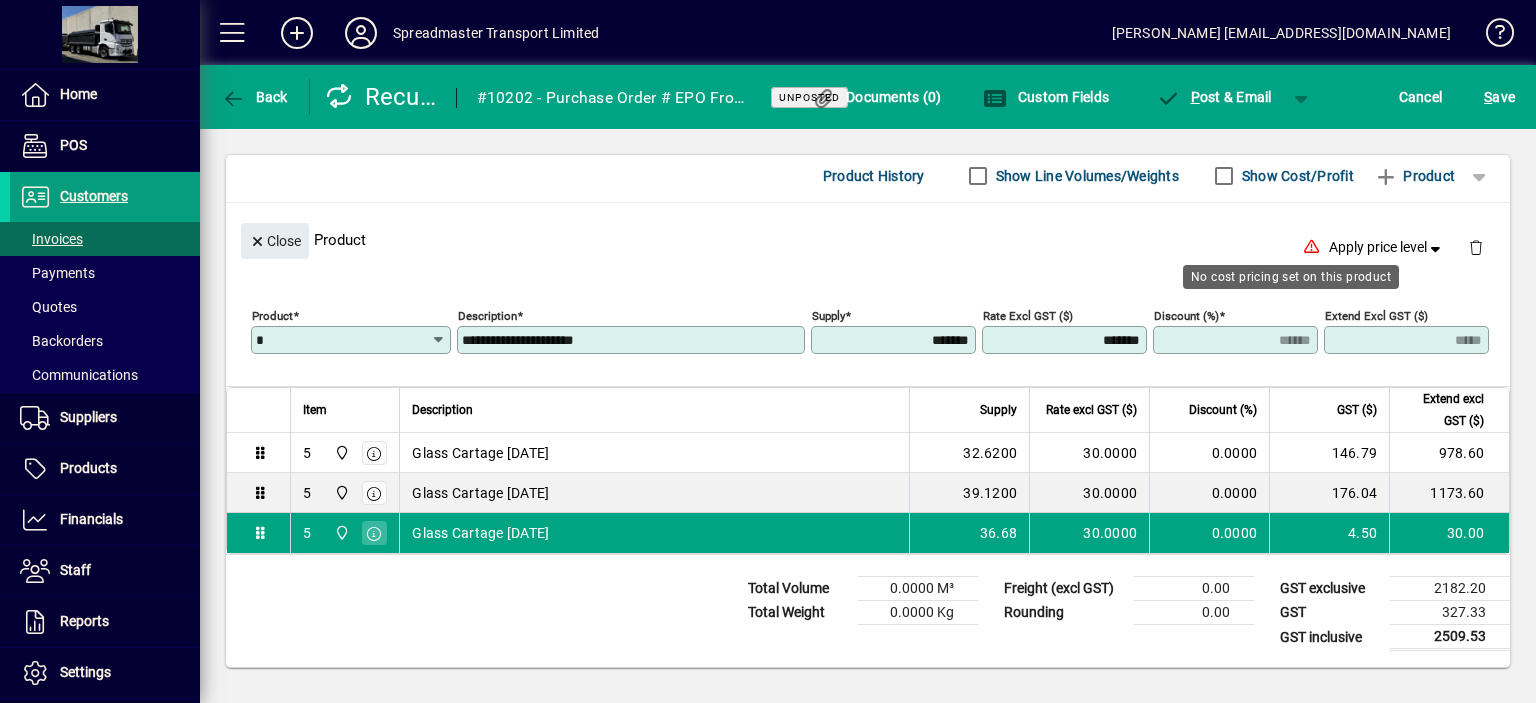 type on "*******" 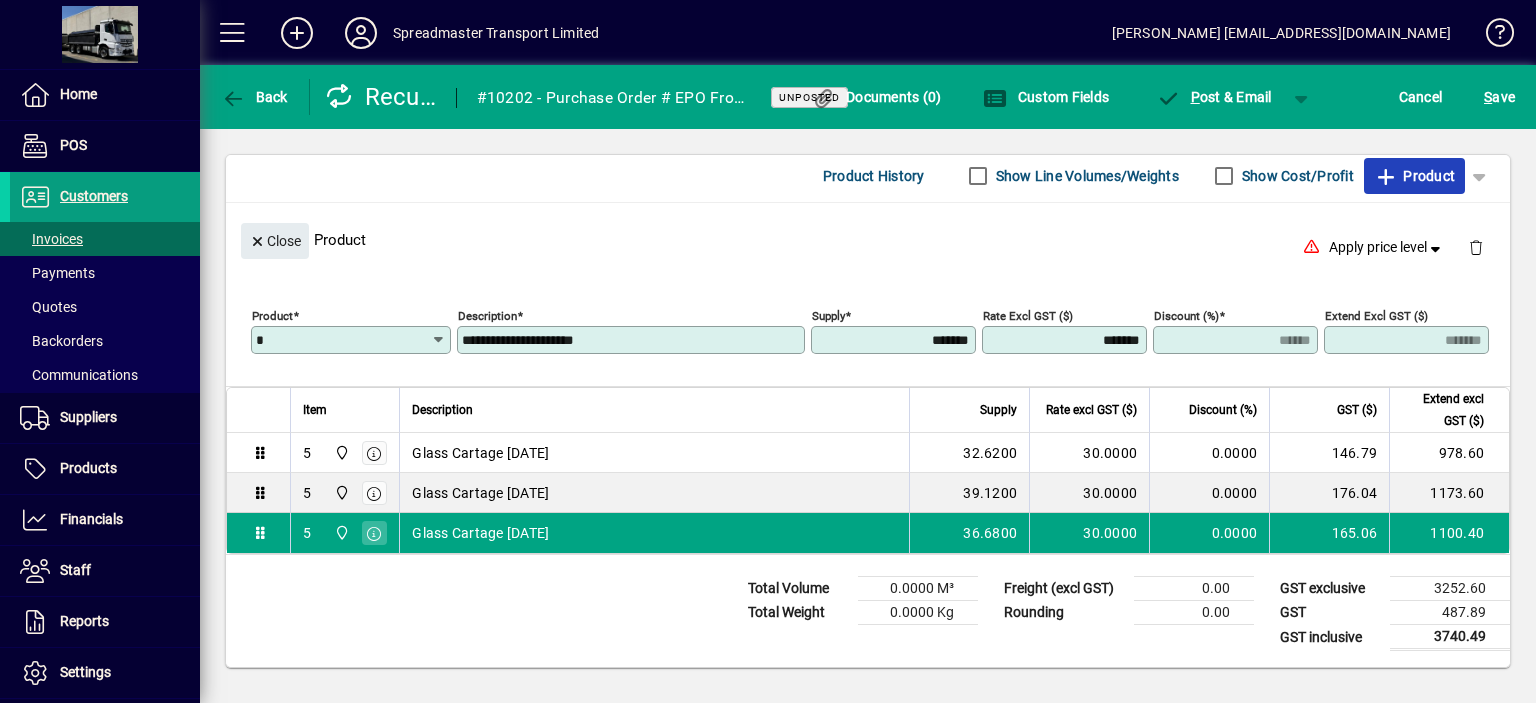 click on "Product" 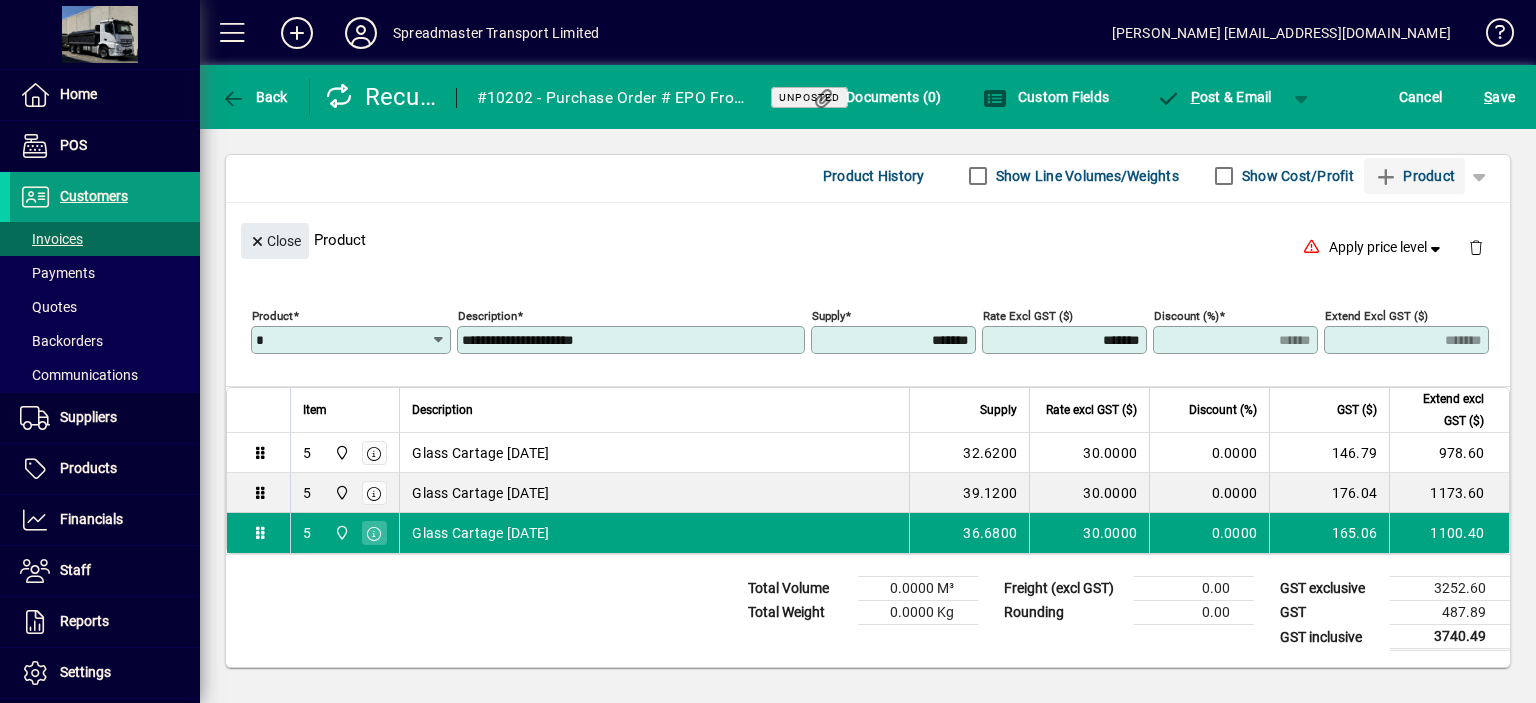 type 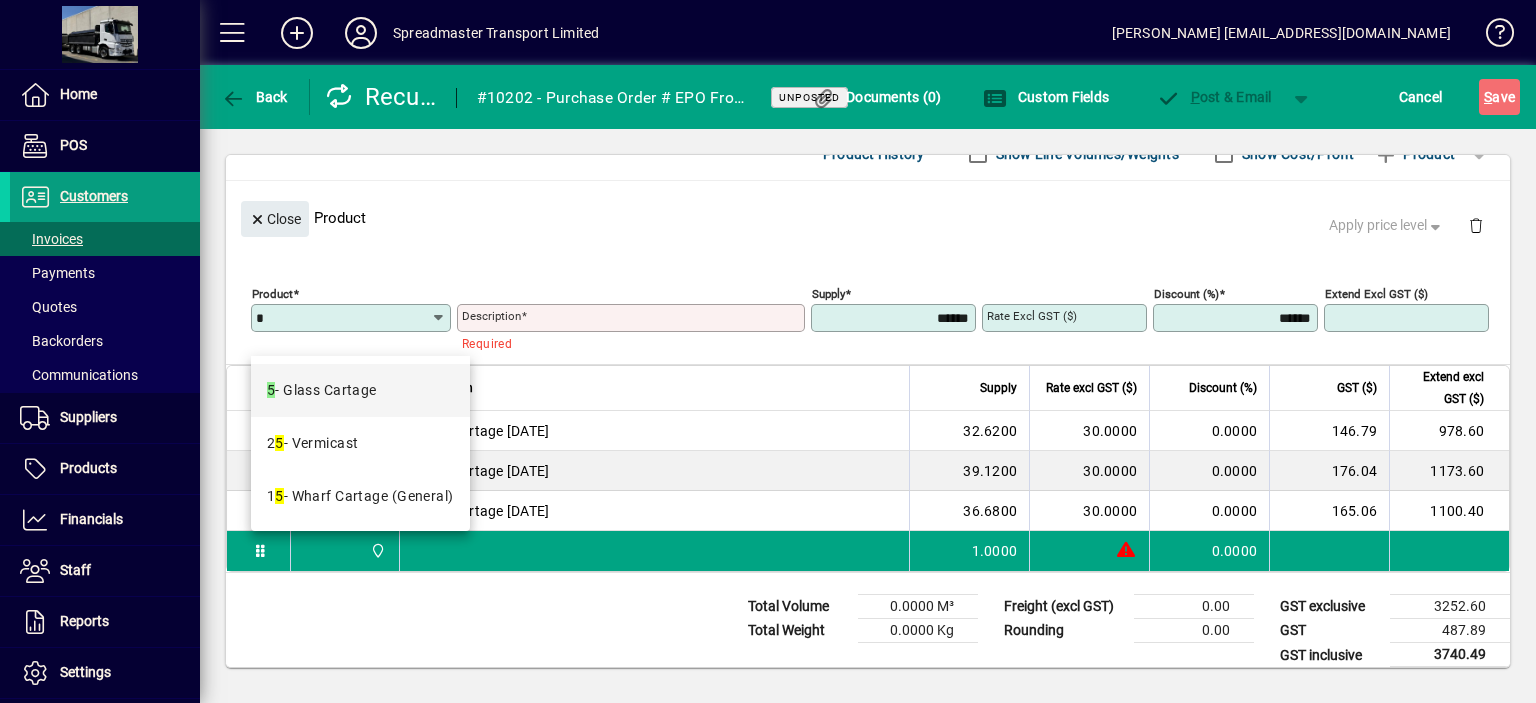 type on "*" 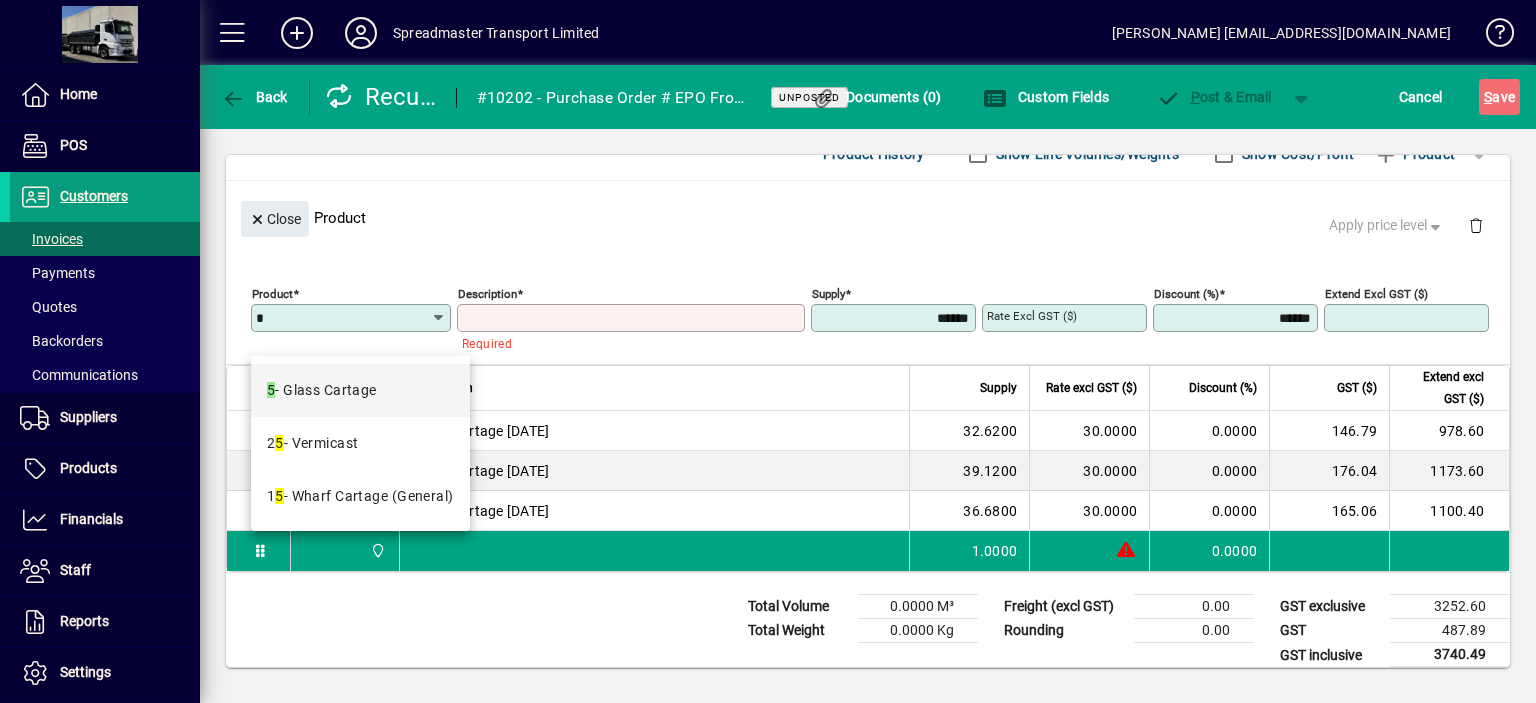 type on "**********" 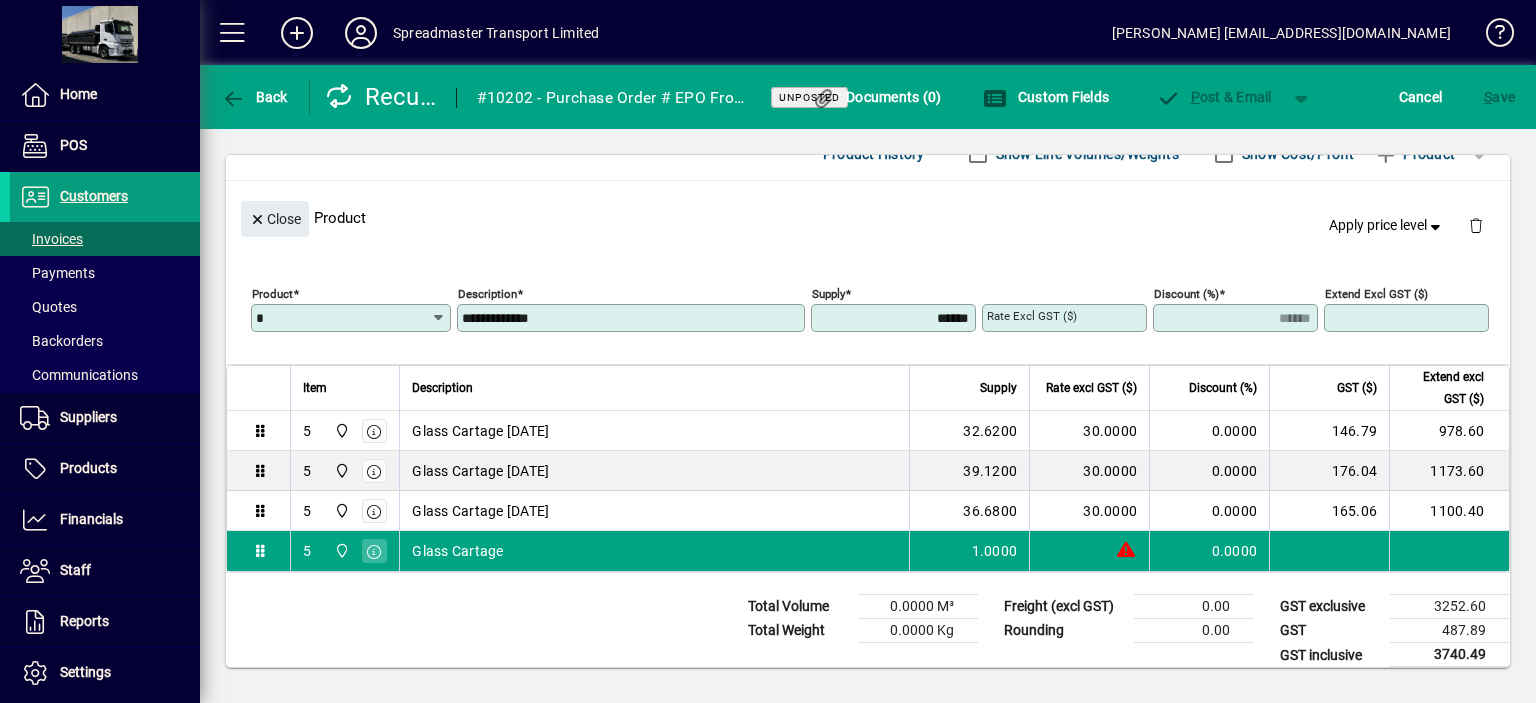 type on "*******" 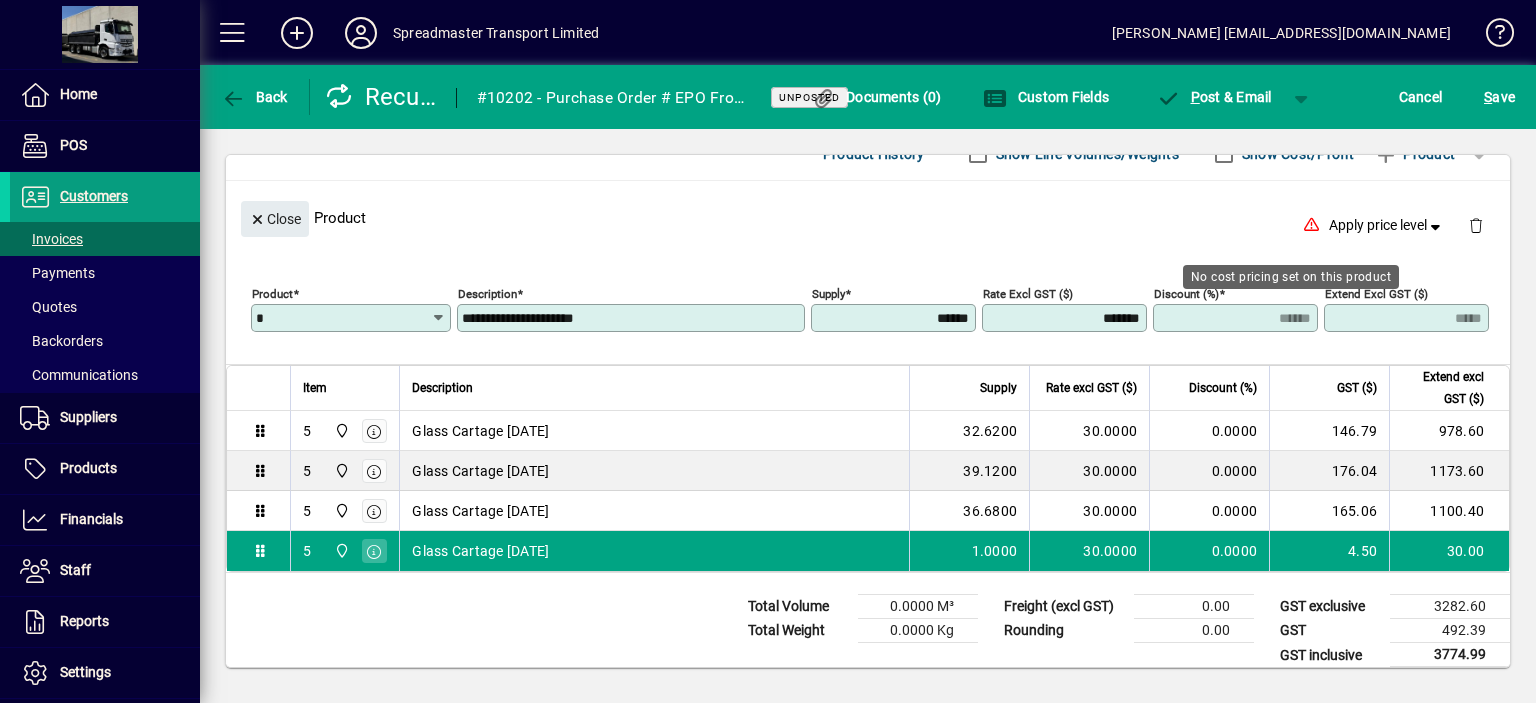 type on "**********" 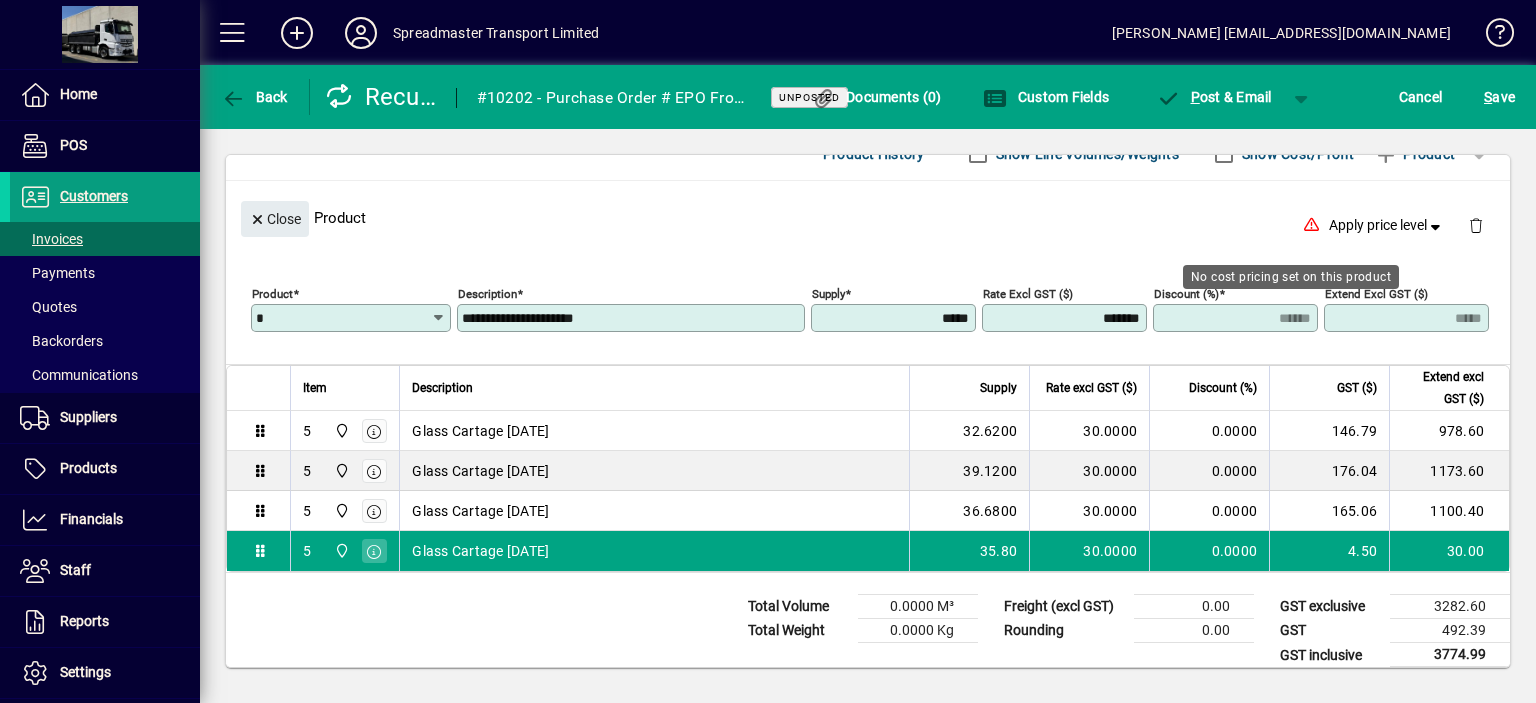 type on "*******" 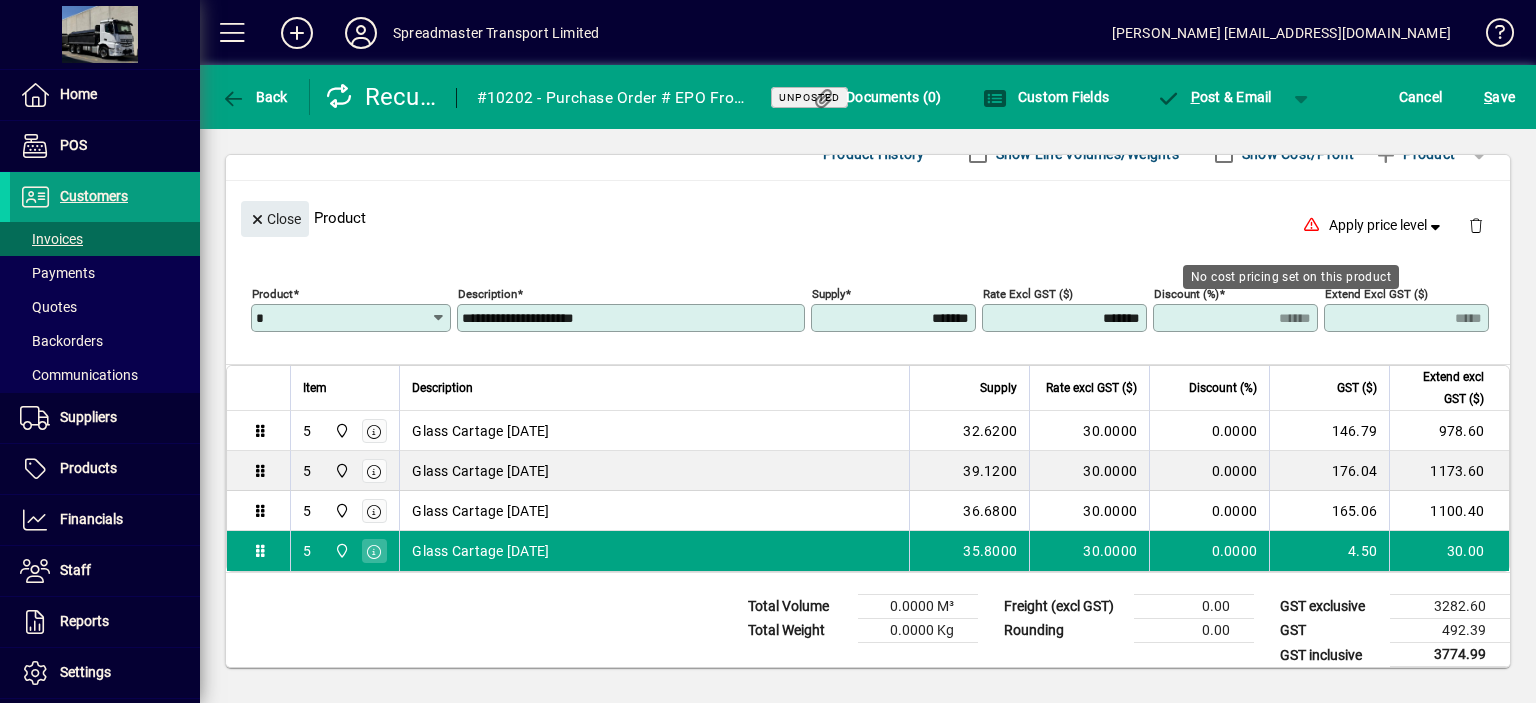 type on "*******" 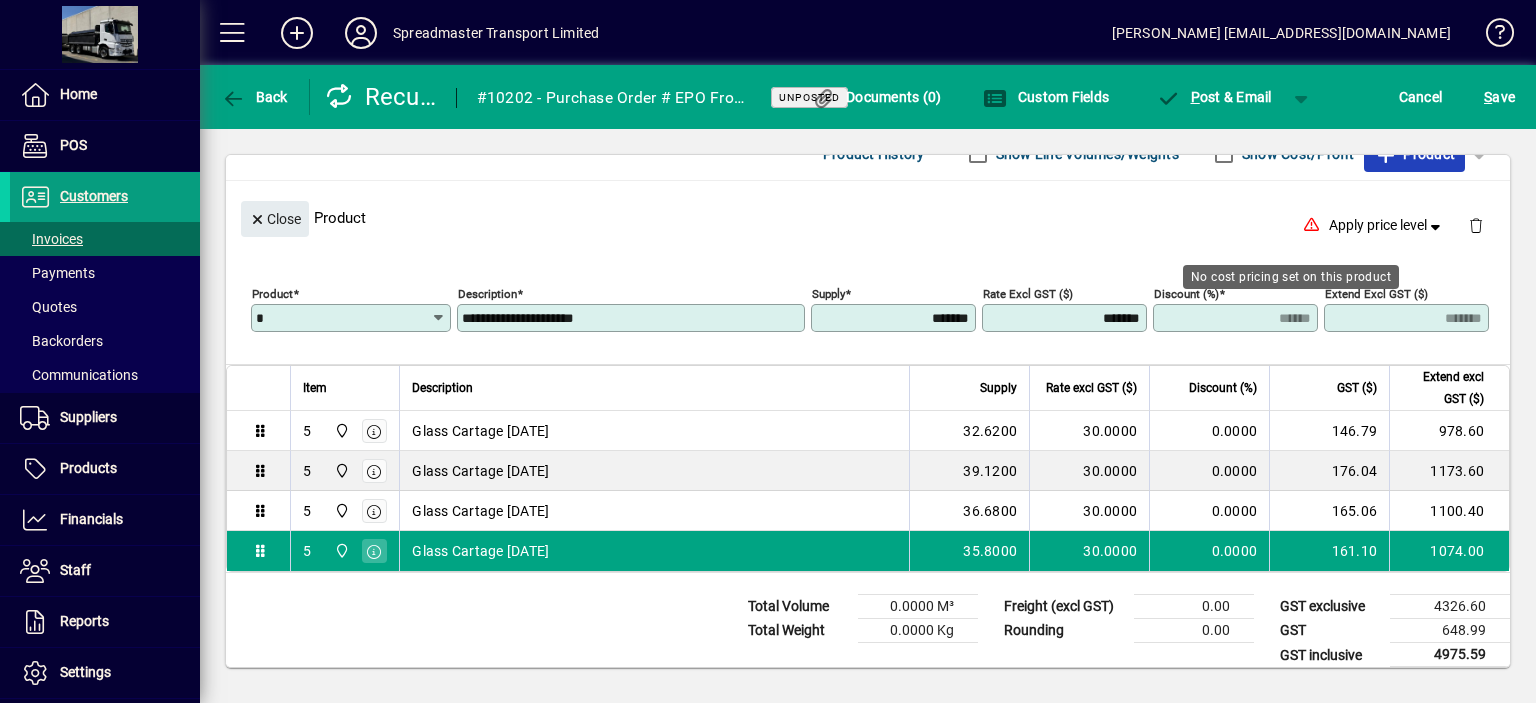 click on "Product" 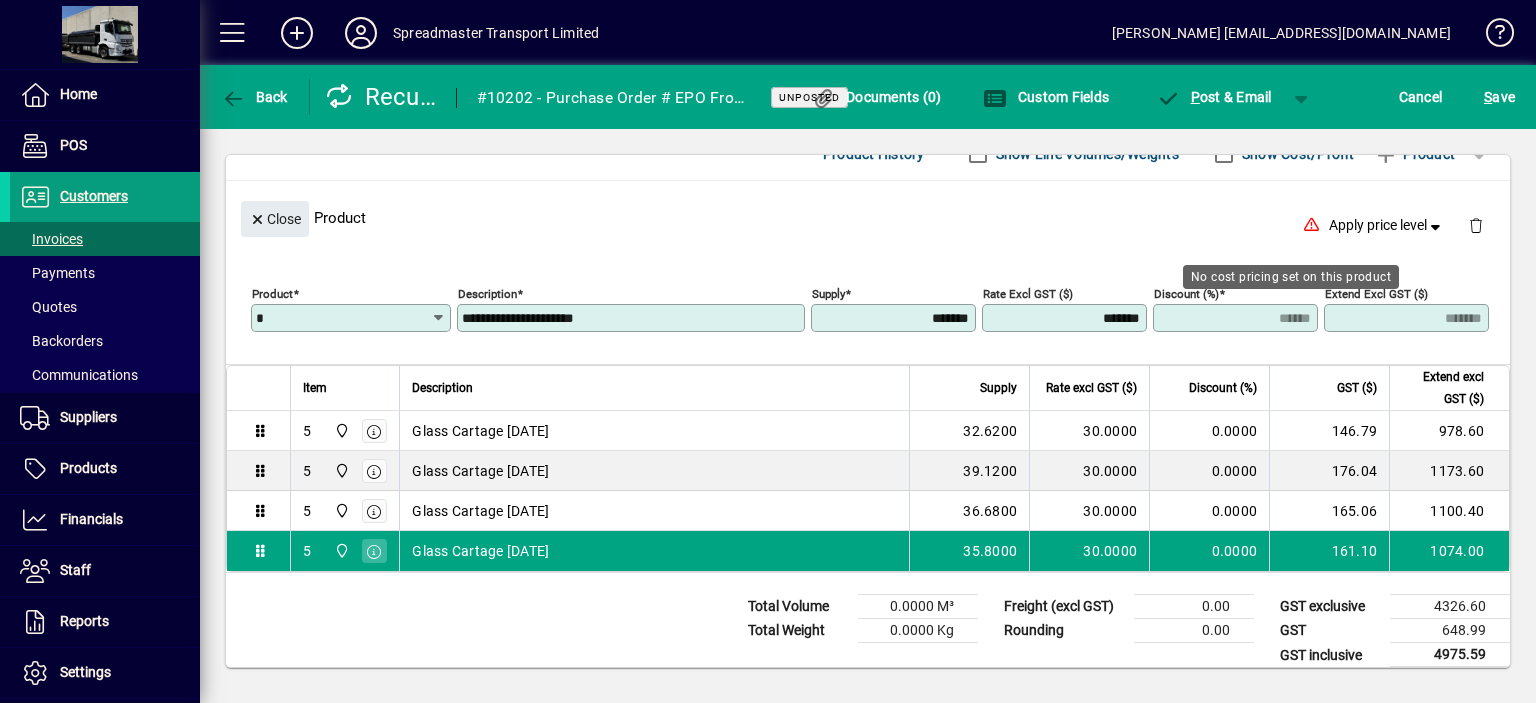 type 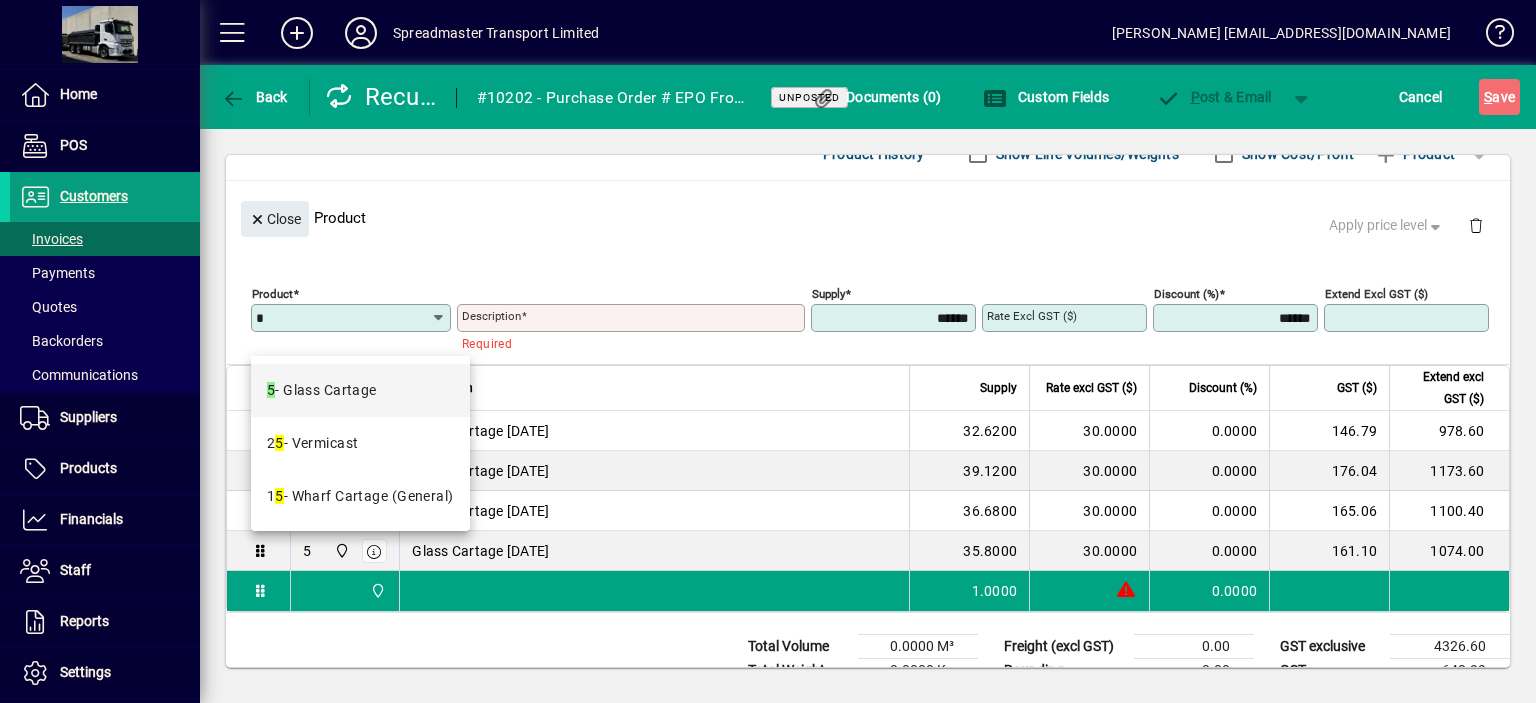 type on "*" 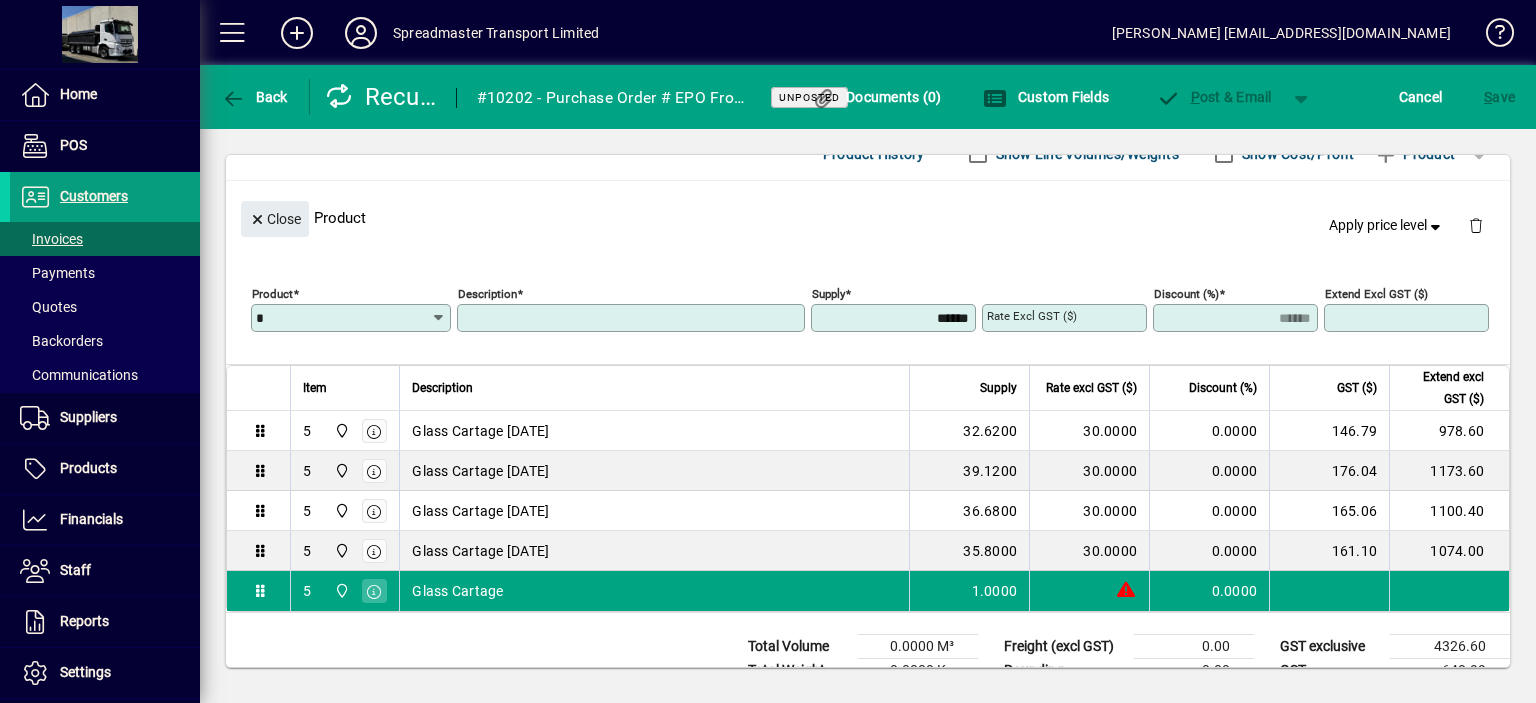 type on "**********" 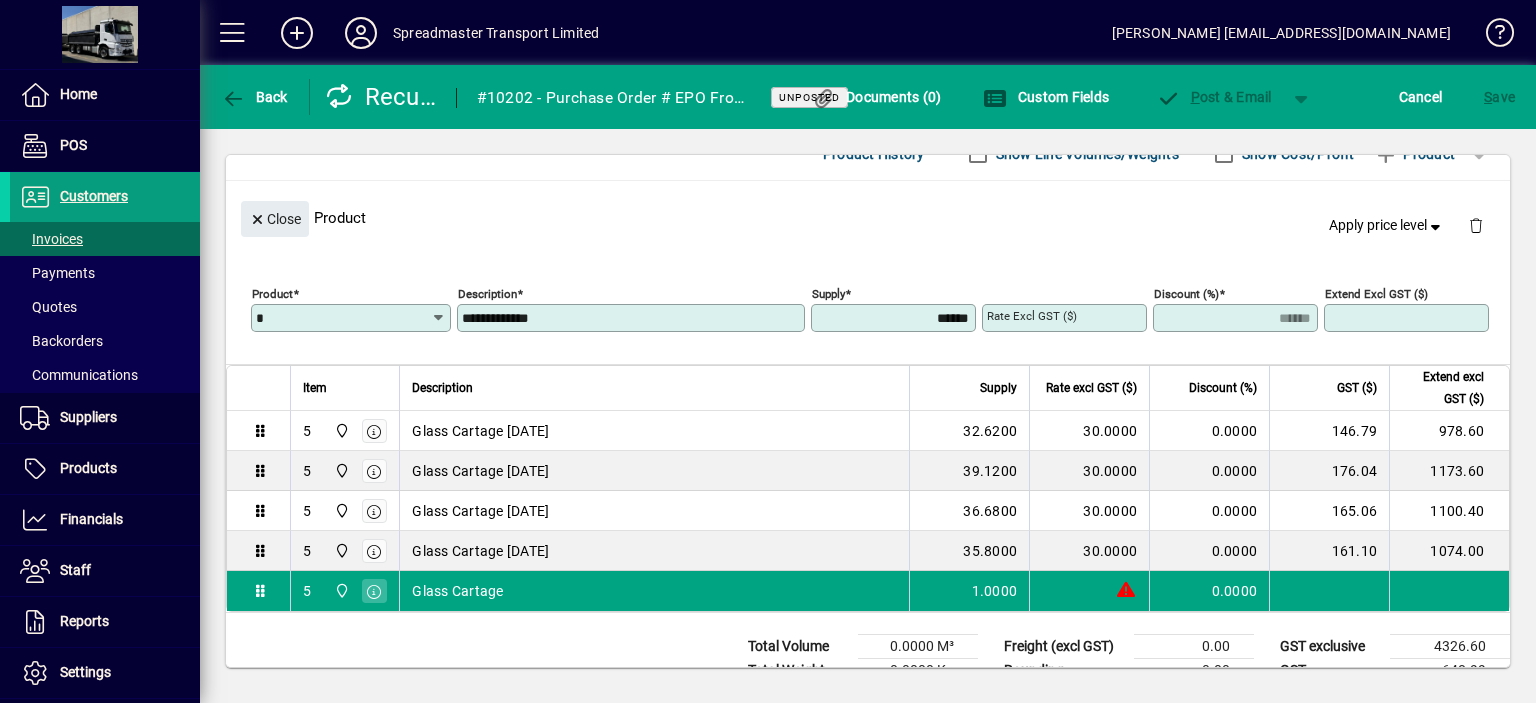 type on "*******" 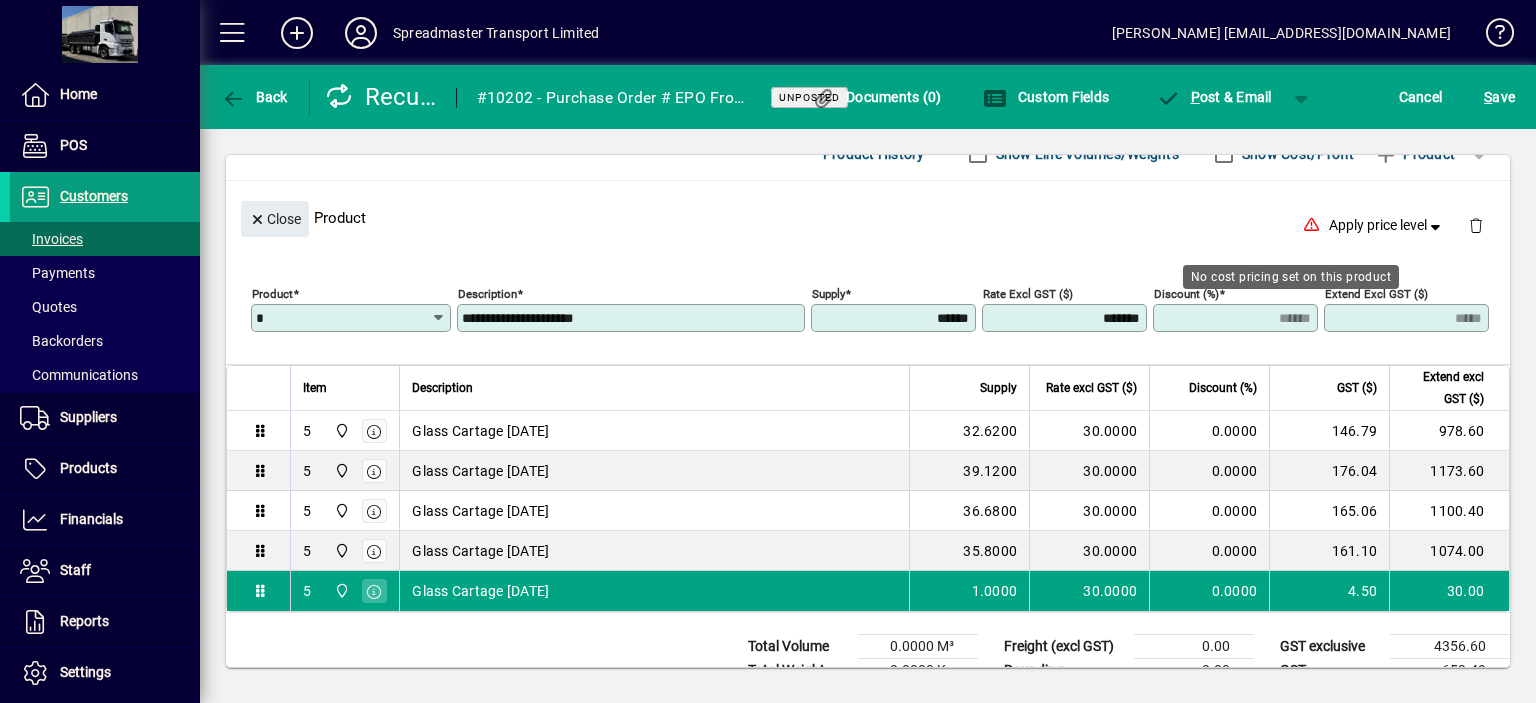 type on "**********" 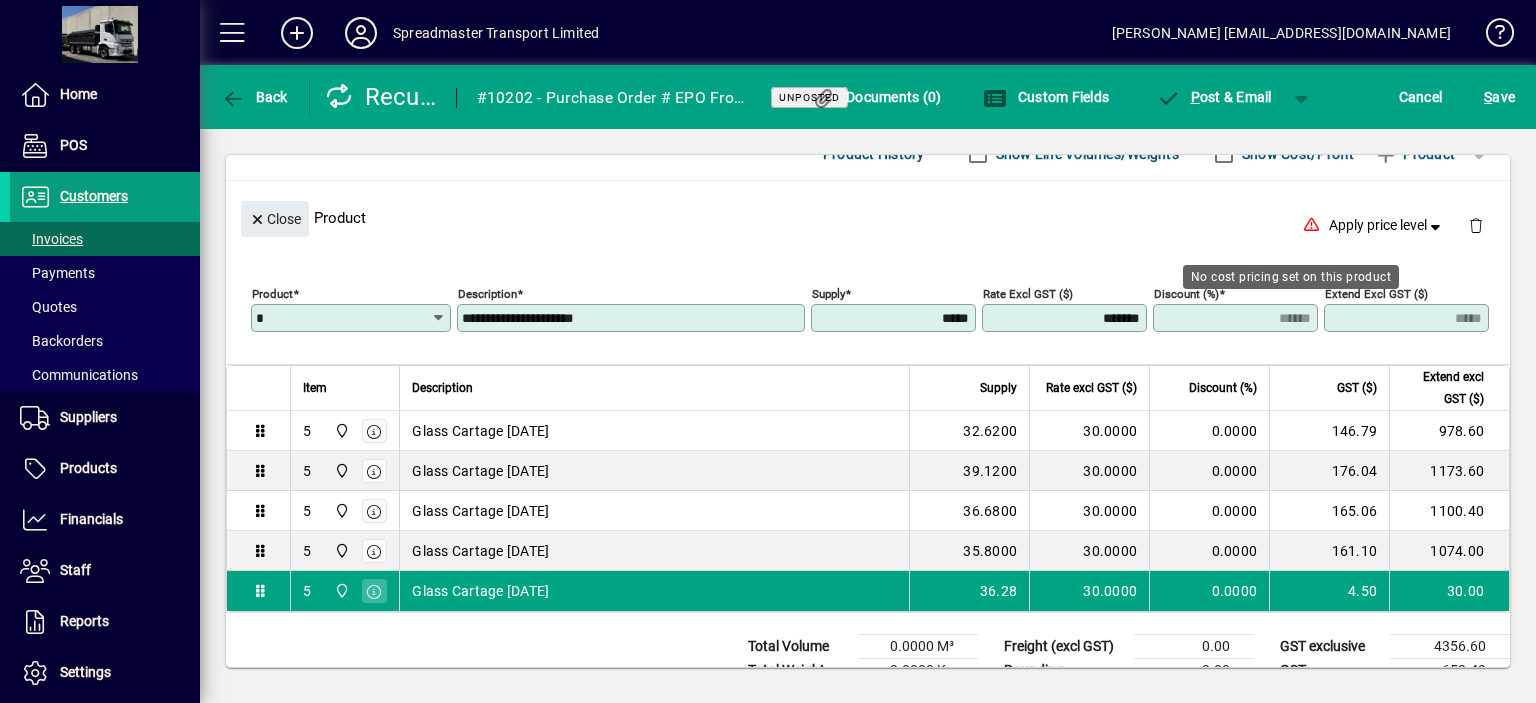 type on "*******" 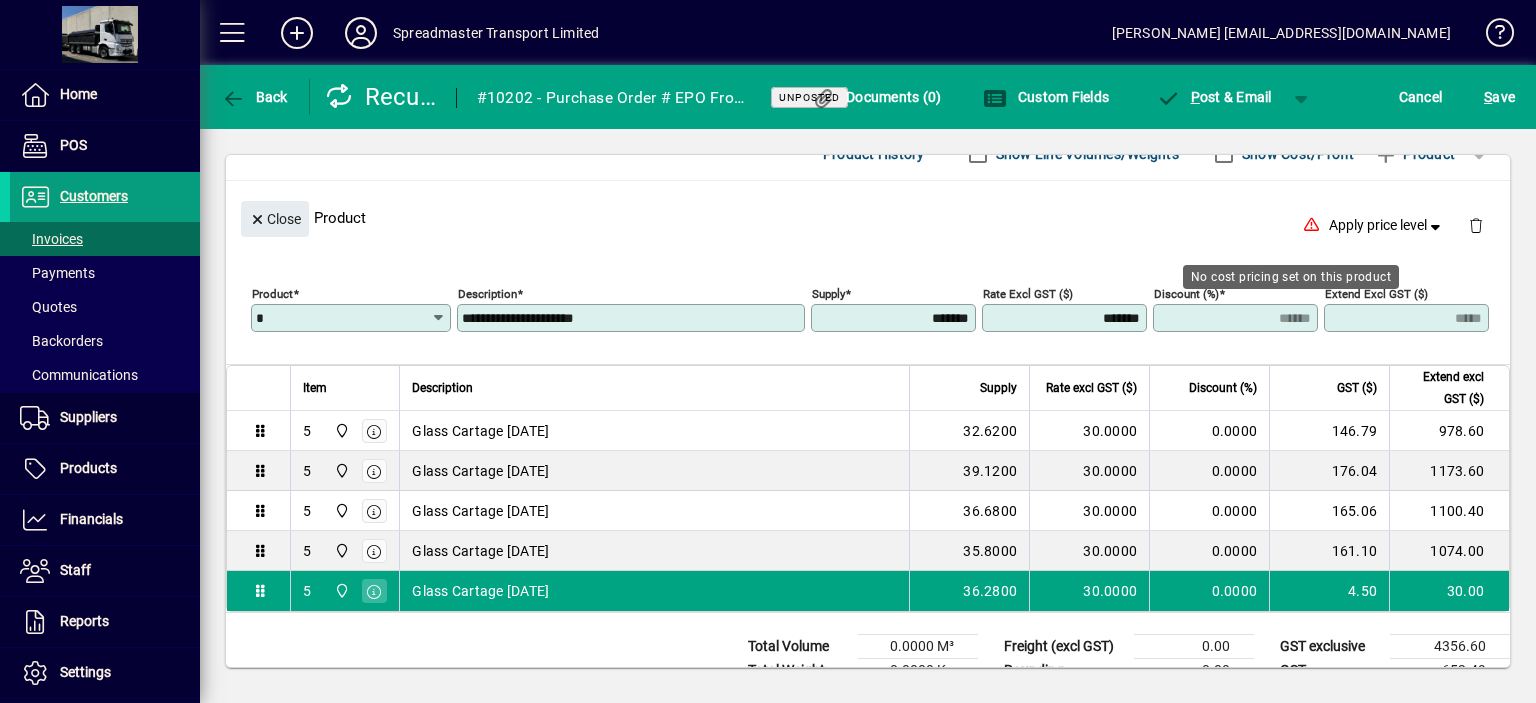 type on "*******" 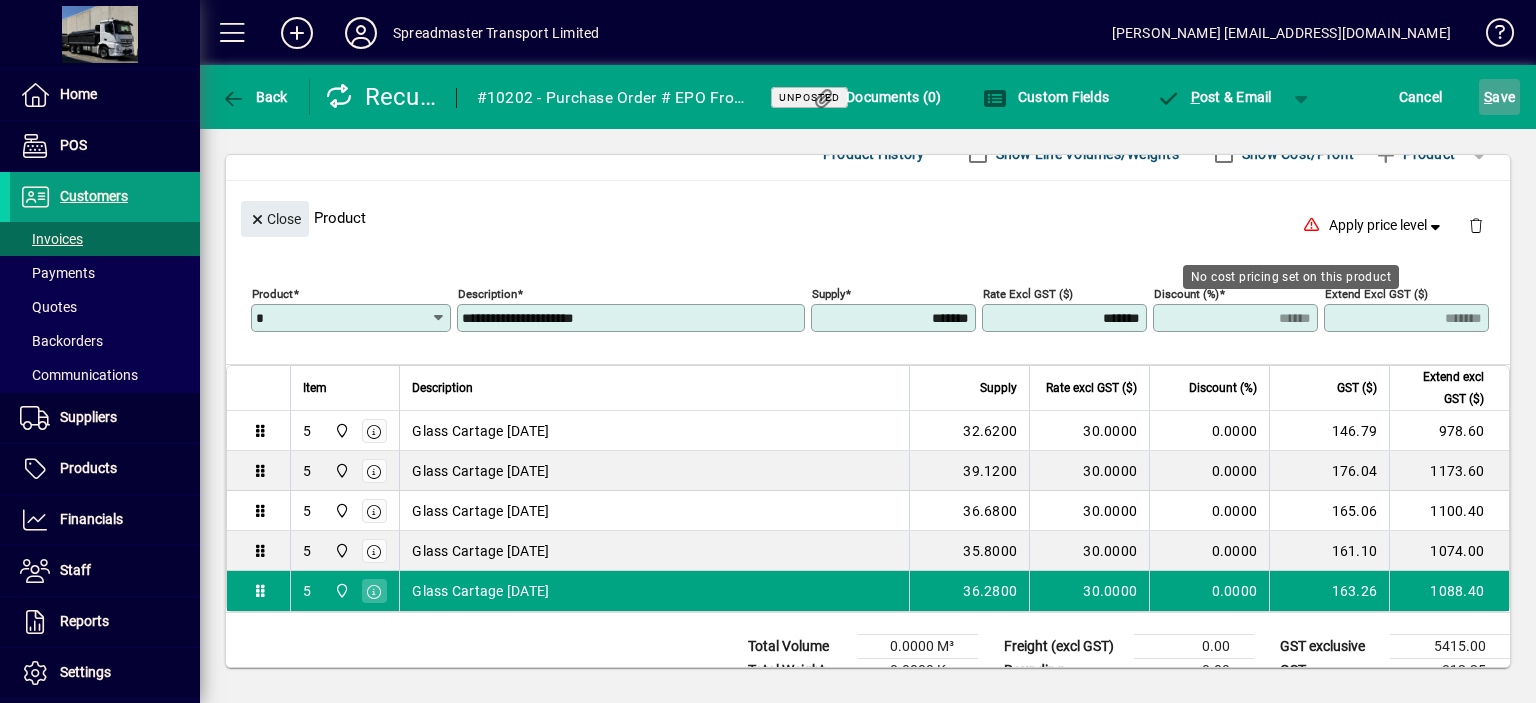 click on "S ave" 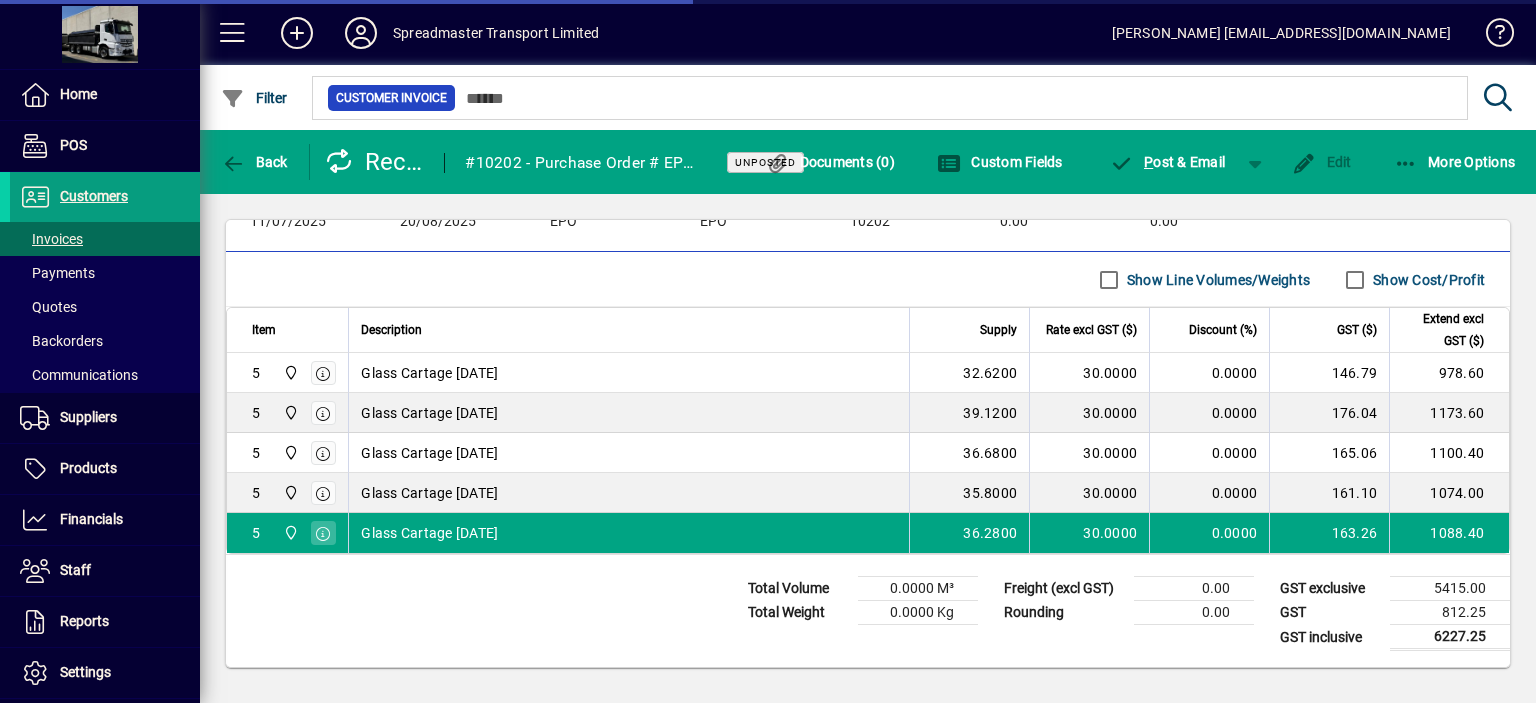 scroll, scrollTop: 164, scrollLeft: 0, axis: vertical 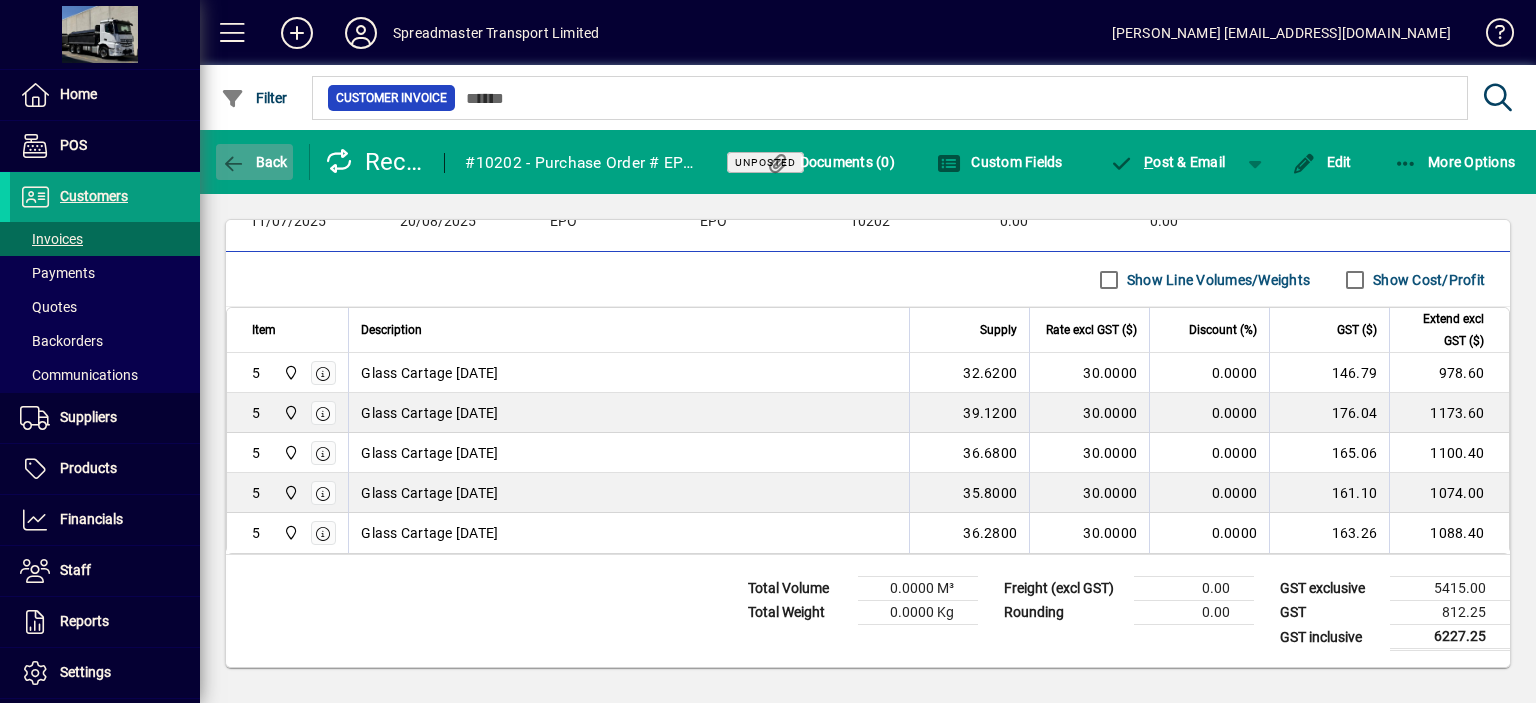 click on "Back" 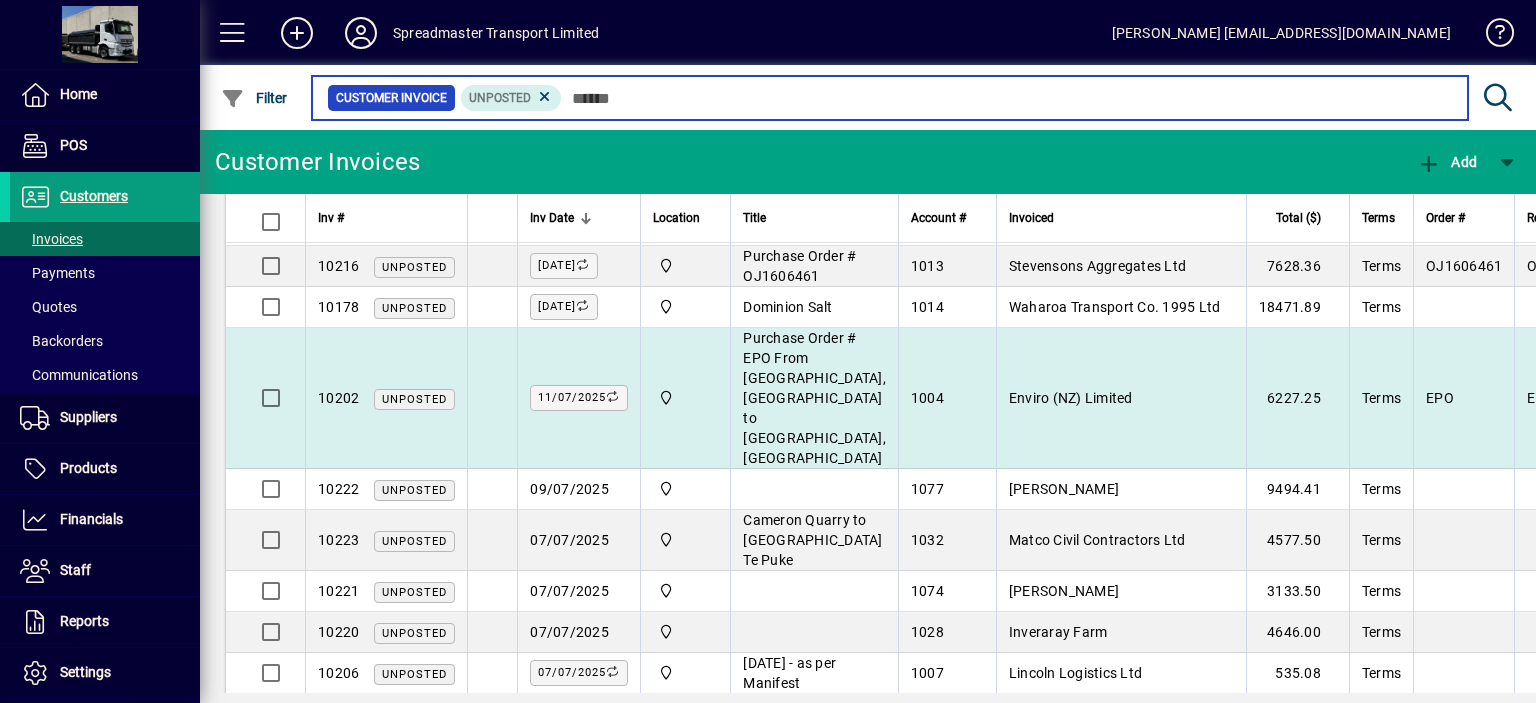 scroll, scrollTop: 100, scrollLeft: 0, axis: vertical 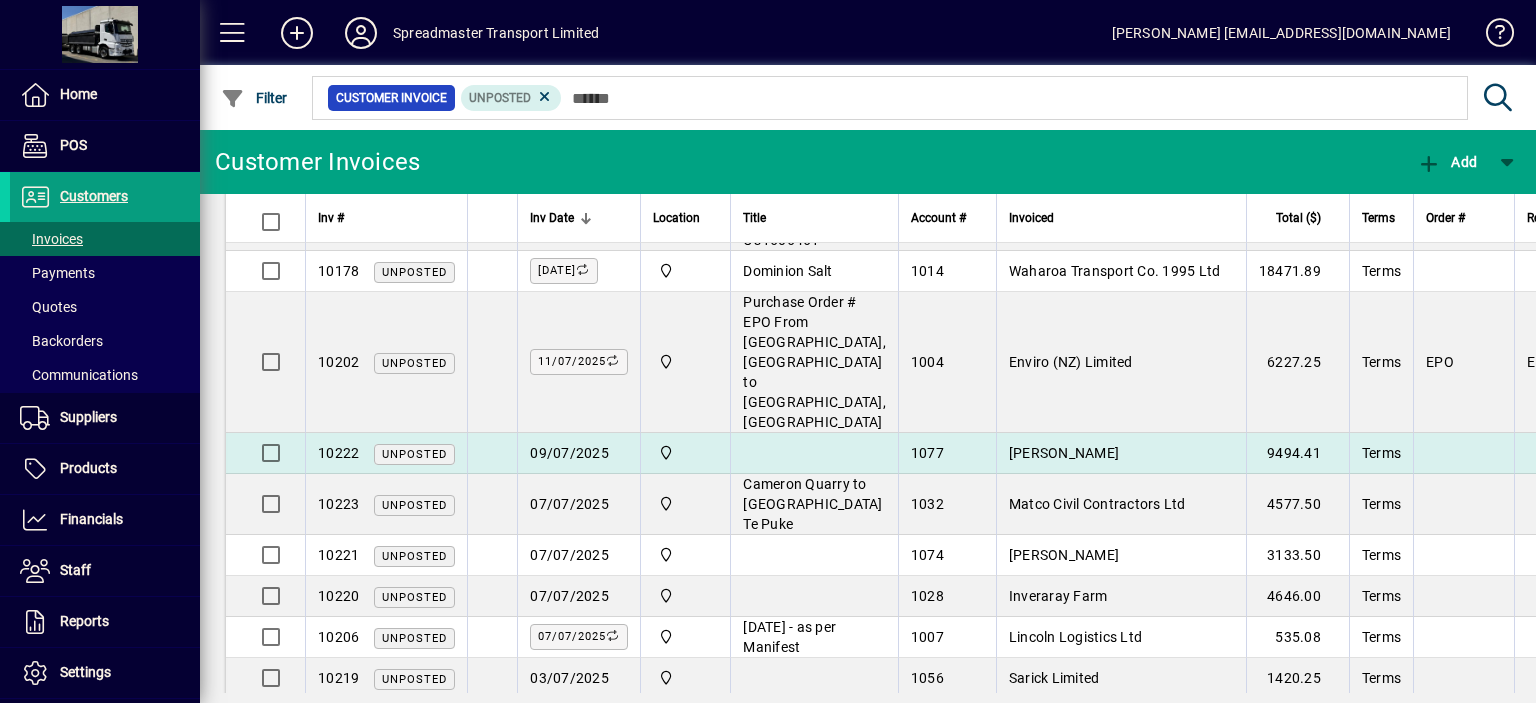 click on "[PERSON_NAME]" at bounding box center (1064, 453) 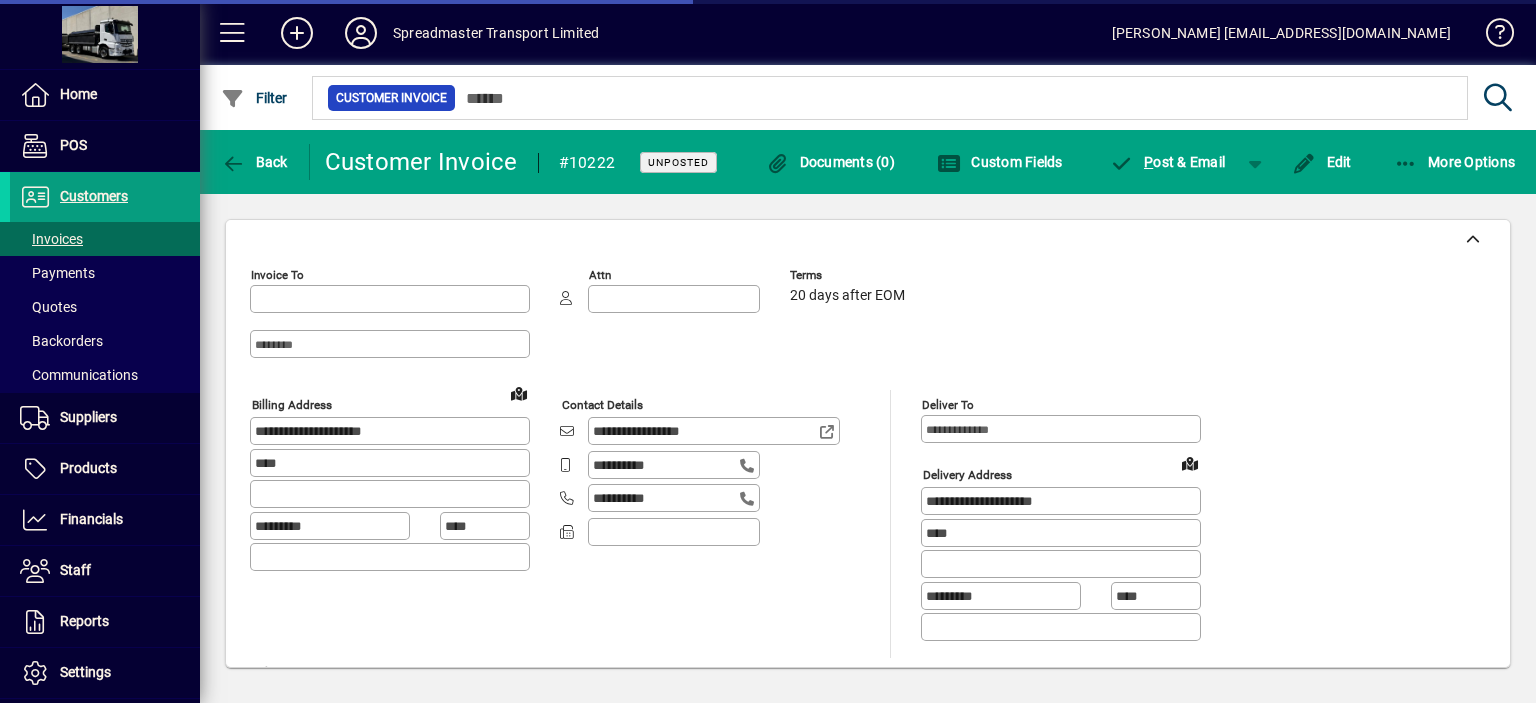 type on "**********" 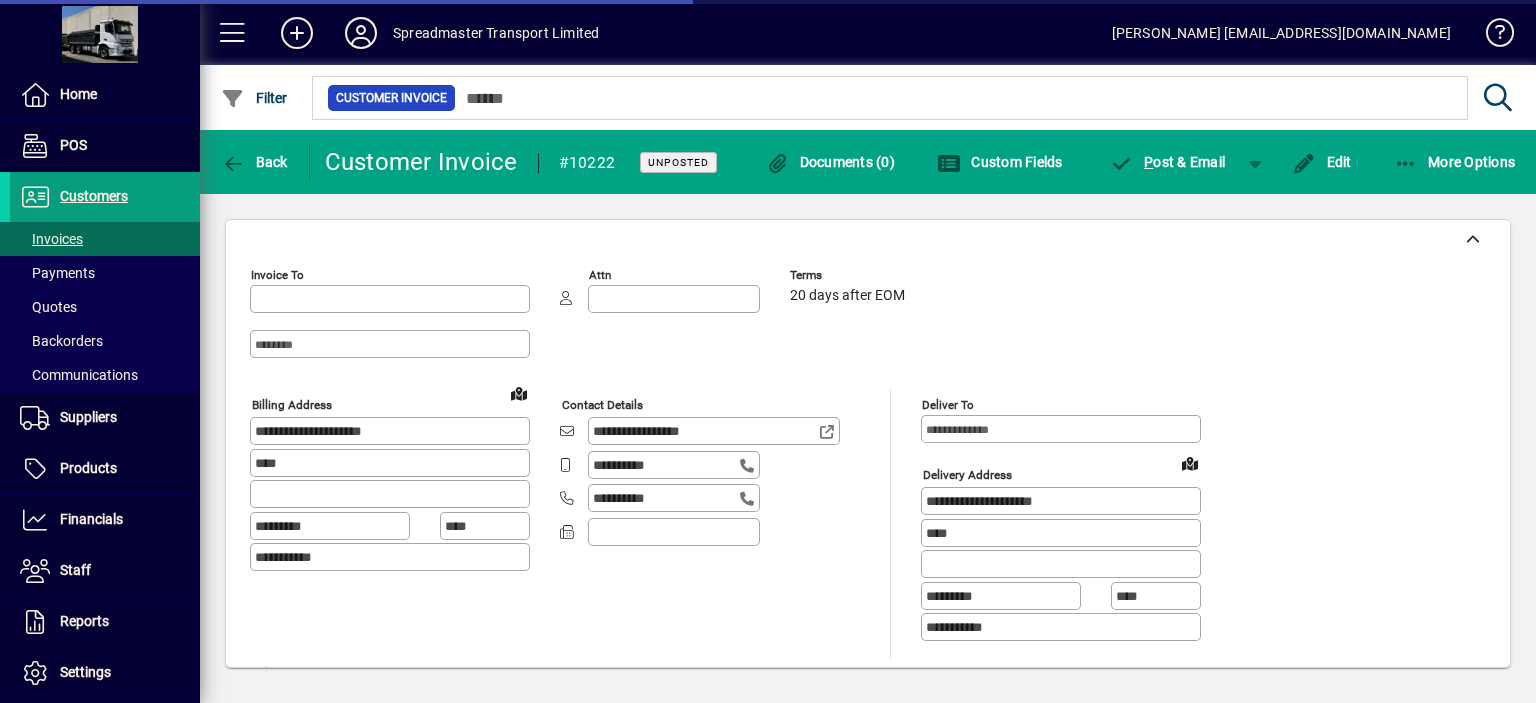 type on "**********" 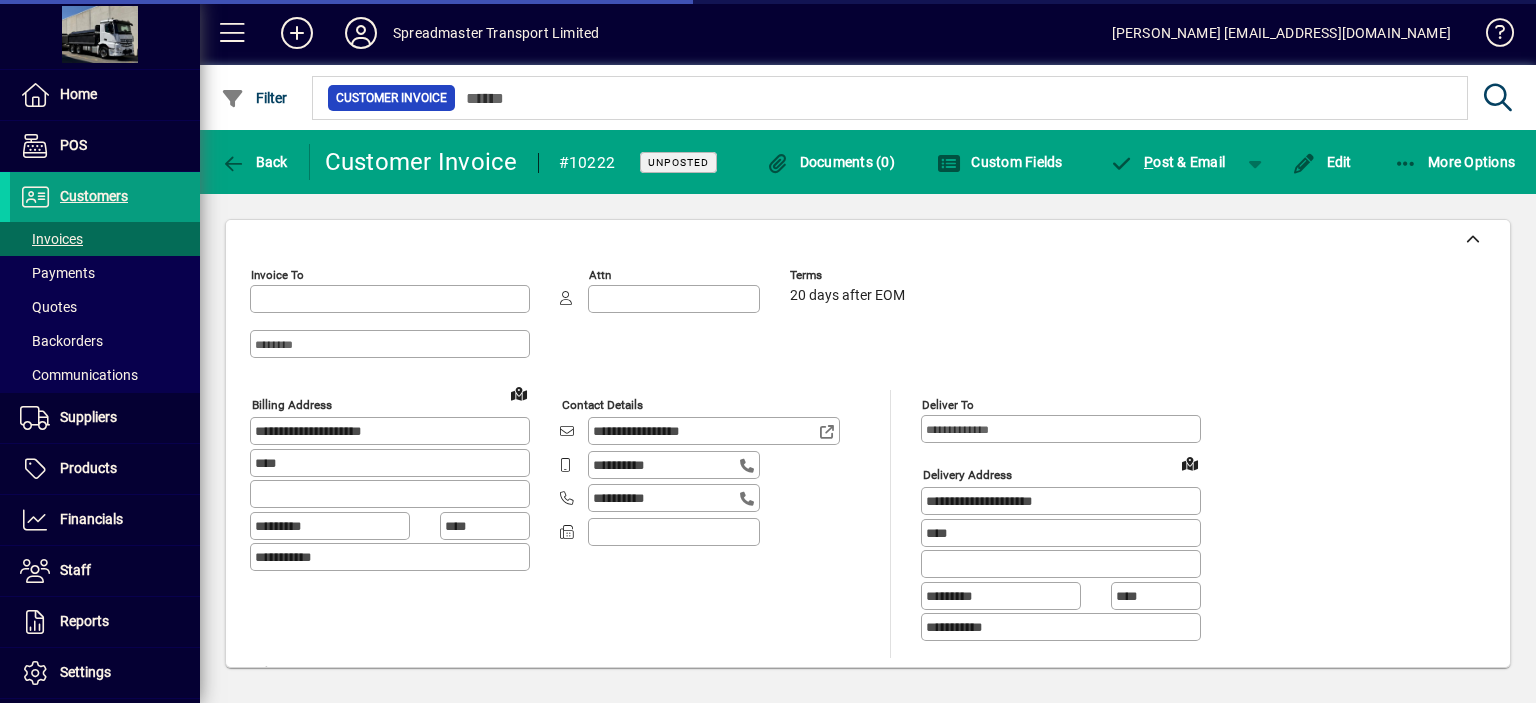 type on "**********" 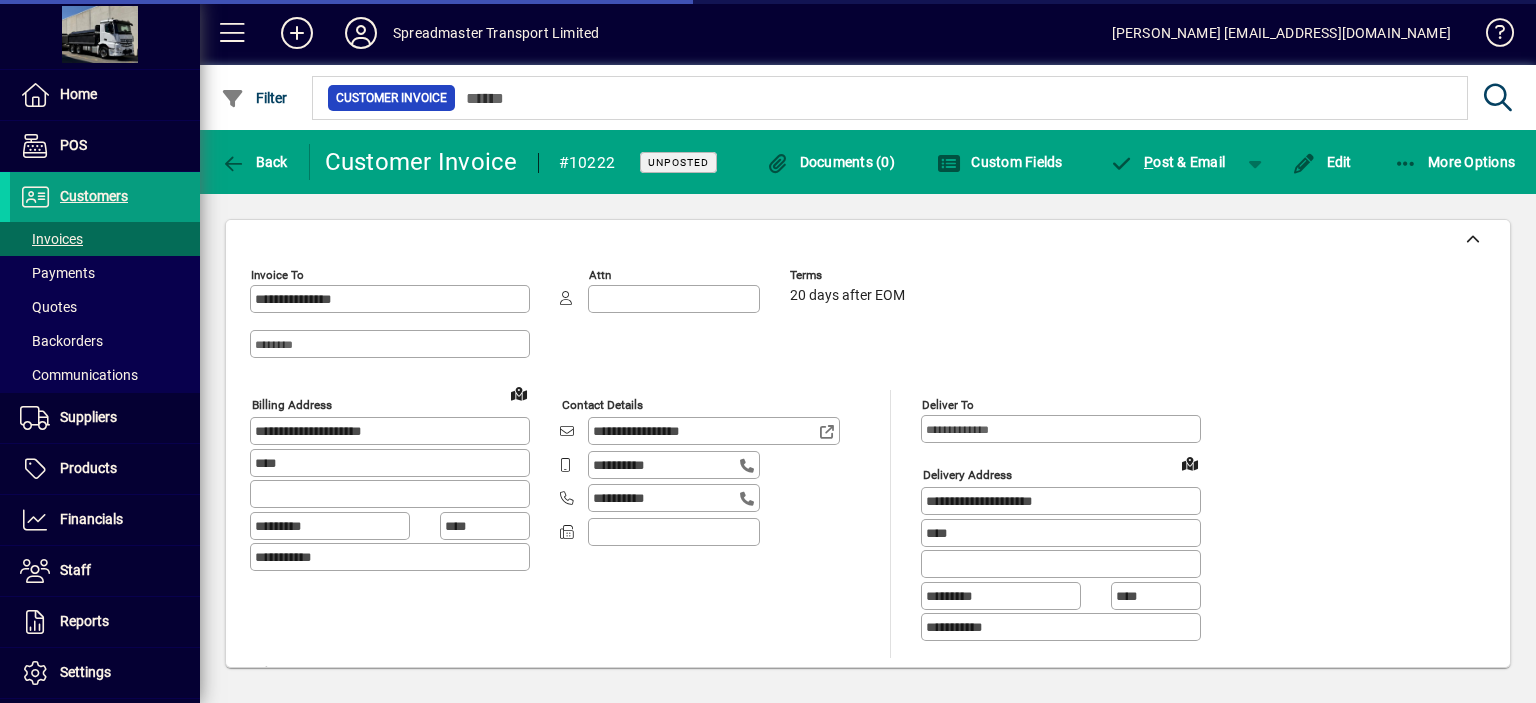 type on "**********" 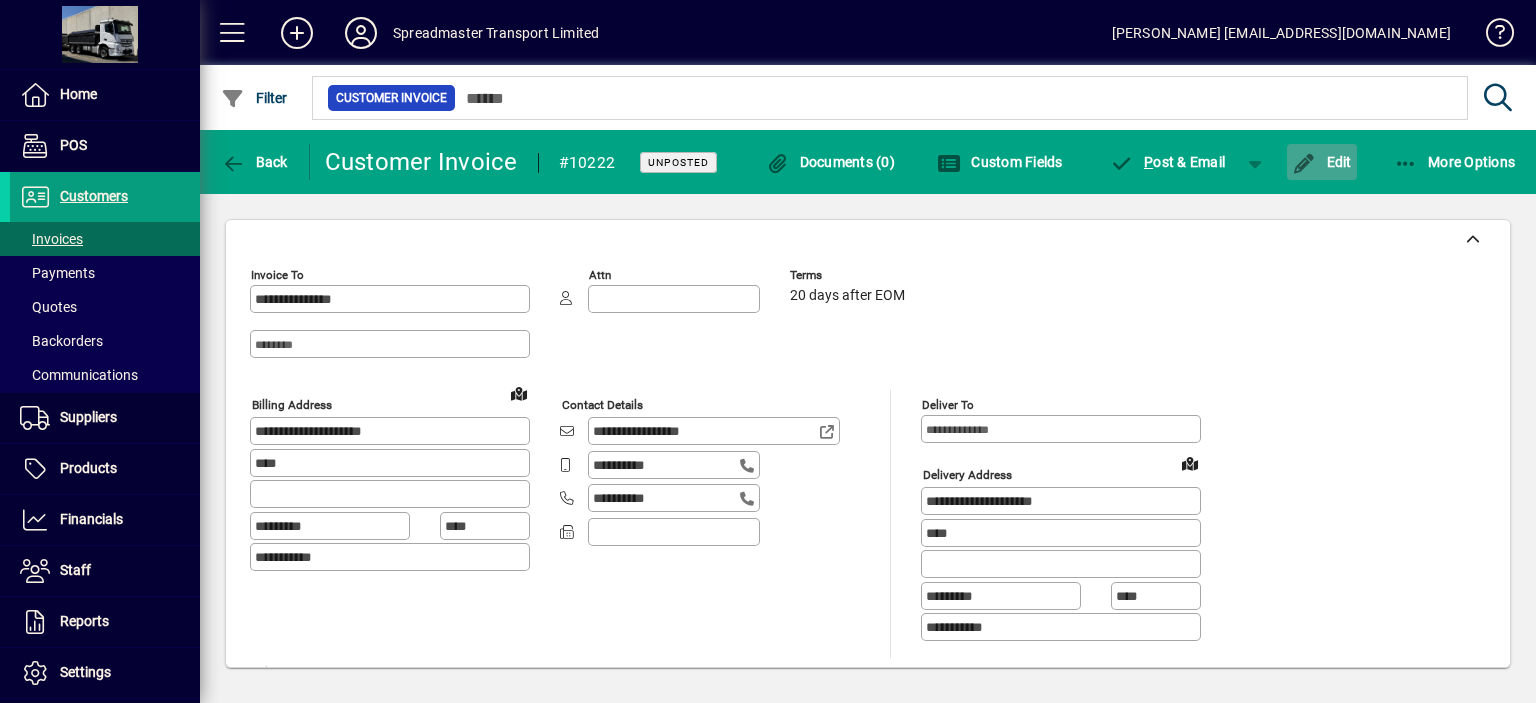 click on "Edit" 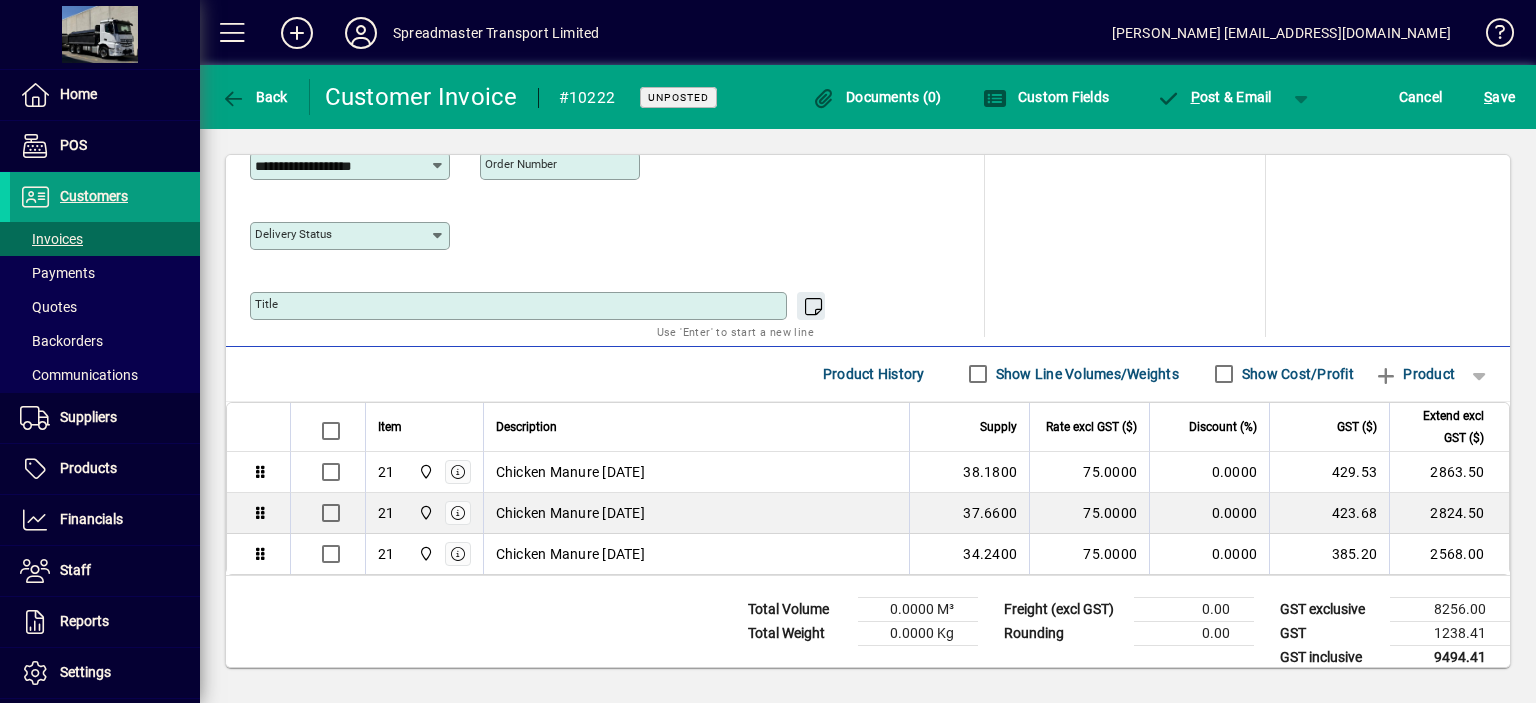 scroll, scrollTop: 951, scrollLeft: 0, axis: vertical 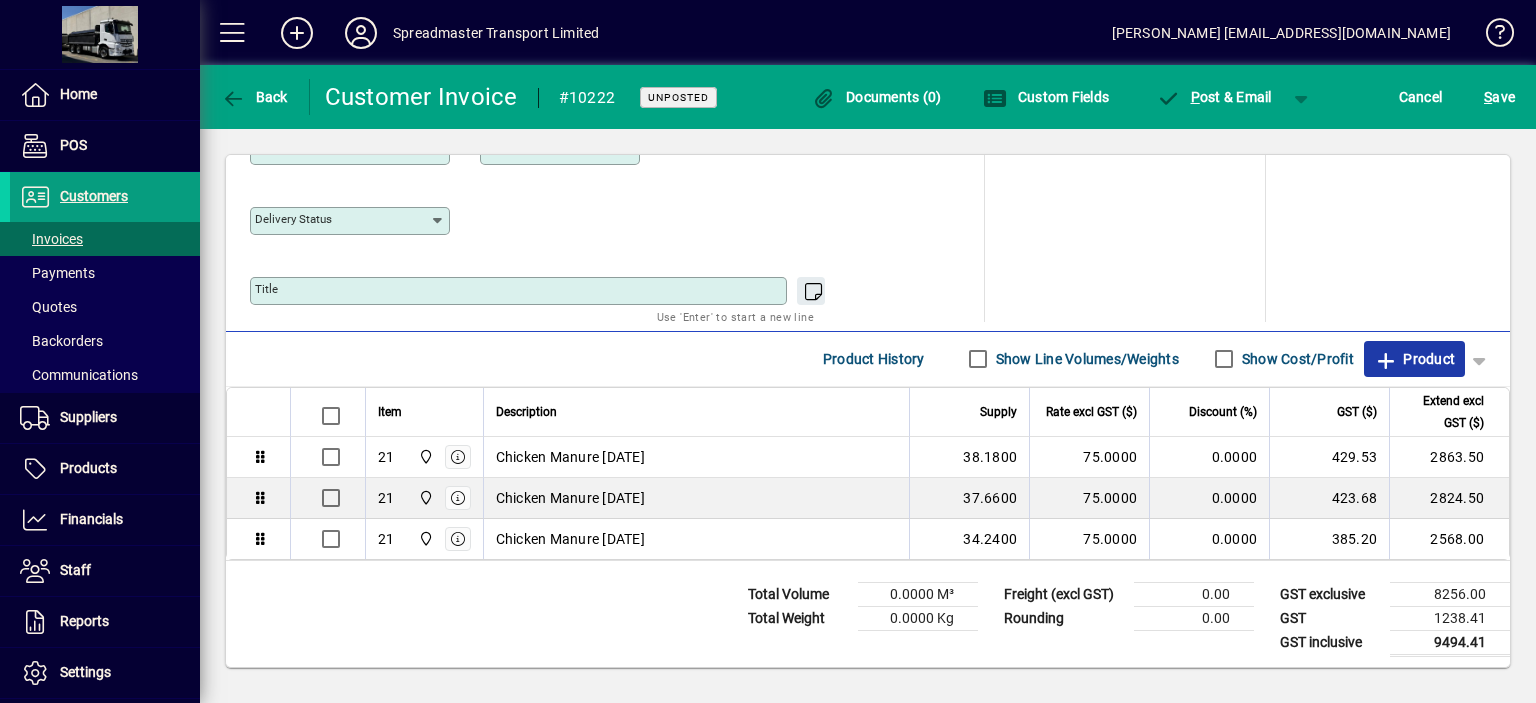 click on "Product" 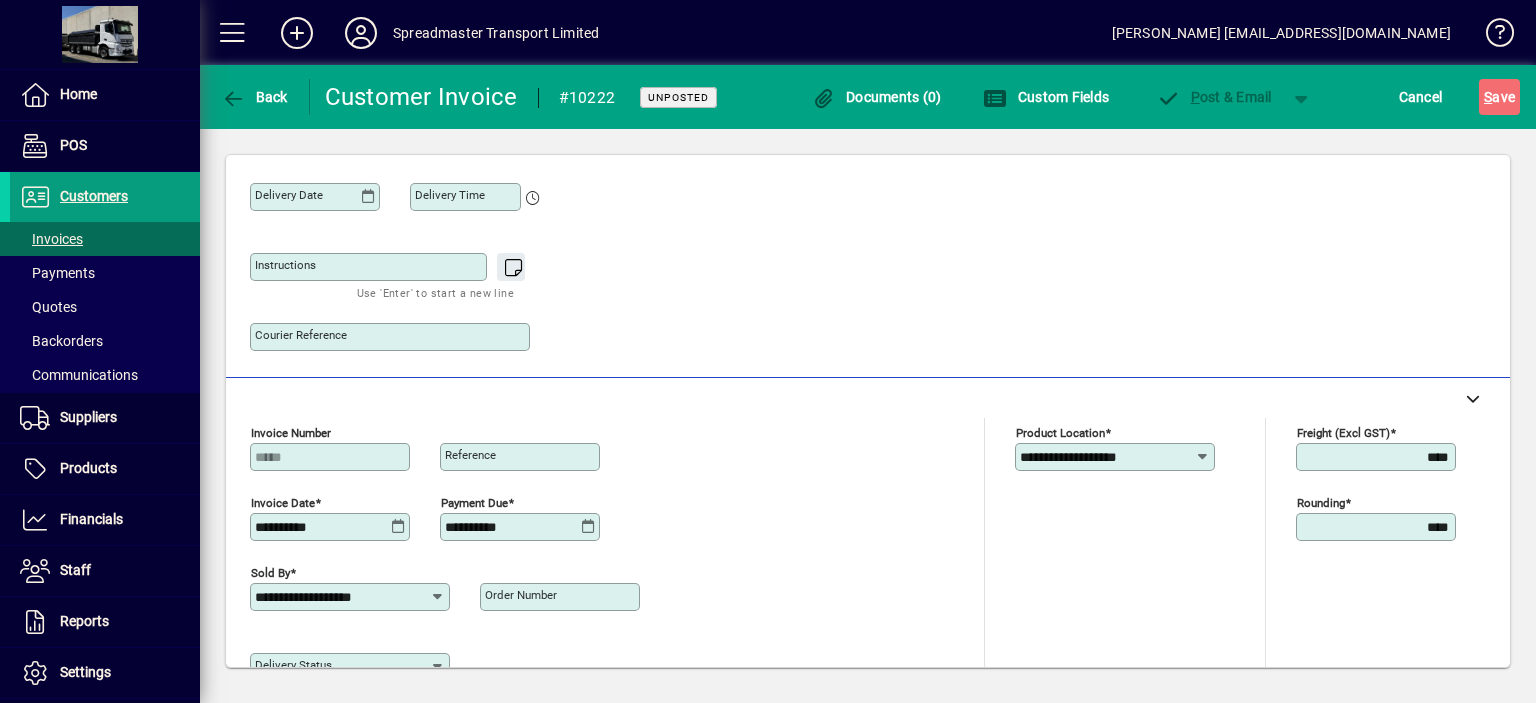 scroll, scrollTop: 221, scrollLeft: 0, axis: vertical 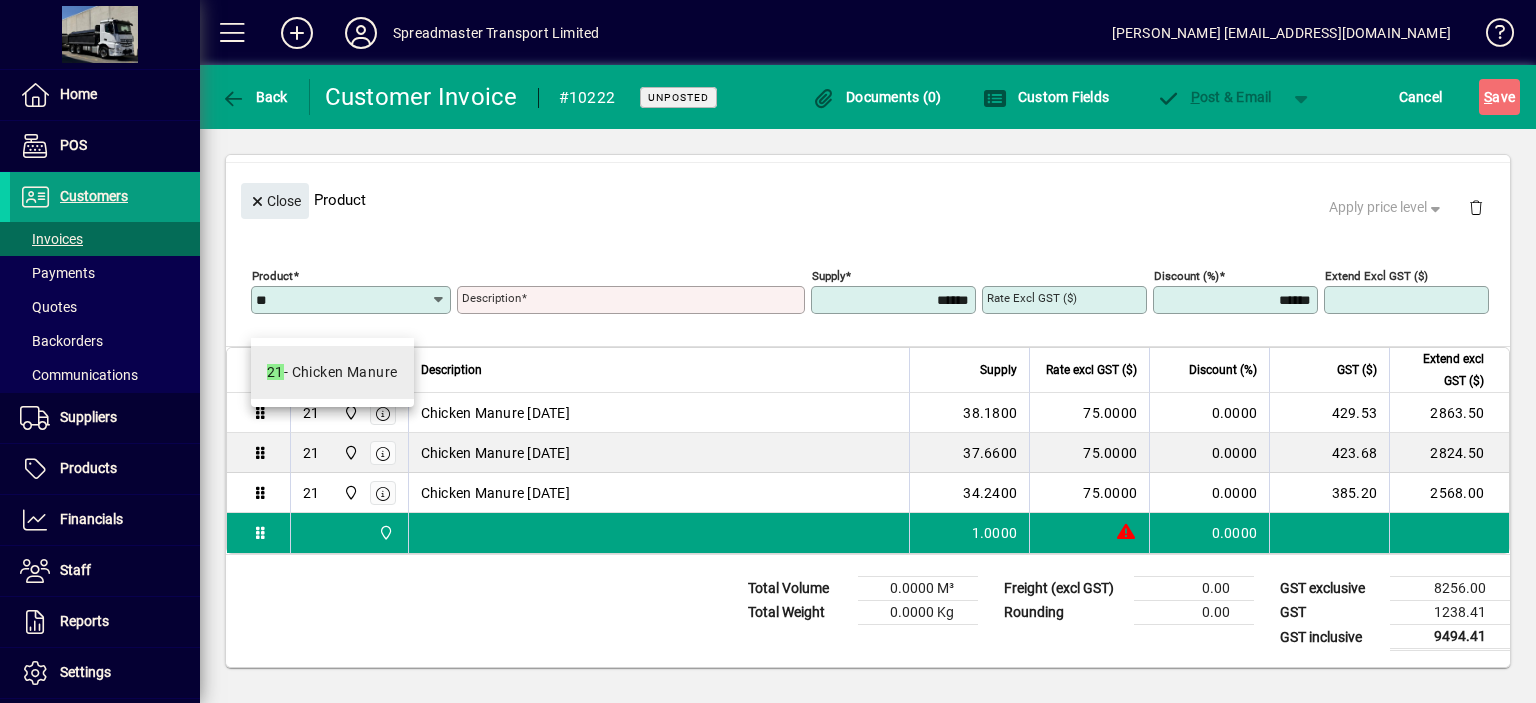 type on "**" 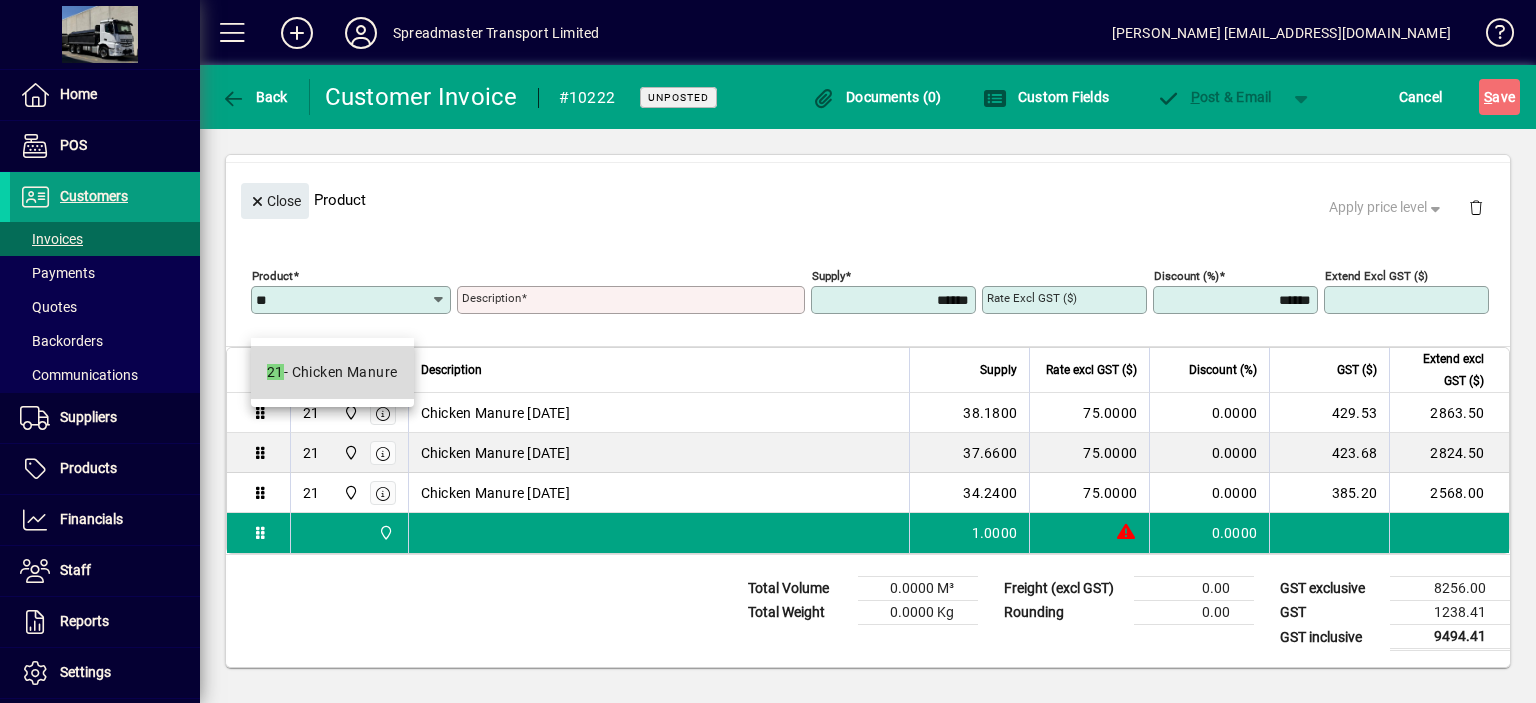 click on "21  - Chicken Manure" at bounding box center [332, 372] 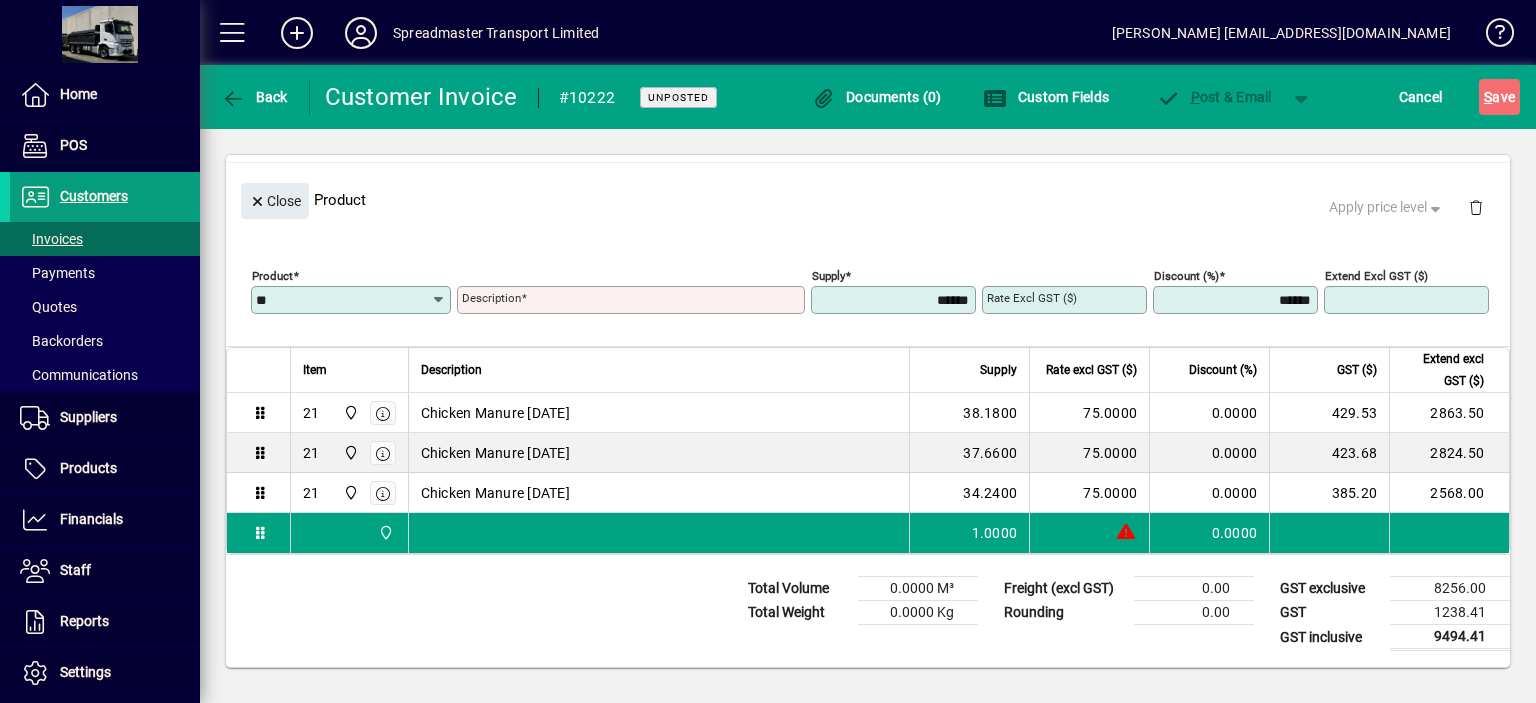 type on "**********" 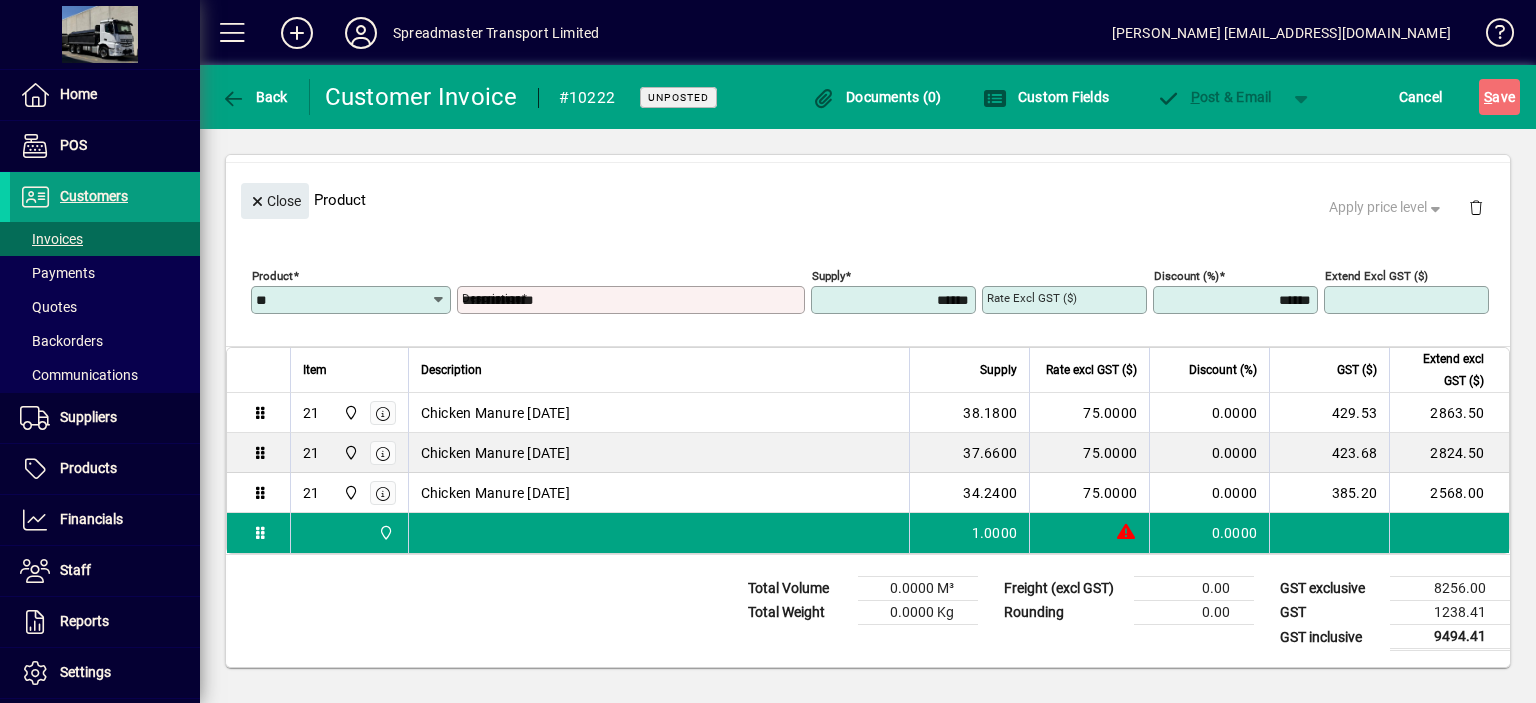 type on "****" 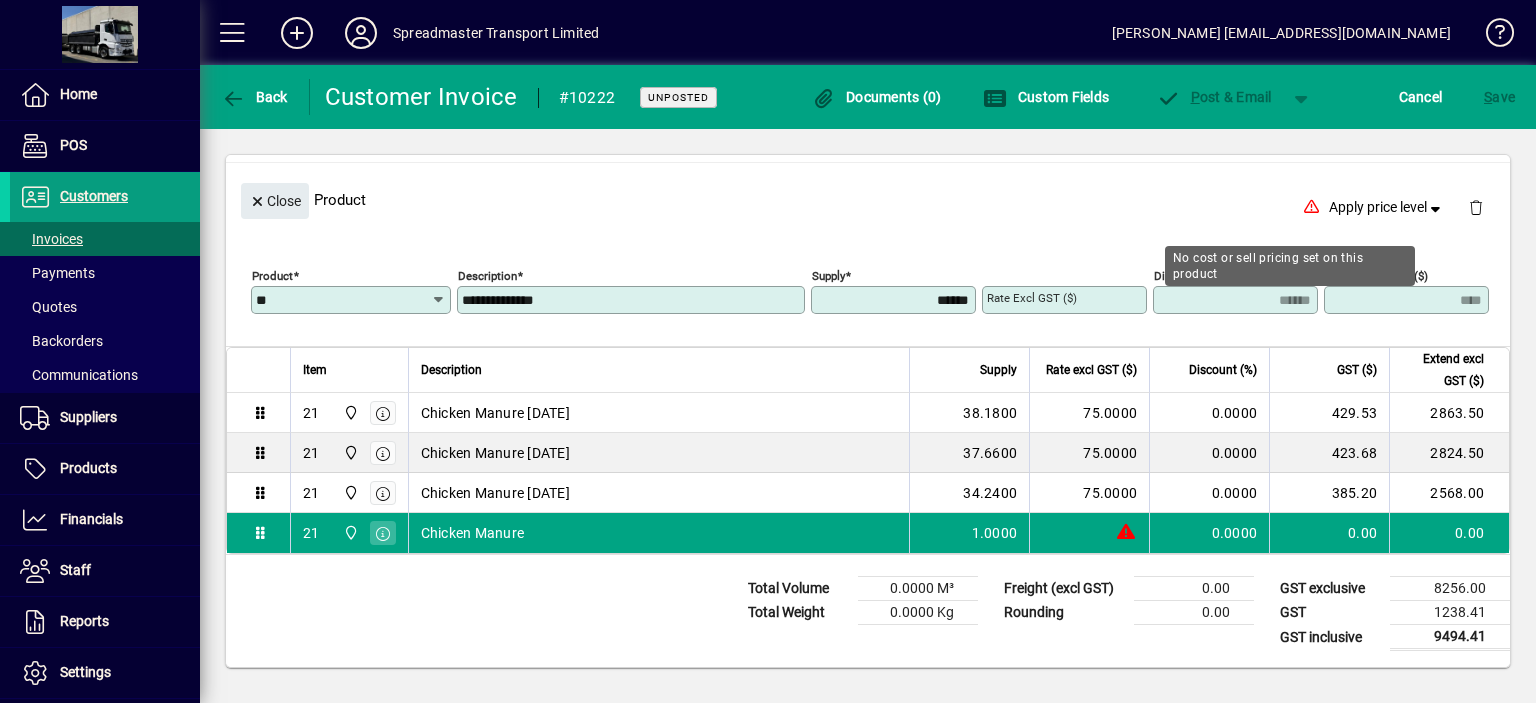 click on "**********" at bounding box center (633, 300) 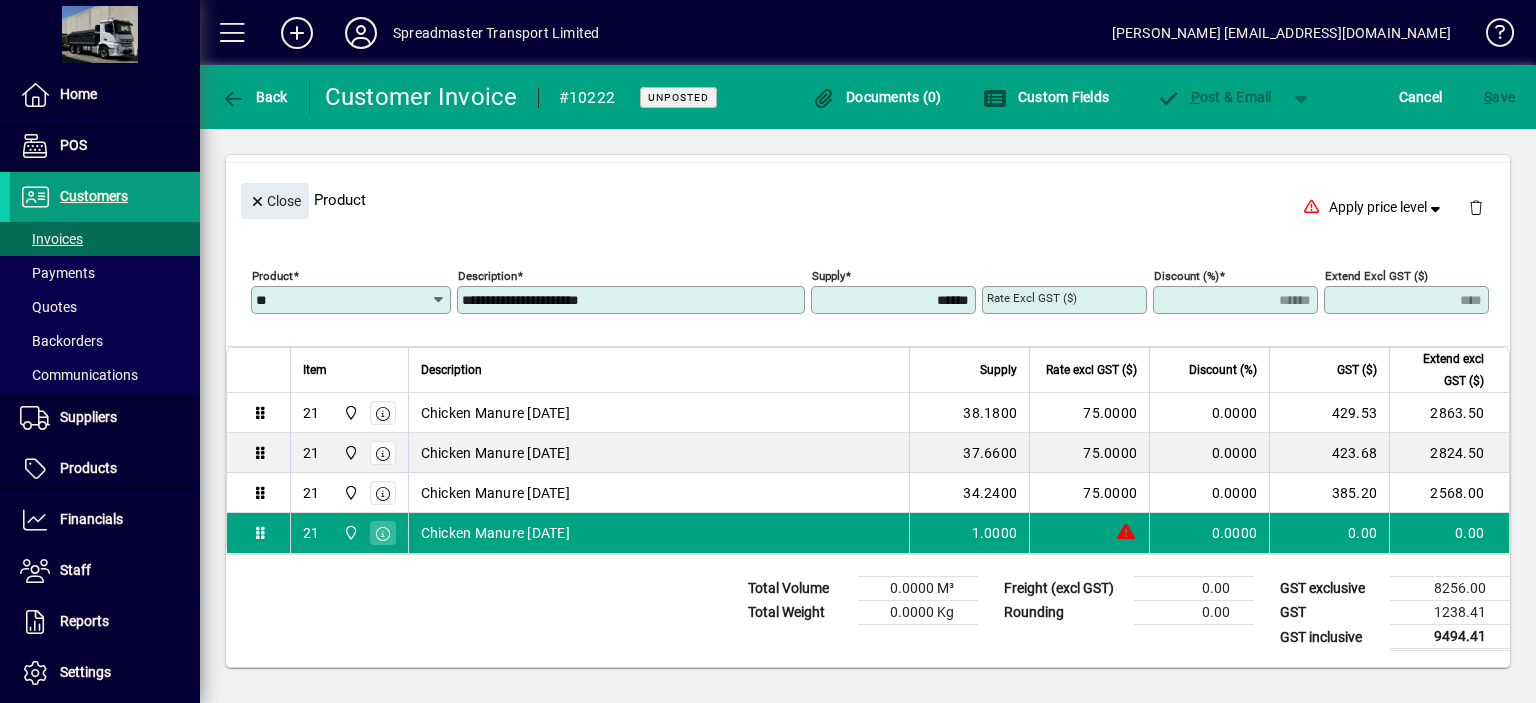 type on "**********" 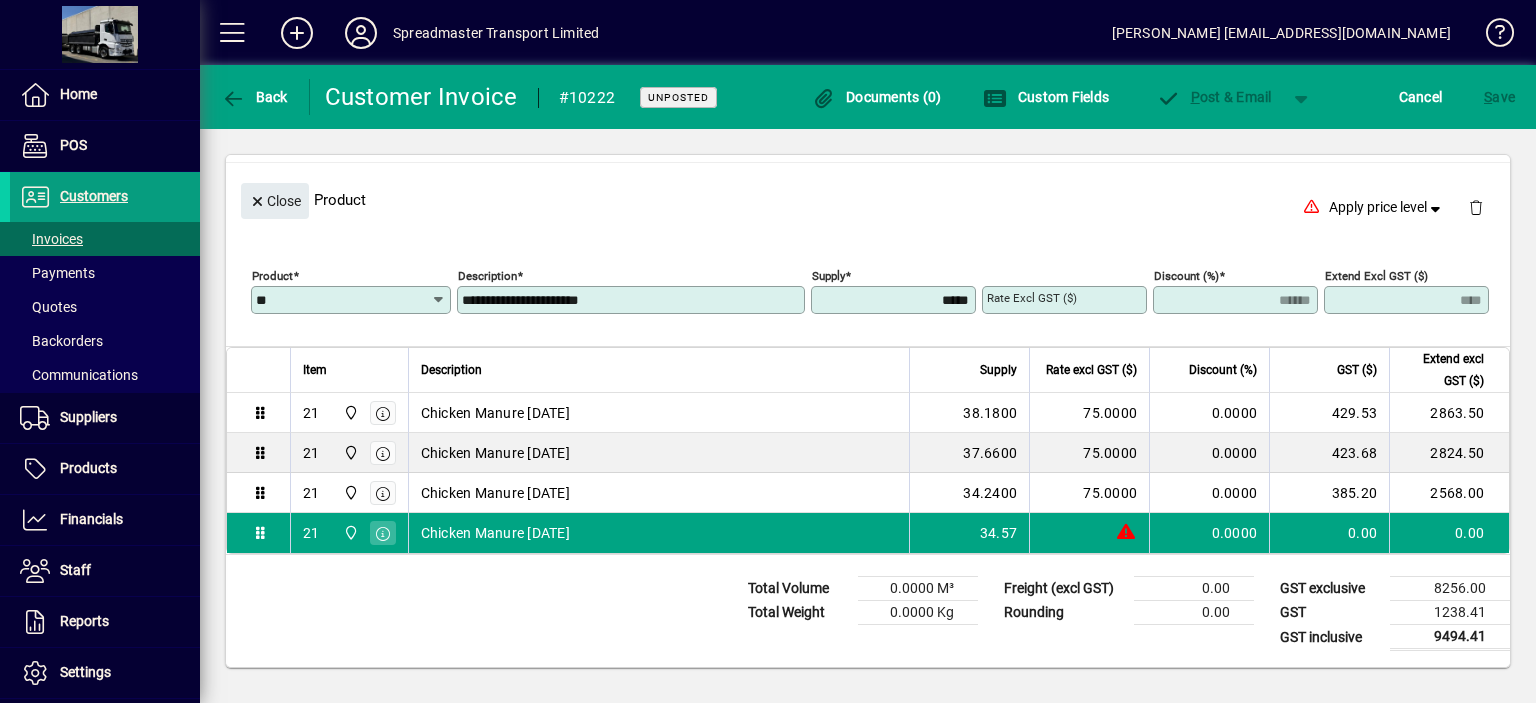 type on "*******" 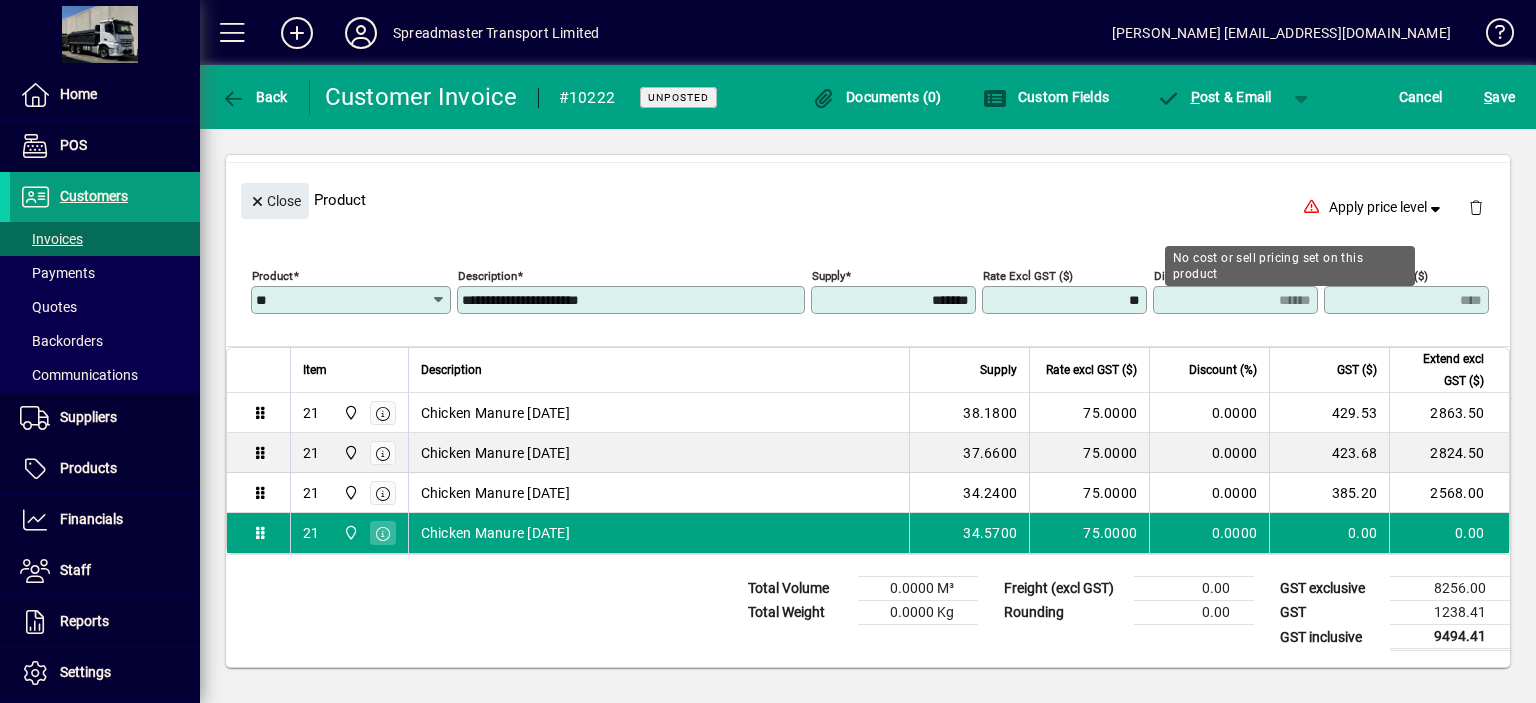 type on "*******" 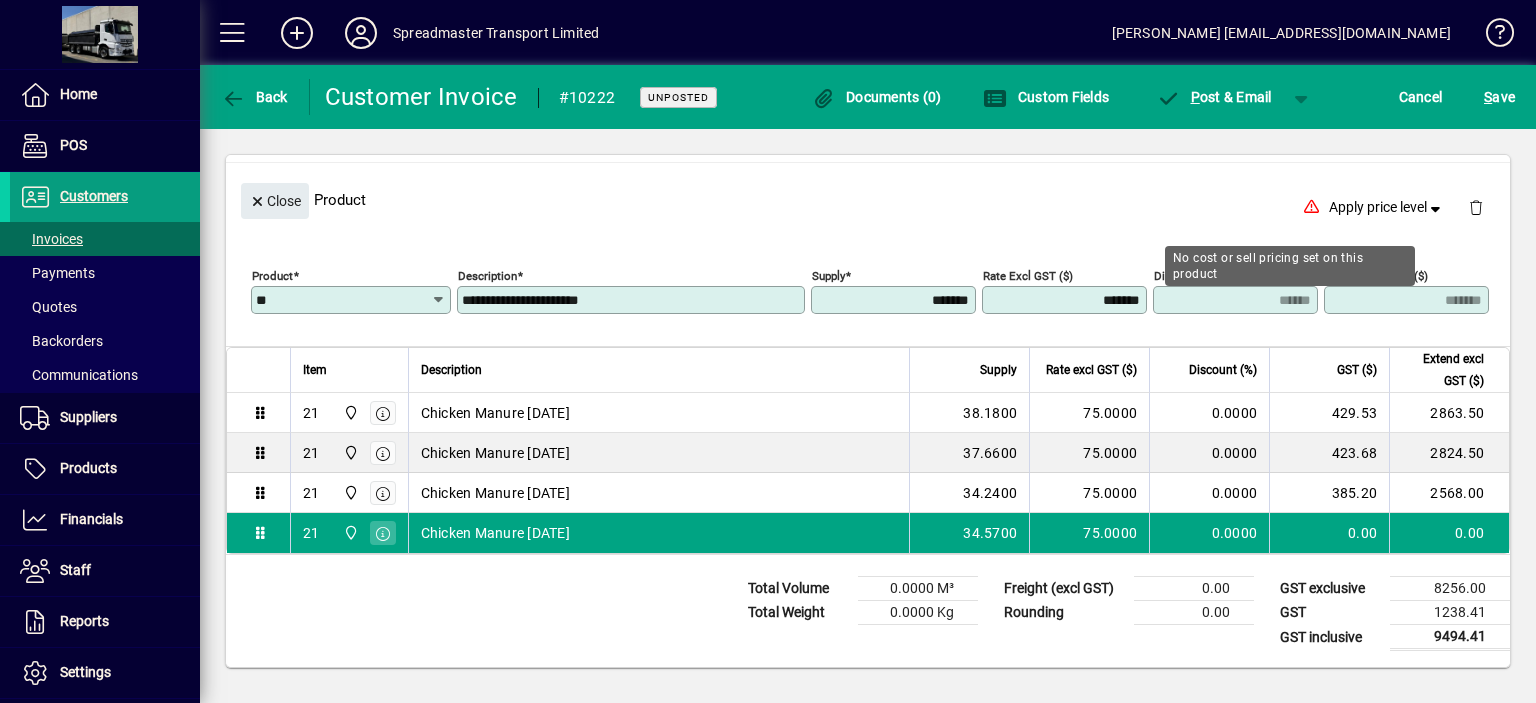 scroll, scrollTop: 208, scrollLeft: 0, axis: vertical 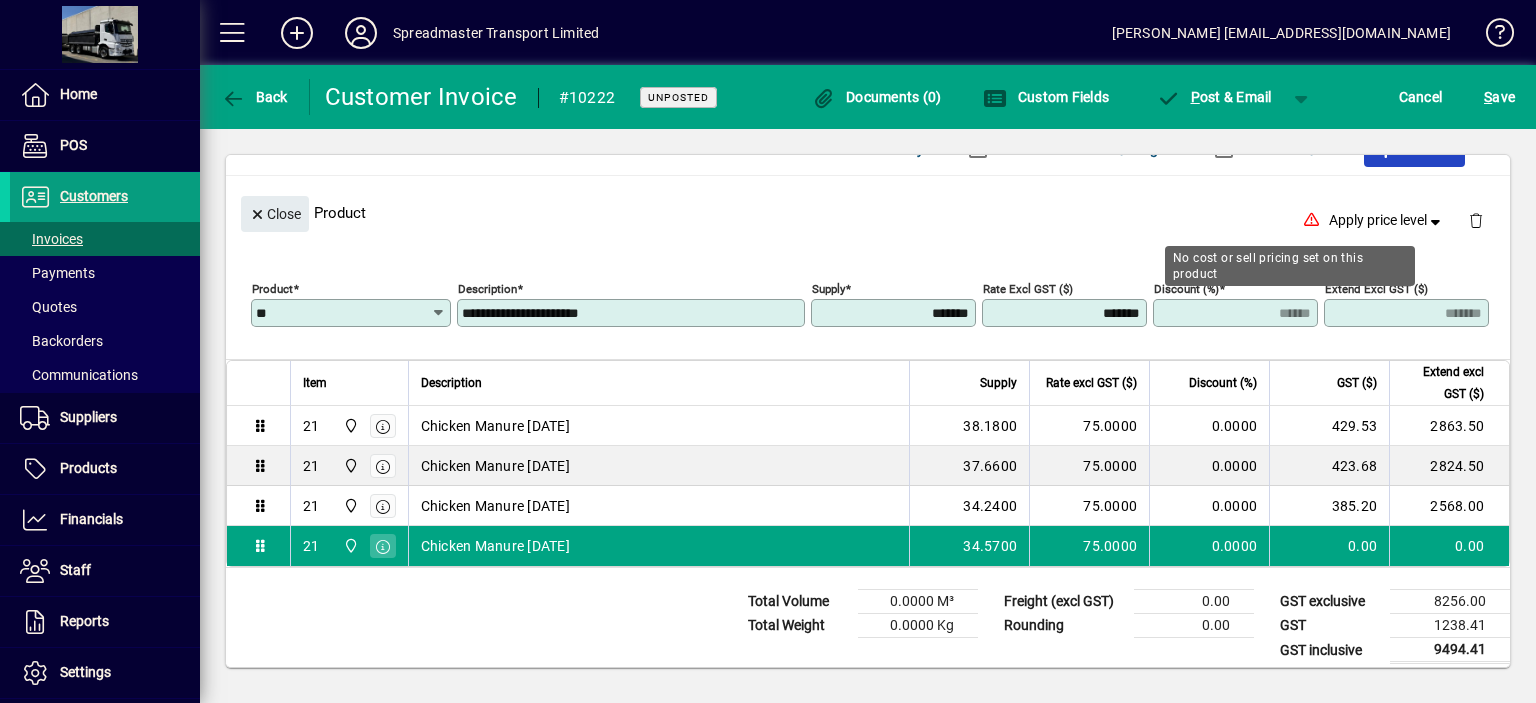 type 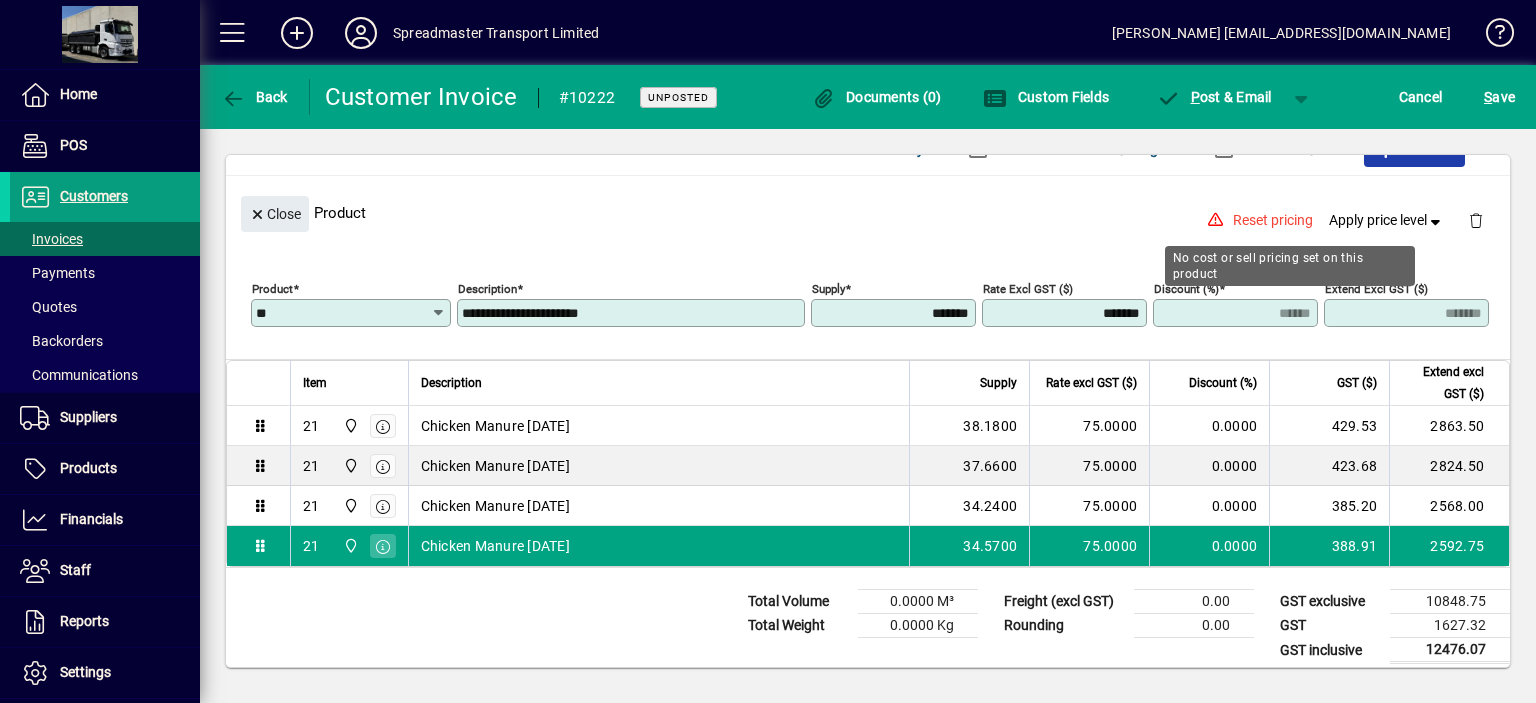 click on "Product" 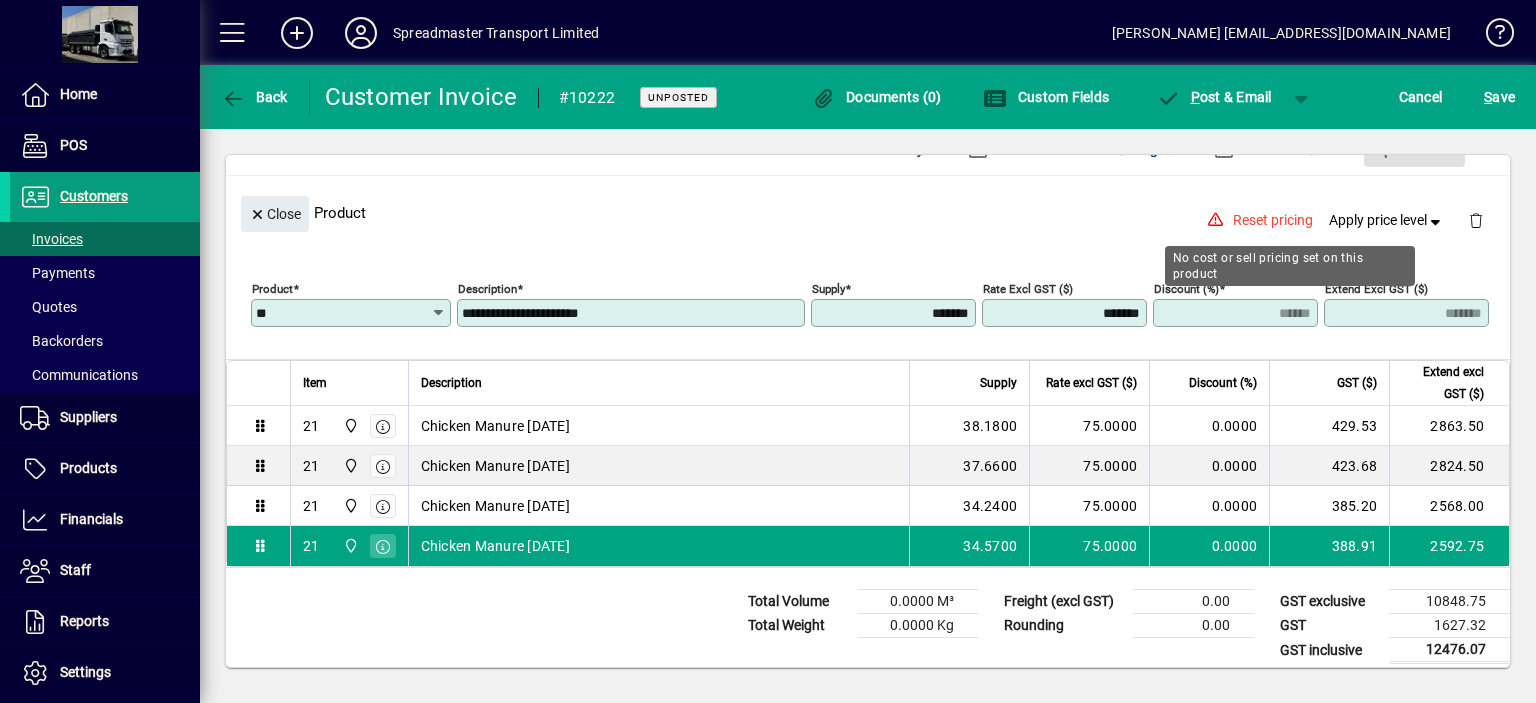 type 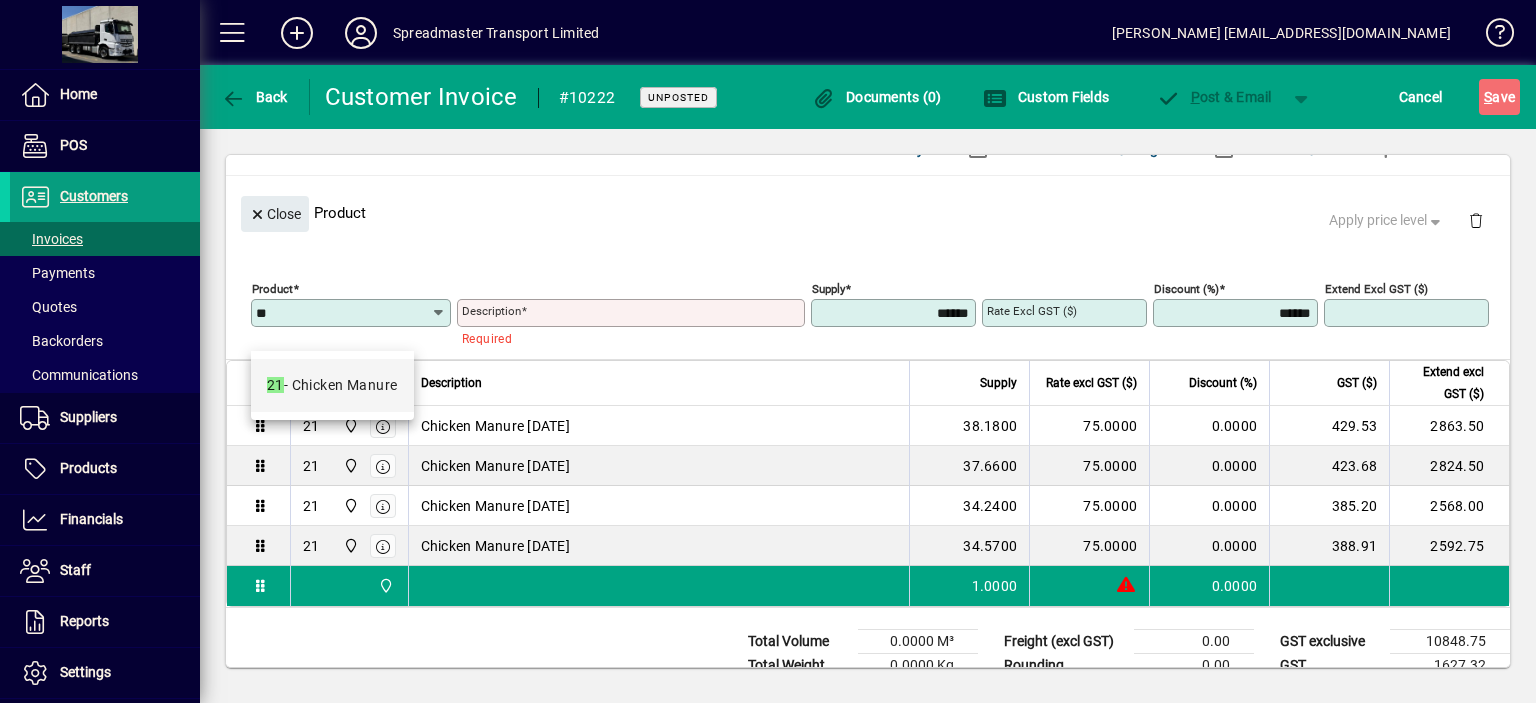 type on "**" 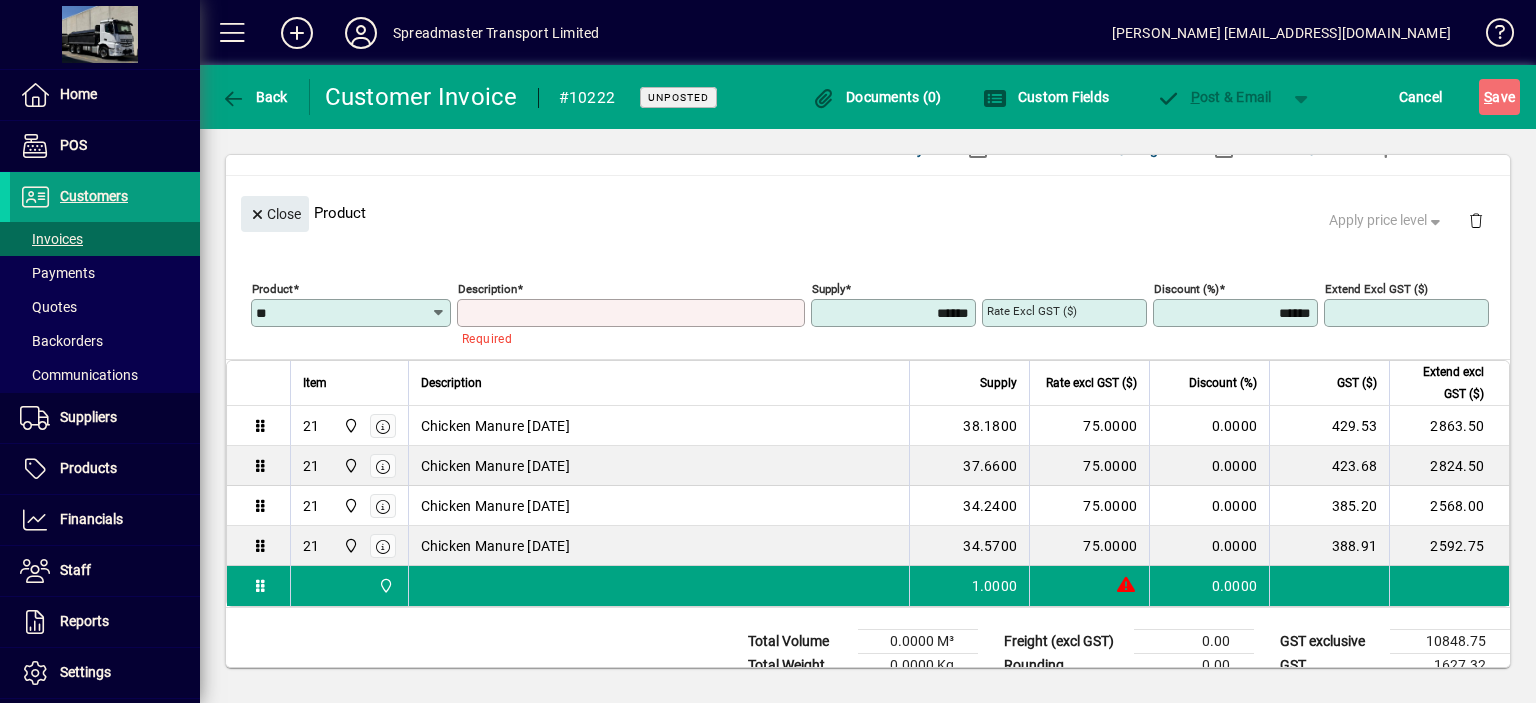 type on "**********" 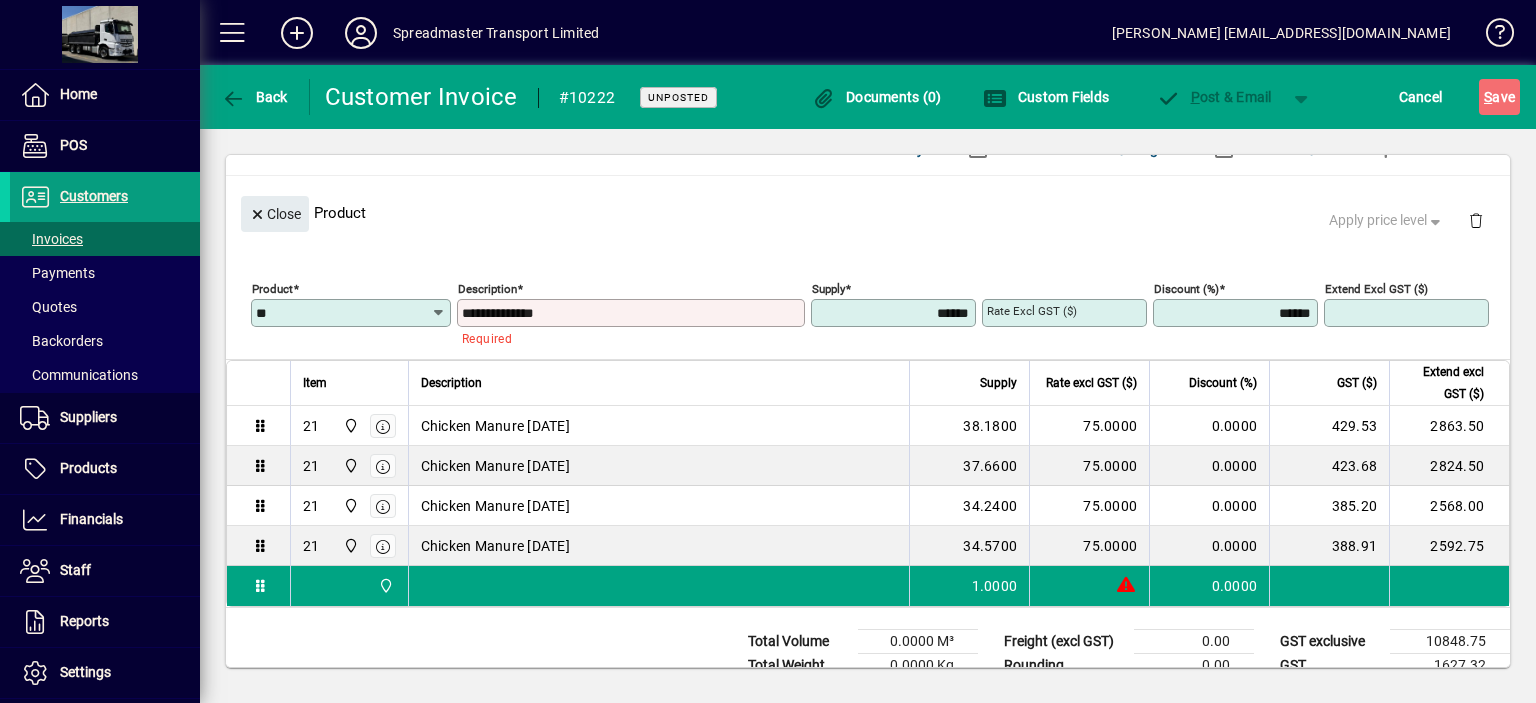type on "****" 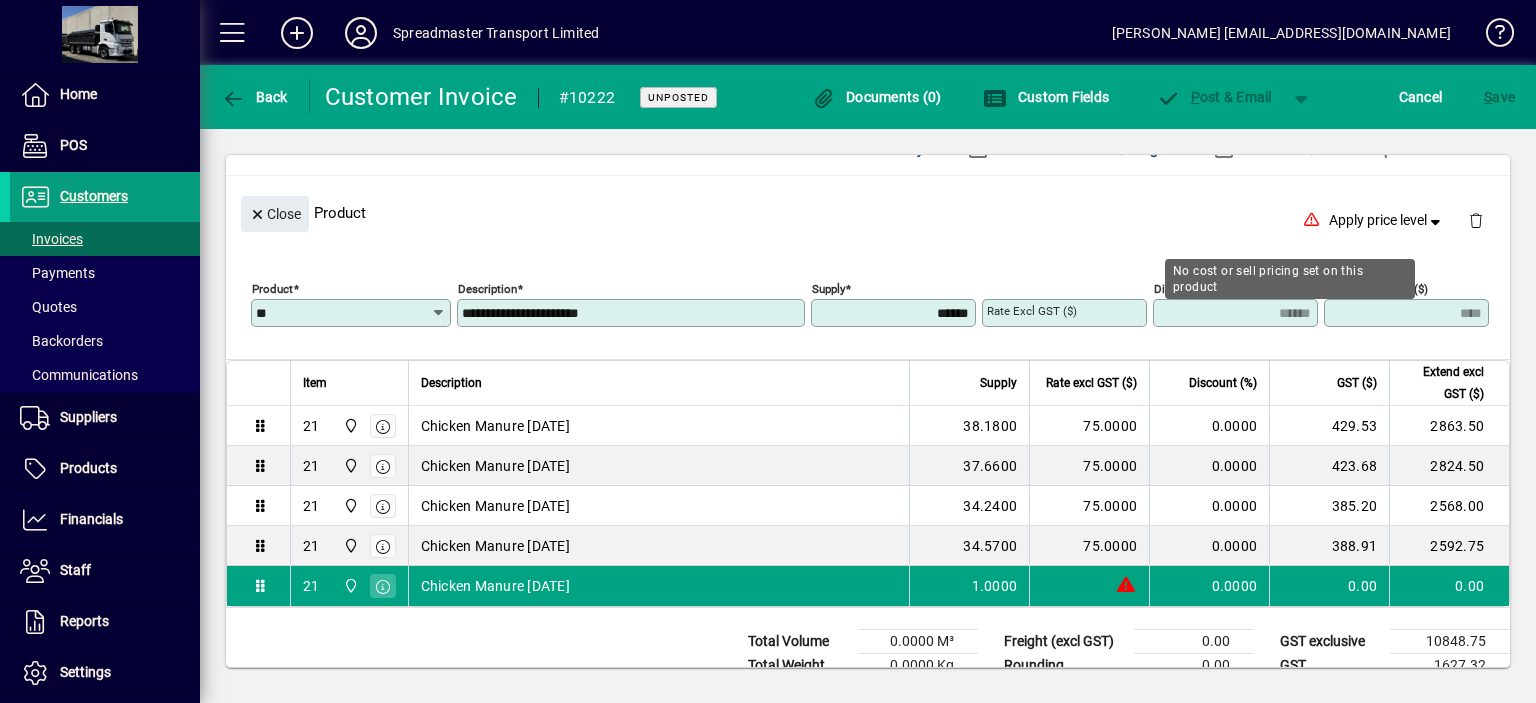 type on "**********" 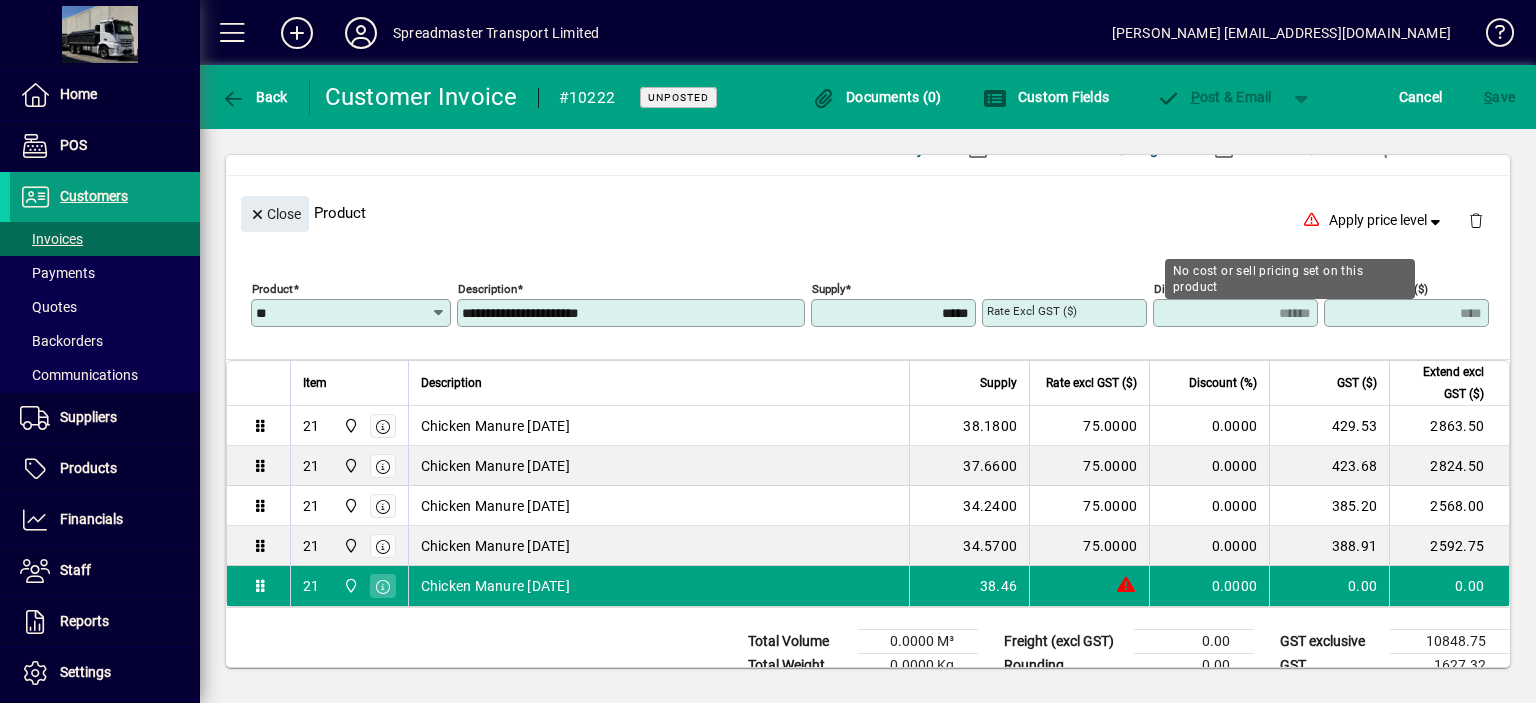 type on "*******" 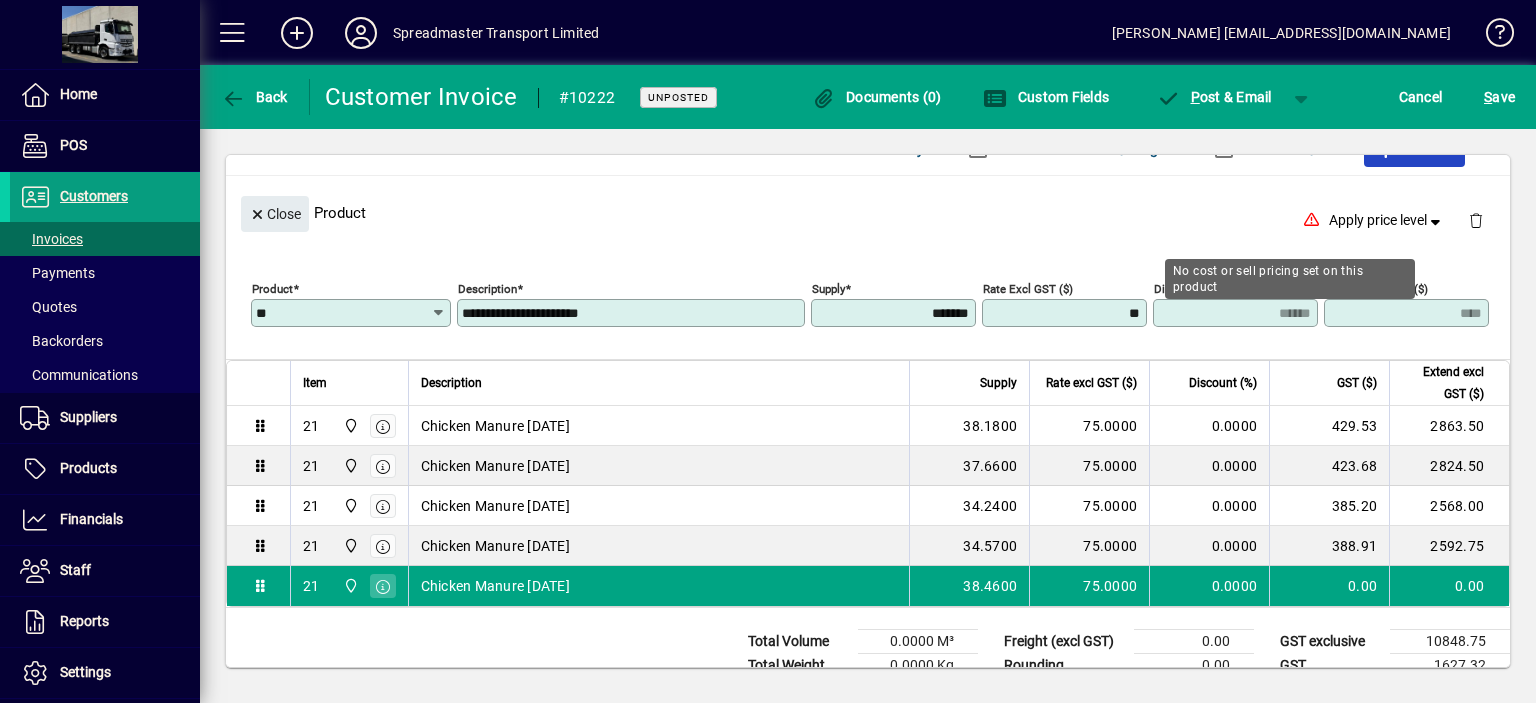 type on "*******" 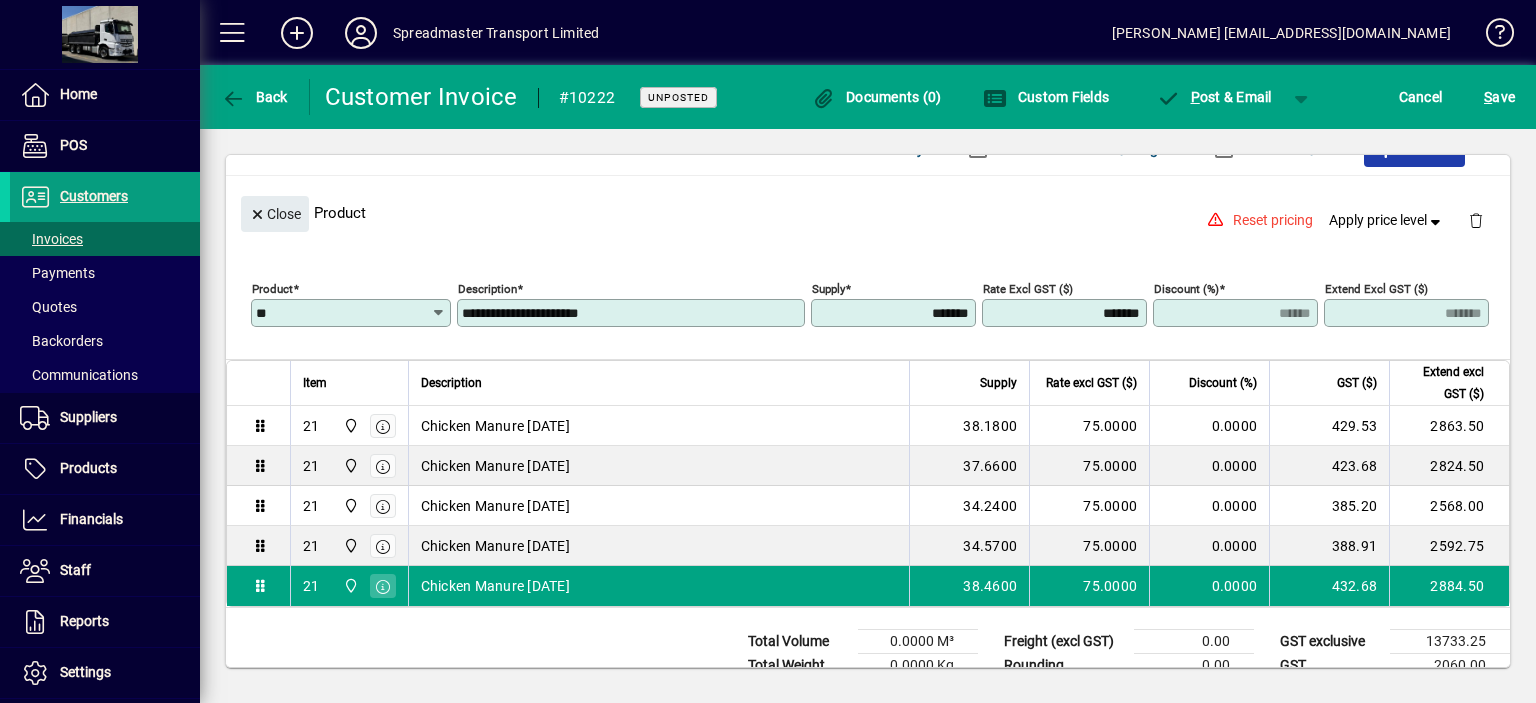 click on "Product" 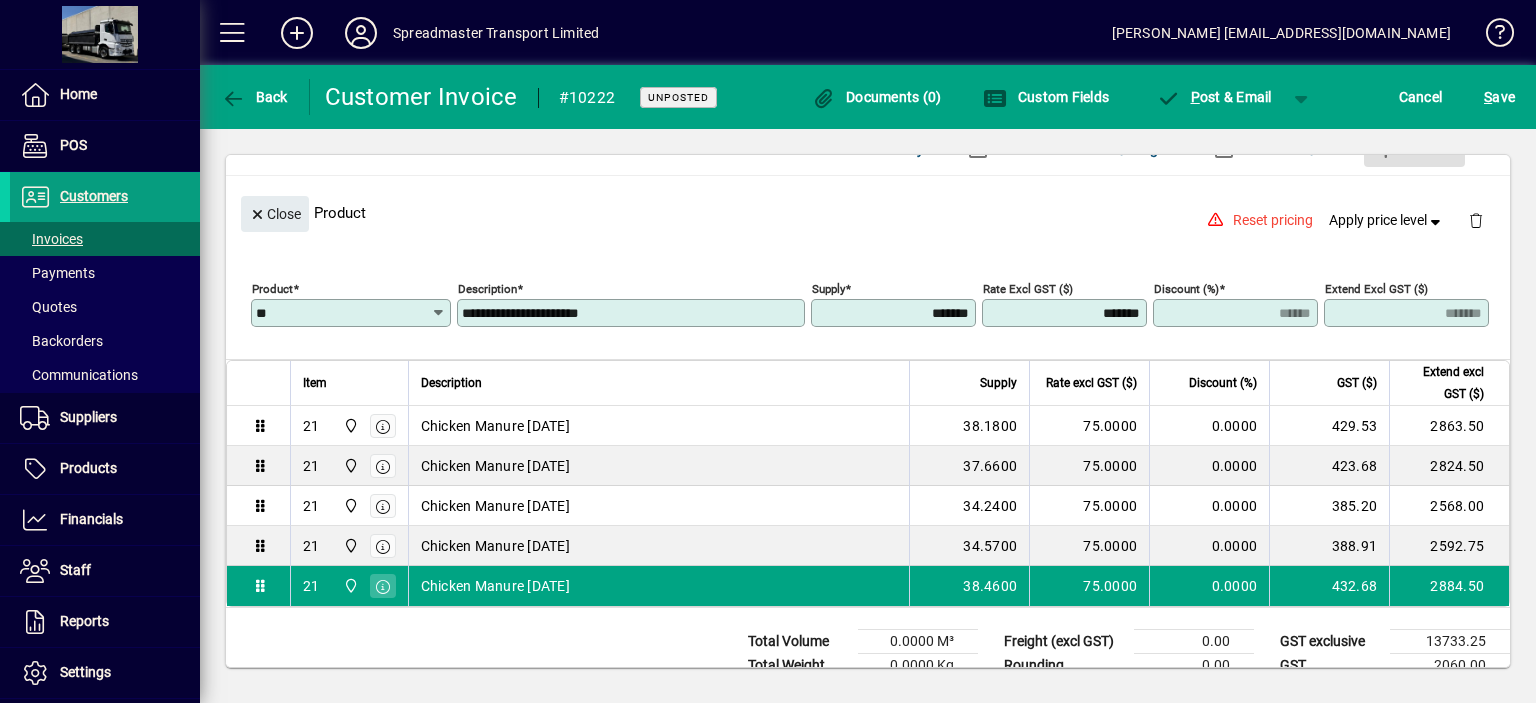 type 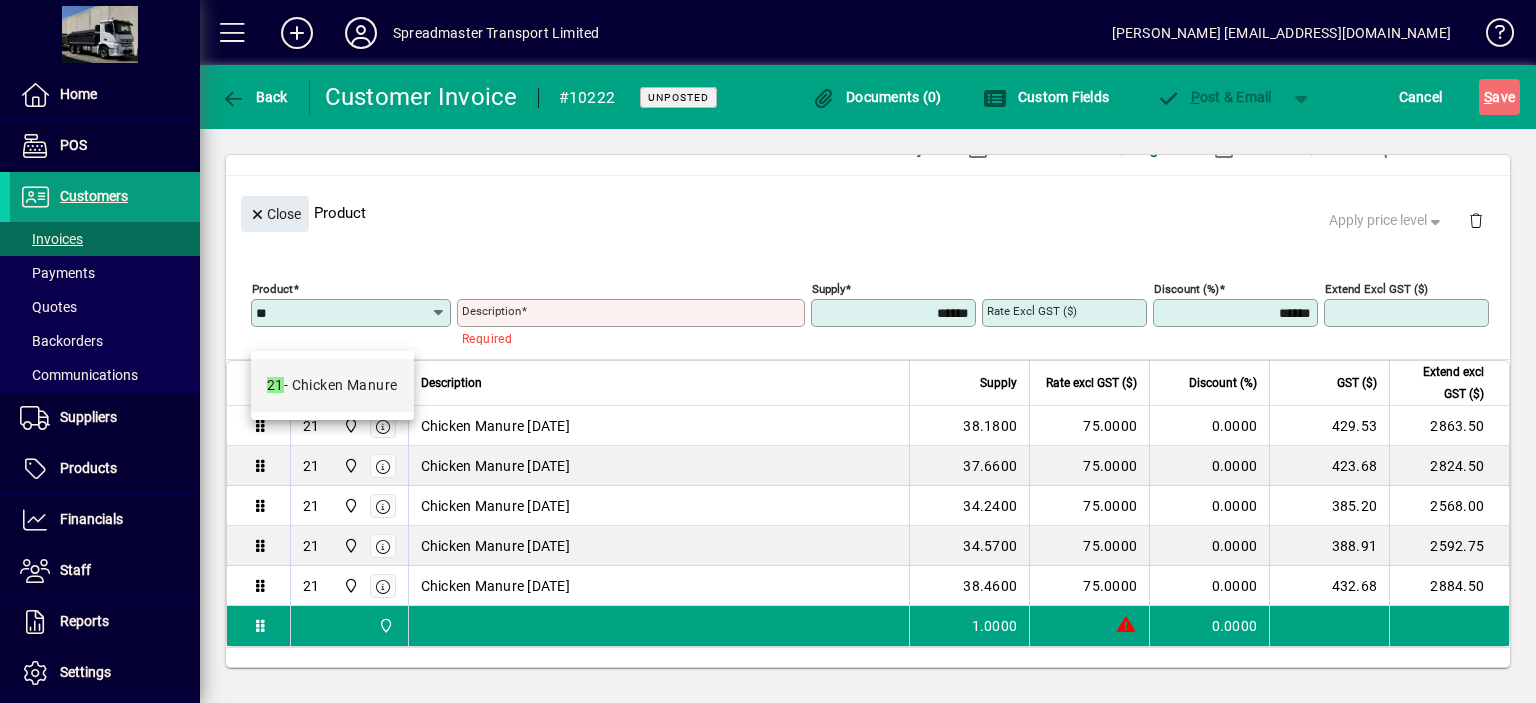 type on "**" 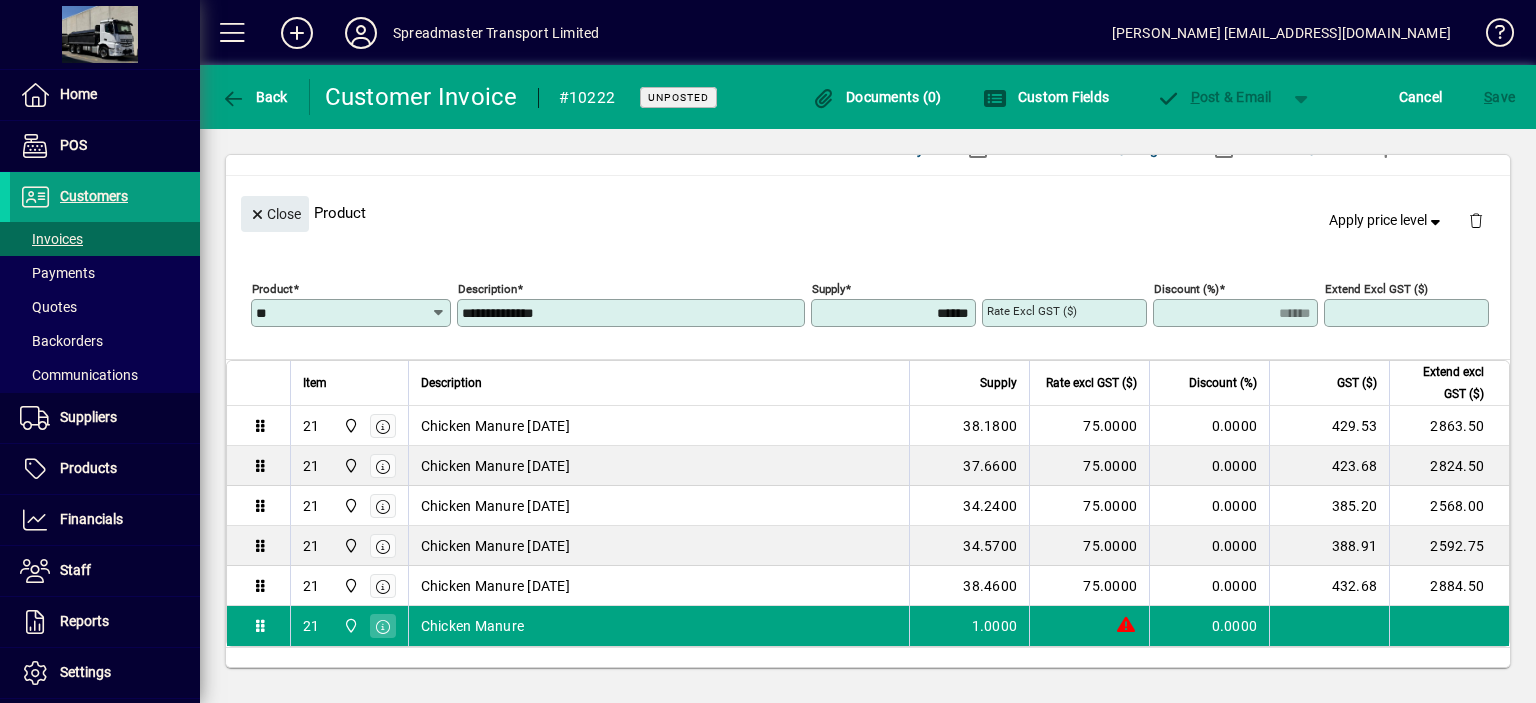 type on "****" 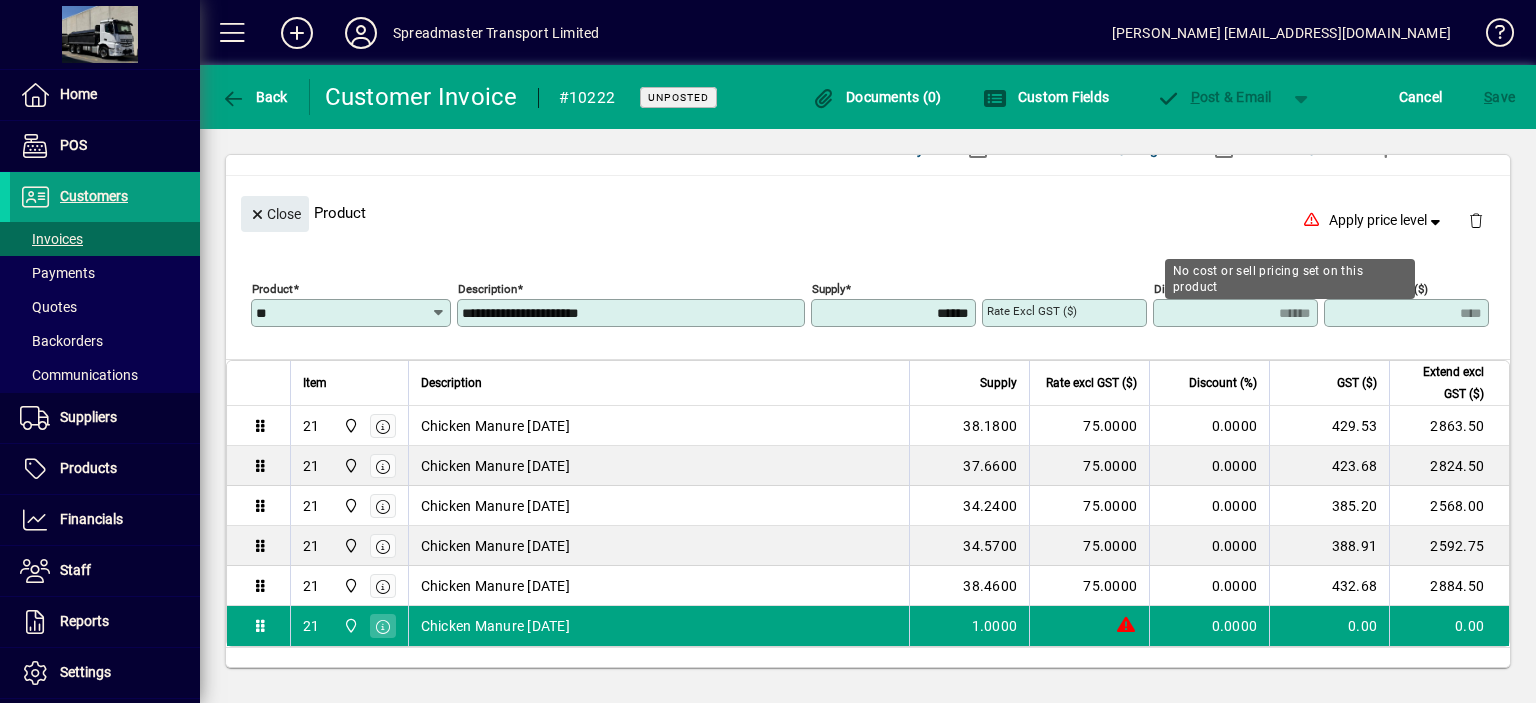 type on "**********" 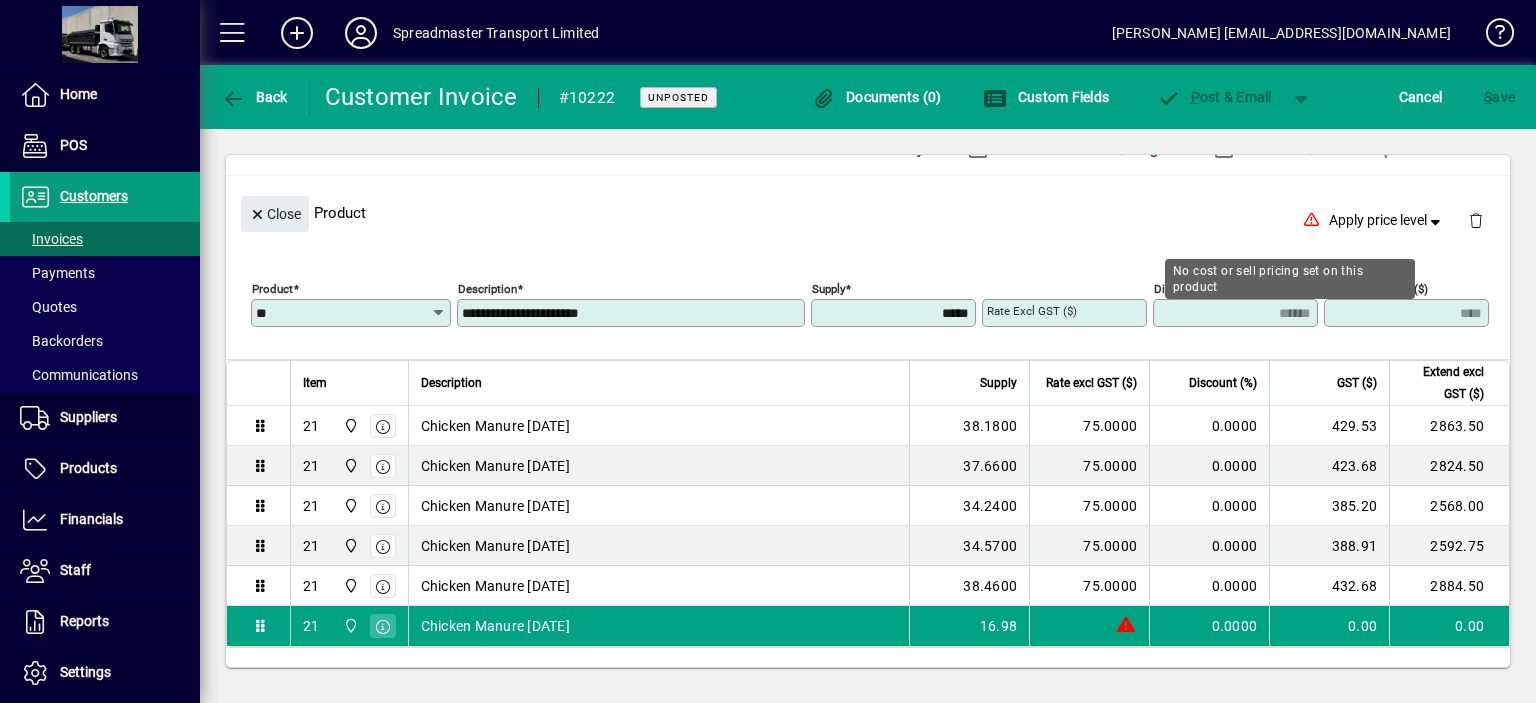 type on "*******" 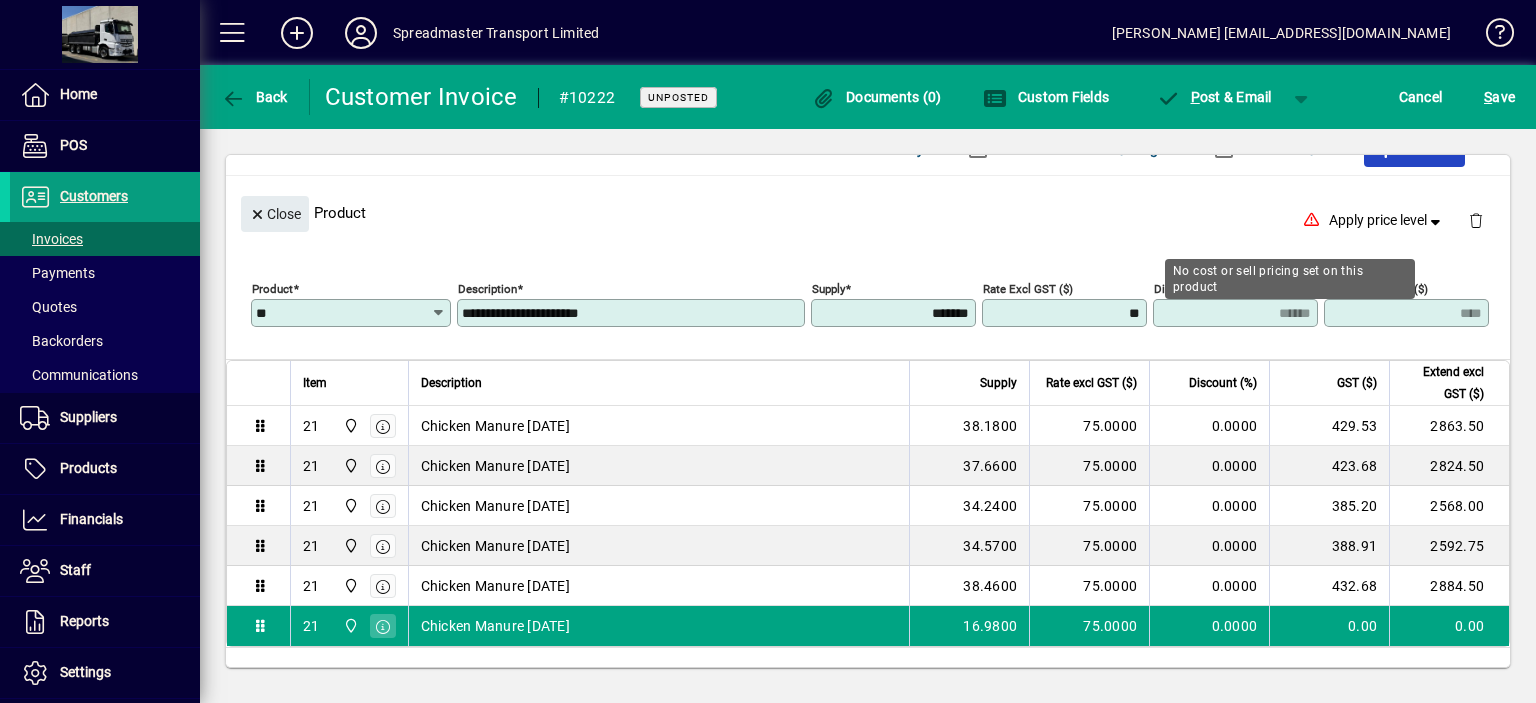 type on "*******" 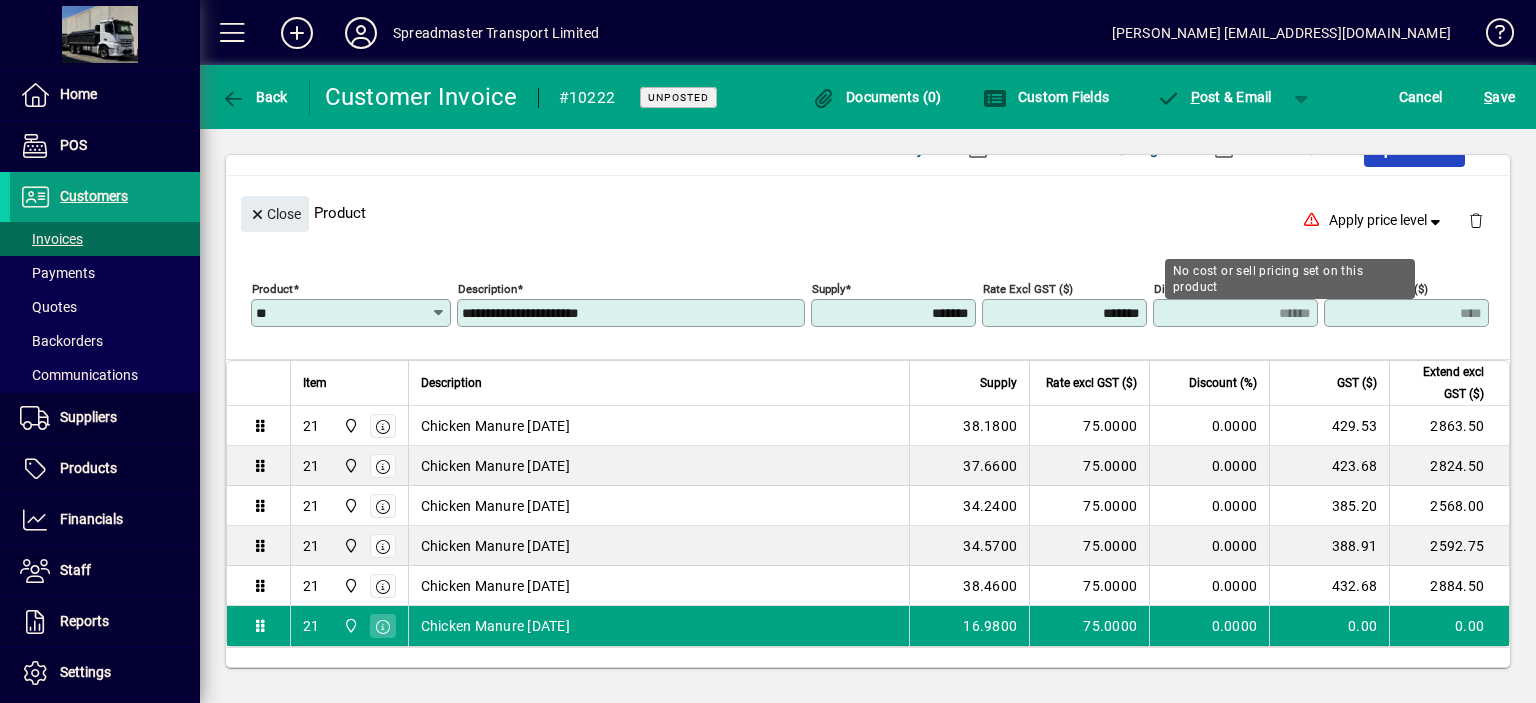 type on "*******" 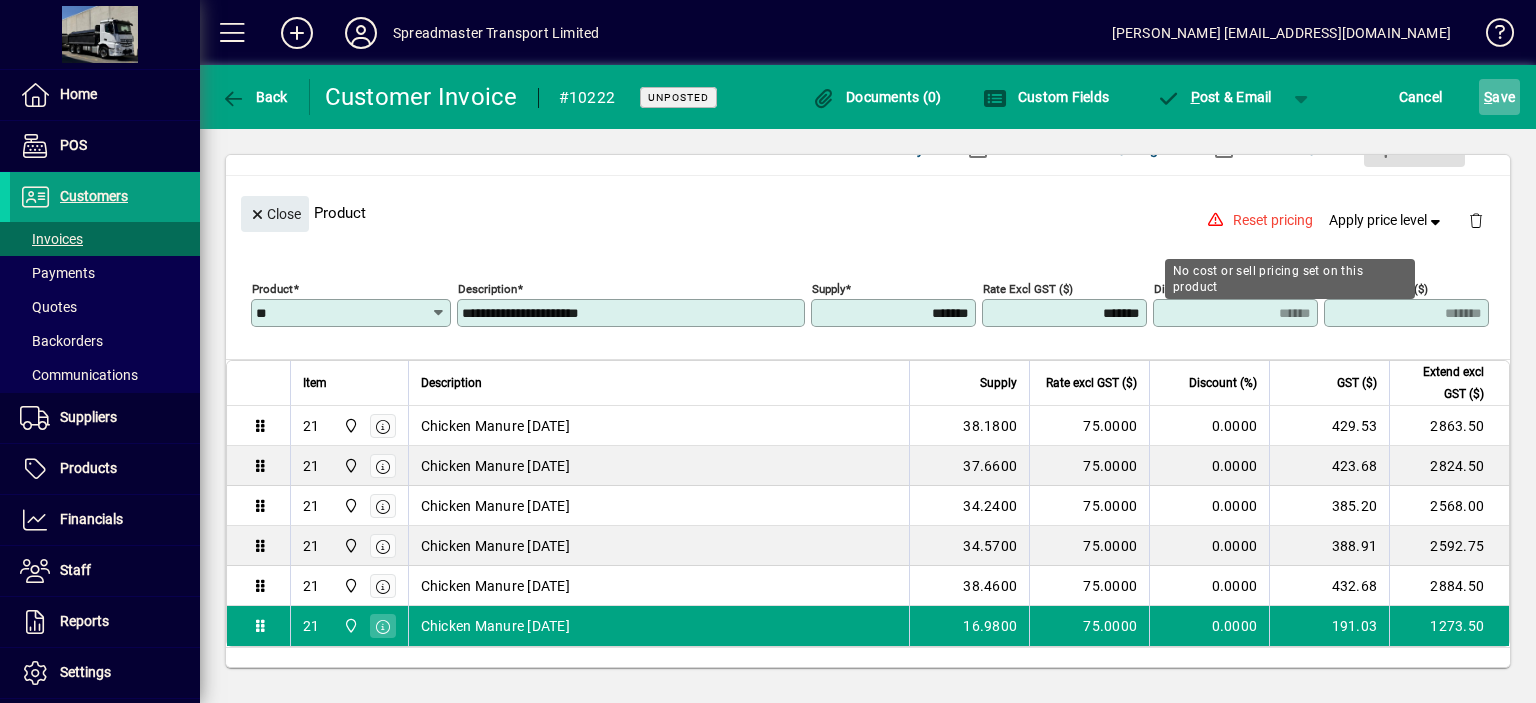 click on "S ave" 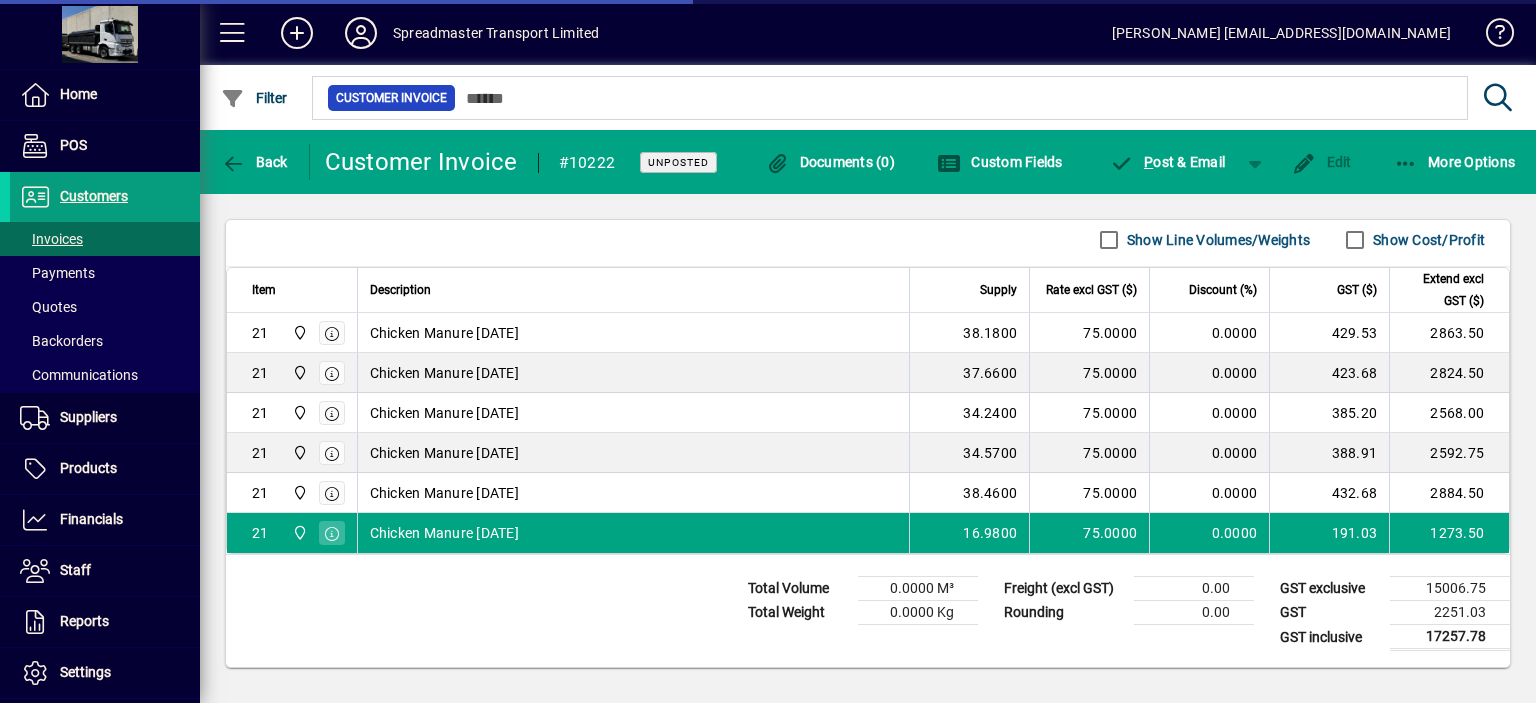 scroll, scrollTop: 204, scrollLeft: 0, axis: vertical 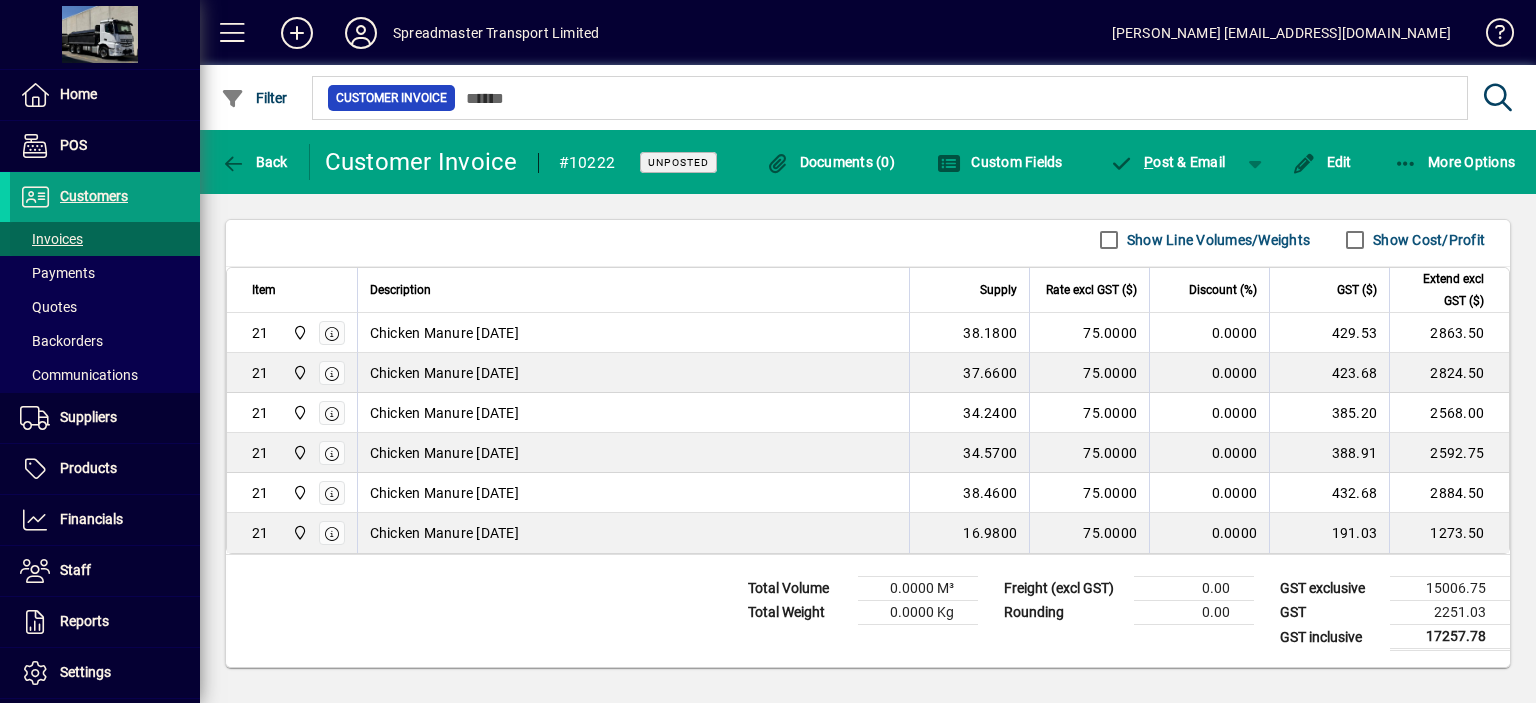 click on "Invoices" at bounding box center [51, 239] 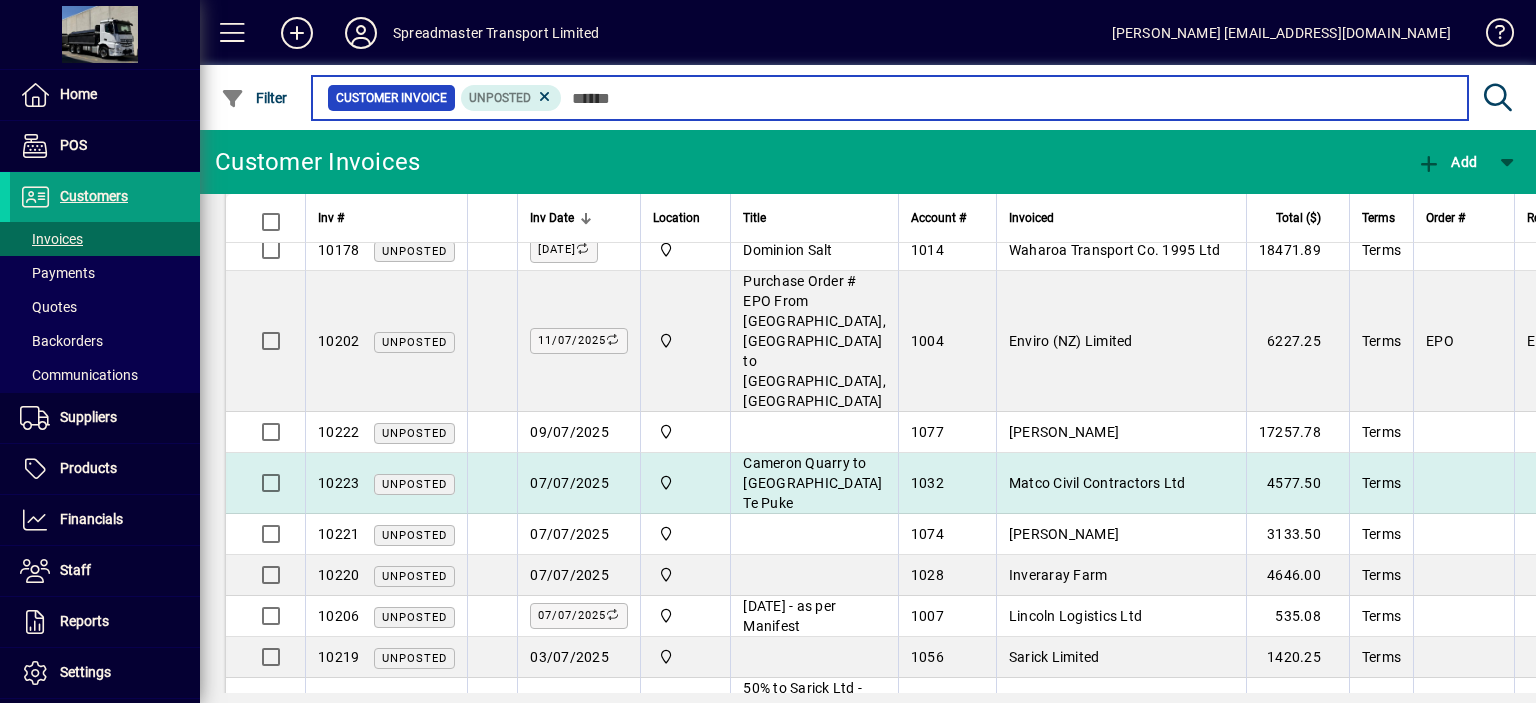 scroll, scrollTop: 0, scrollLeft: 0, axis: both 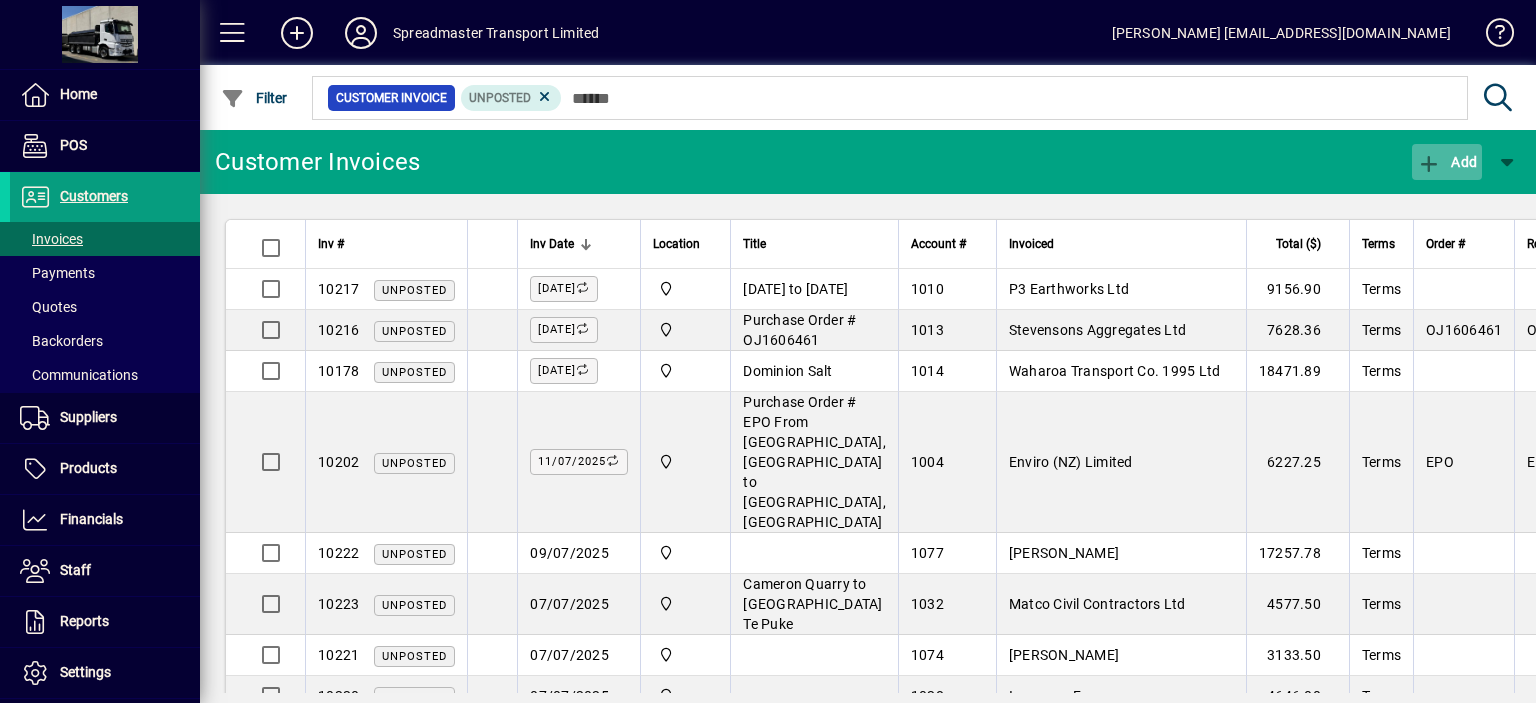 click on "Add" 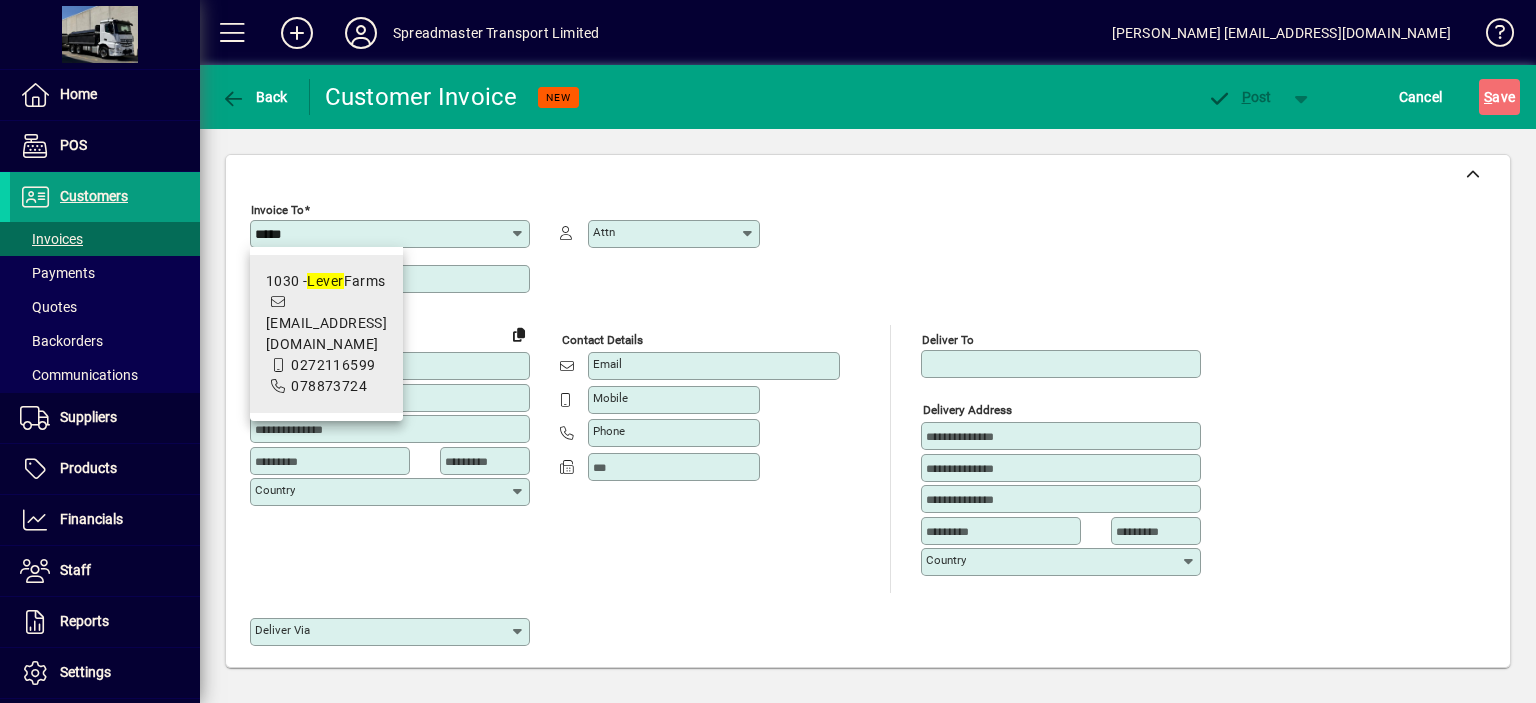 click on "1030 -  Lever  Farms" at bounding box center (327, 281) 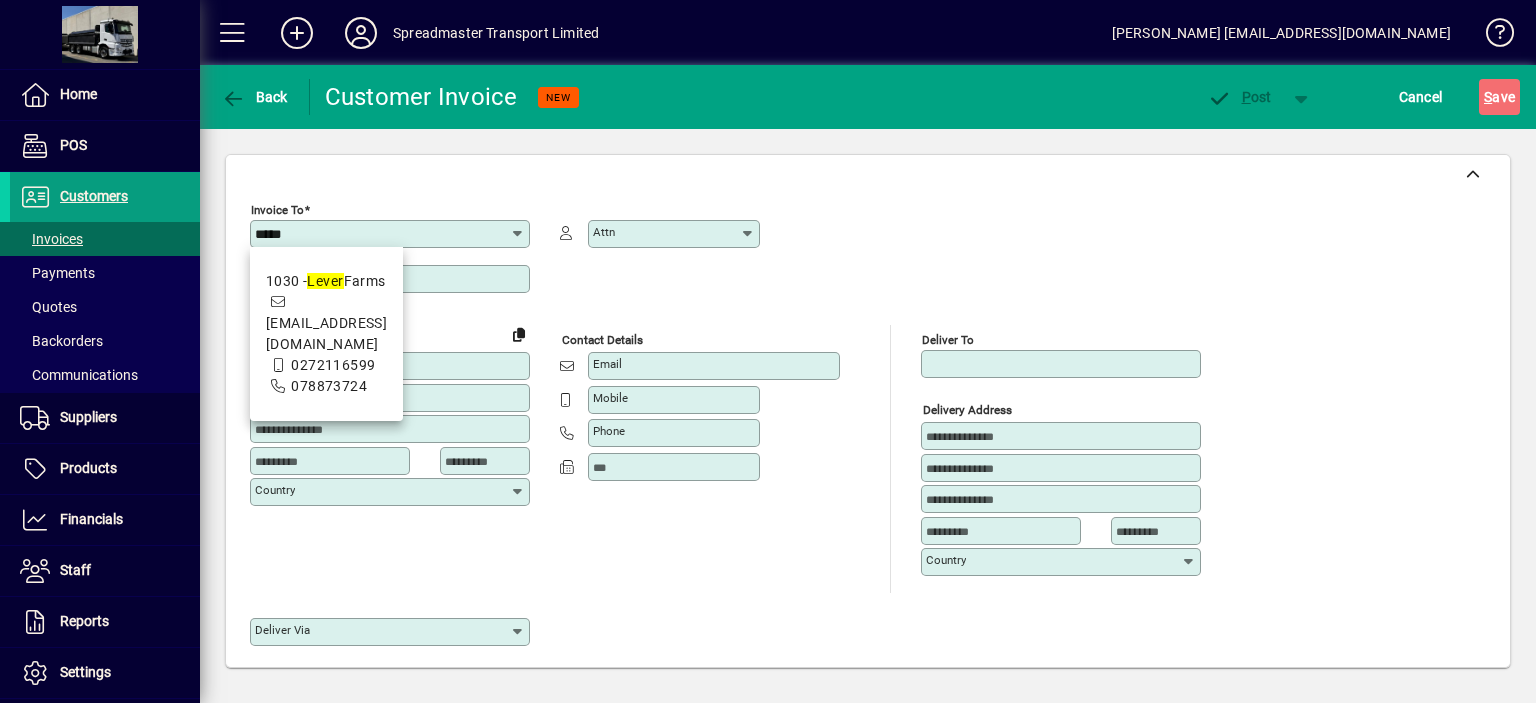 type on "**********" 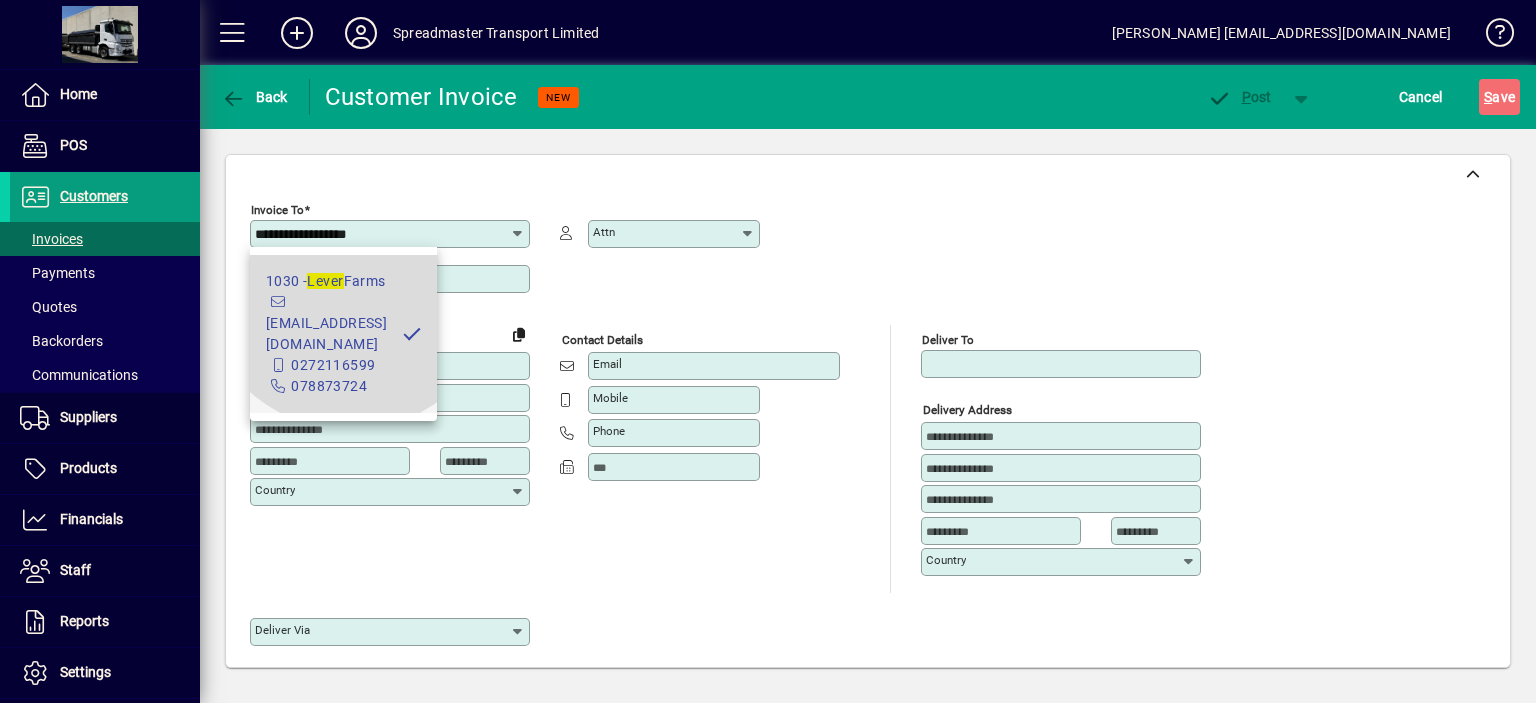 type on "**********" 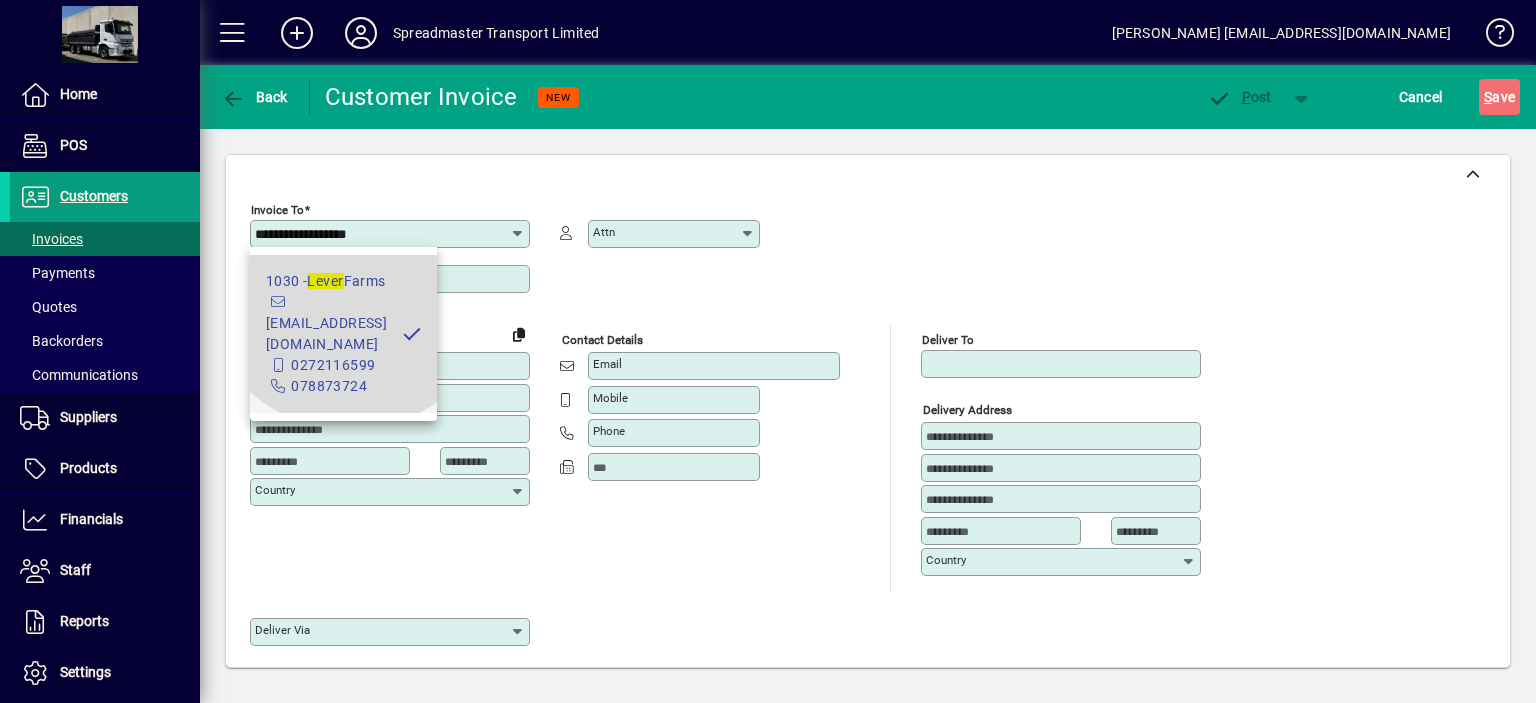 type on "***" 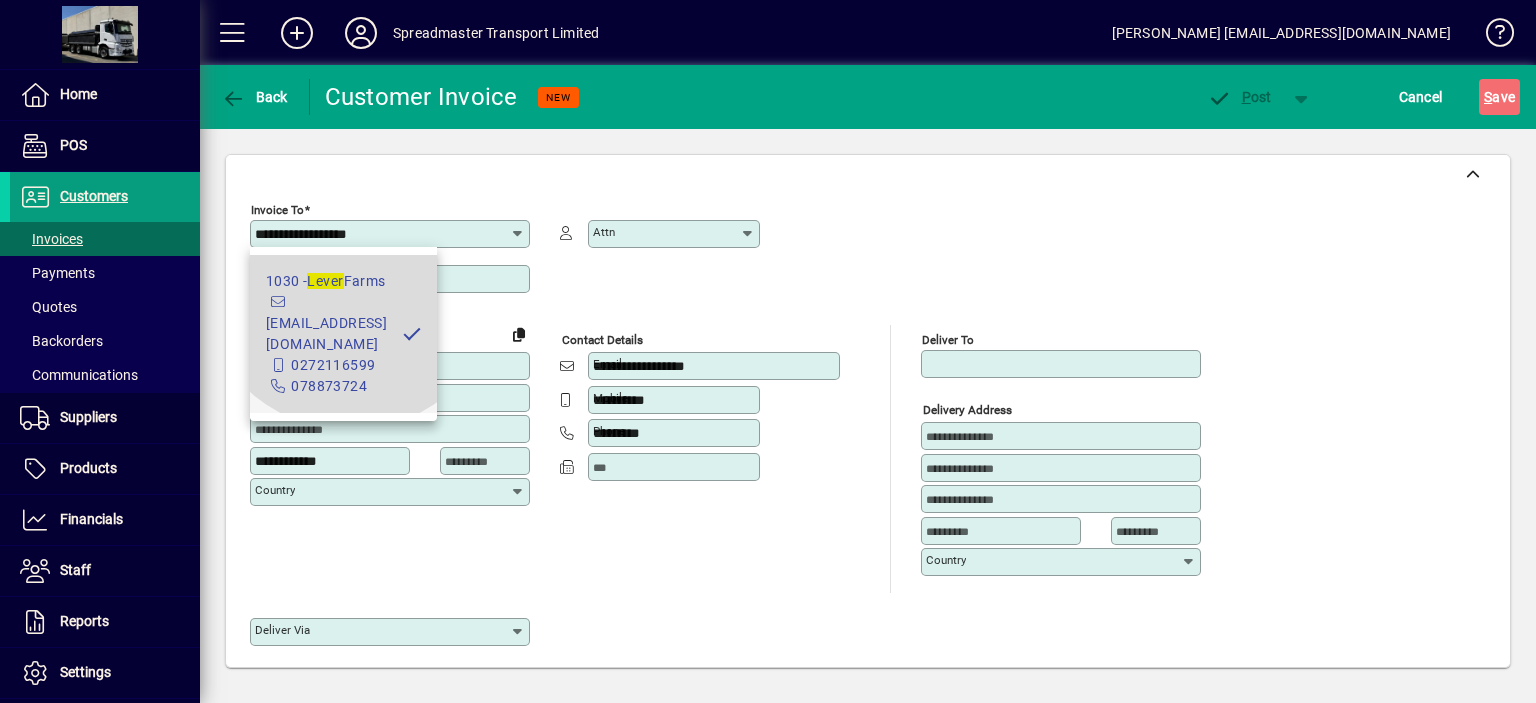 type on "**********" 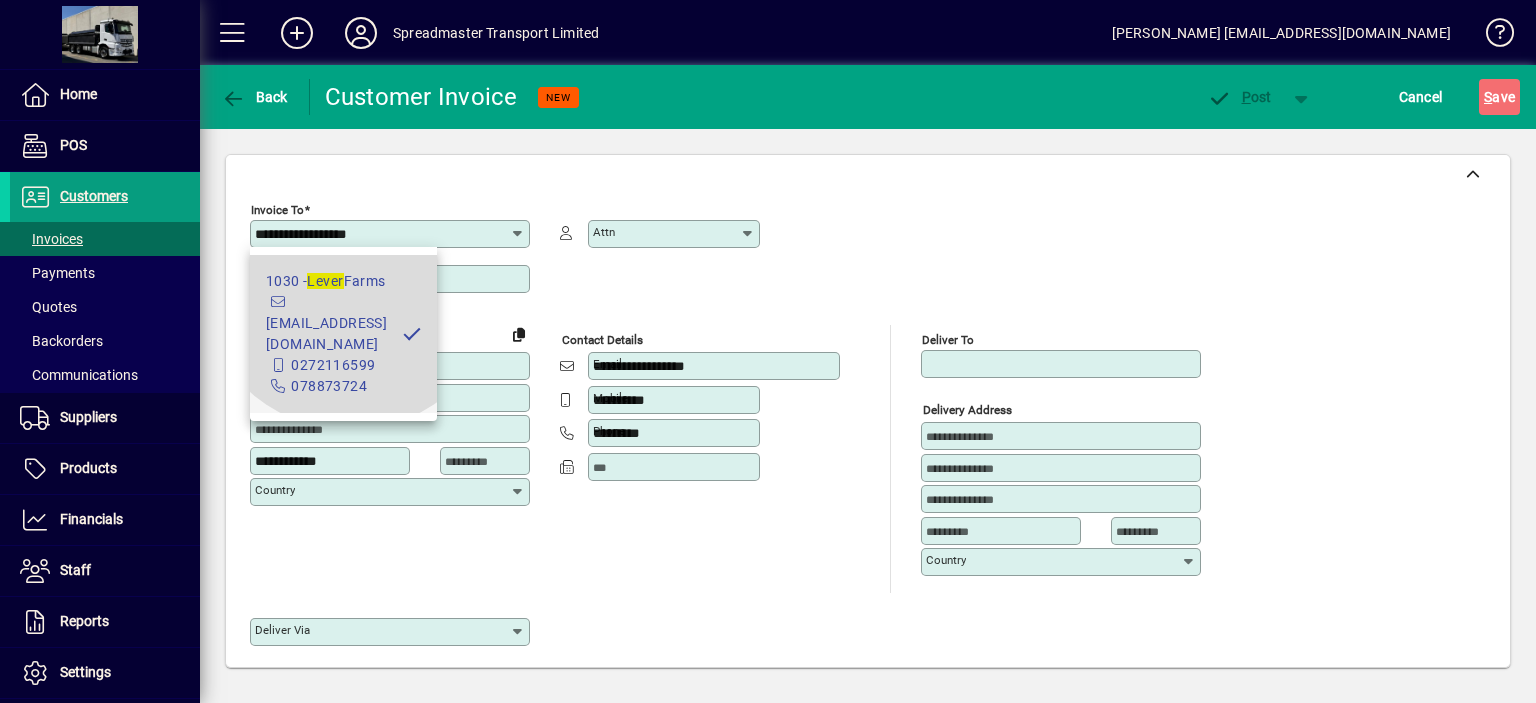 type on "***" 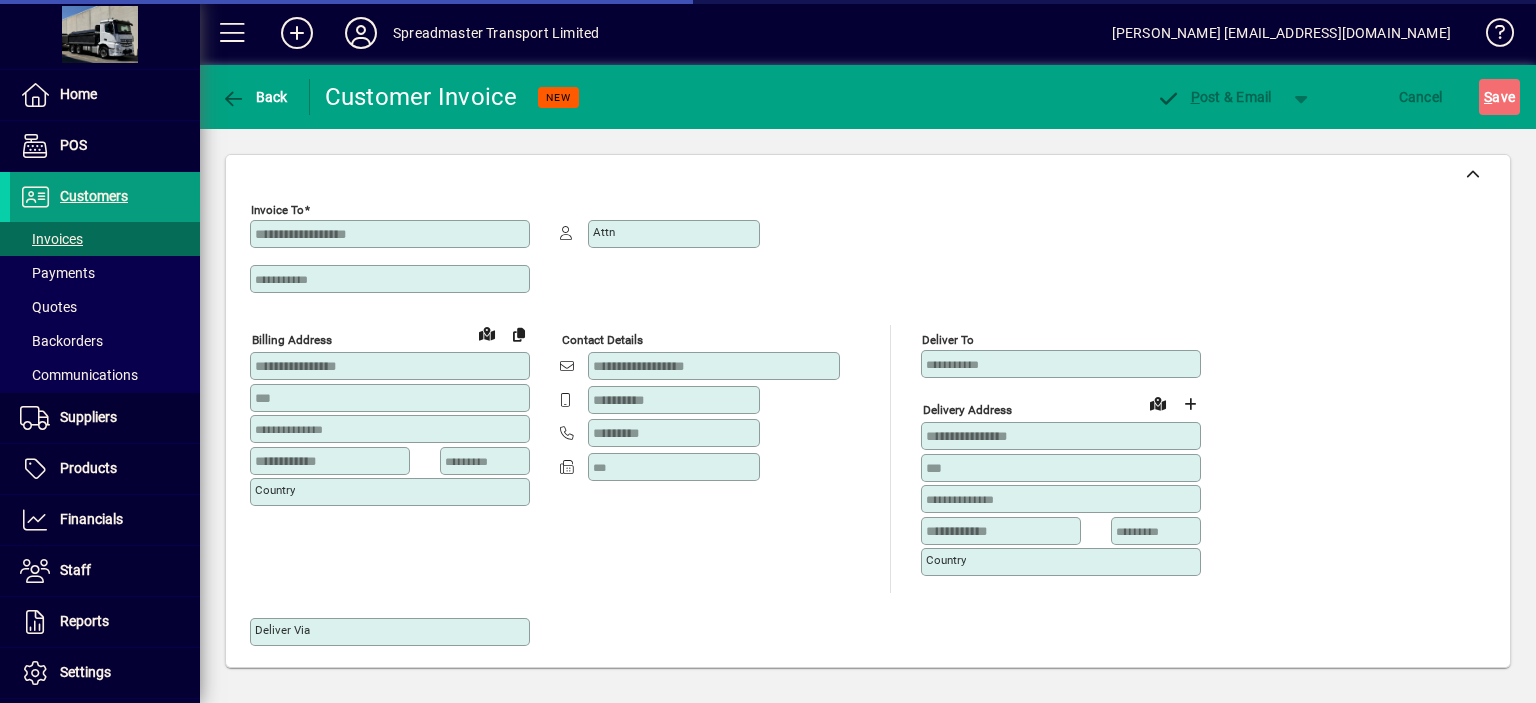 type on "**********" 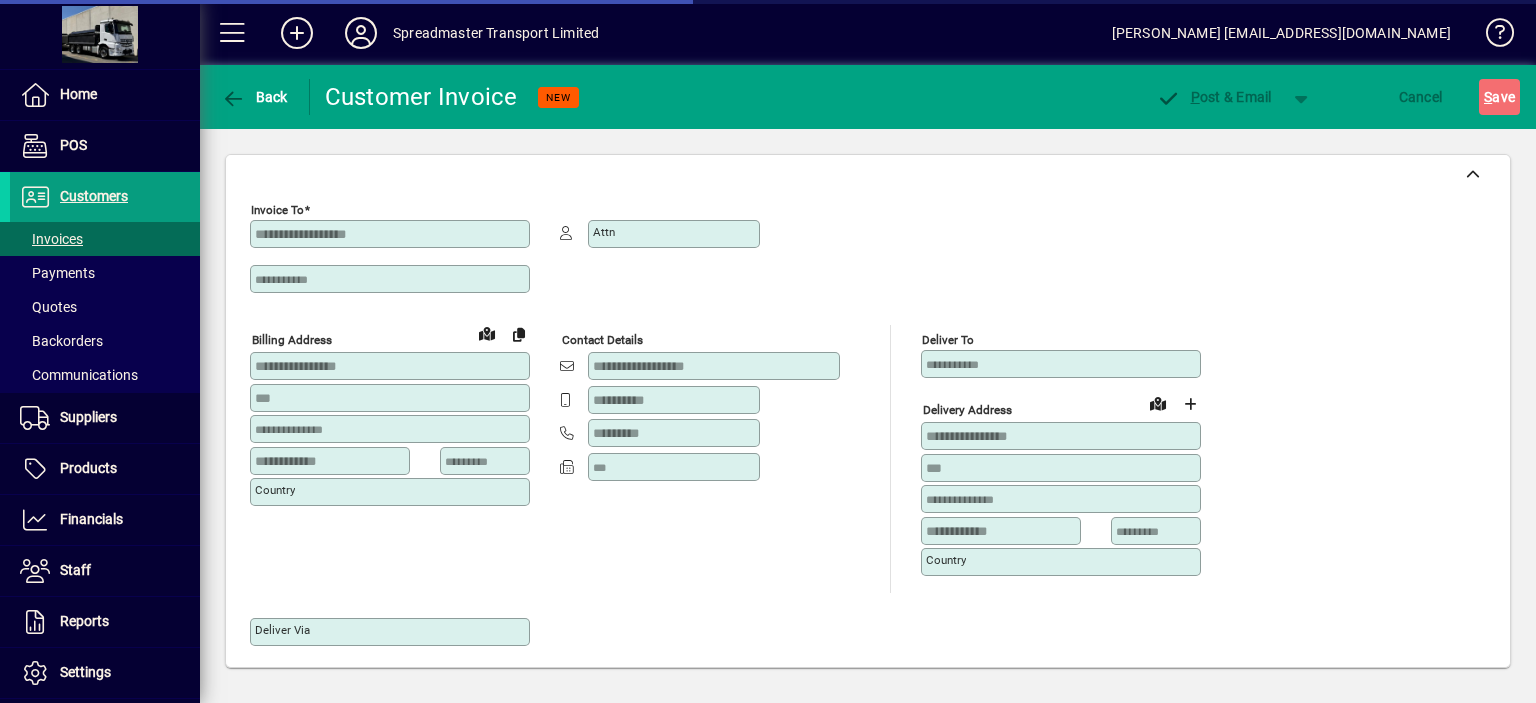 type on "**********" 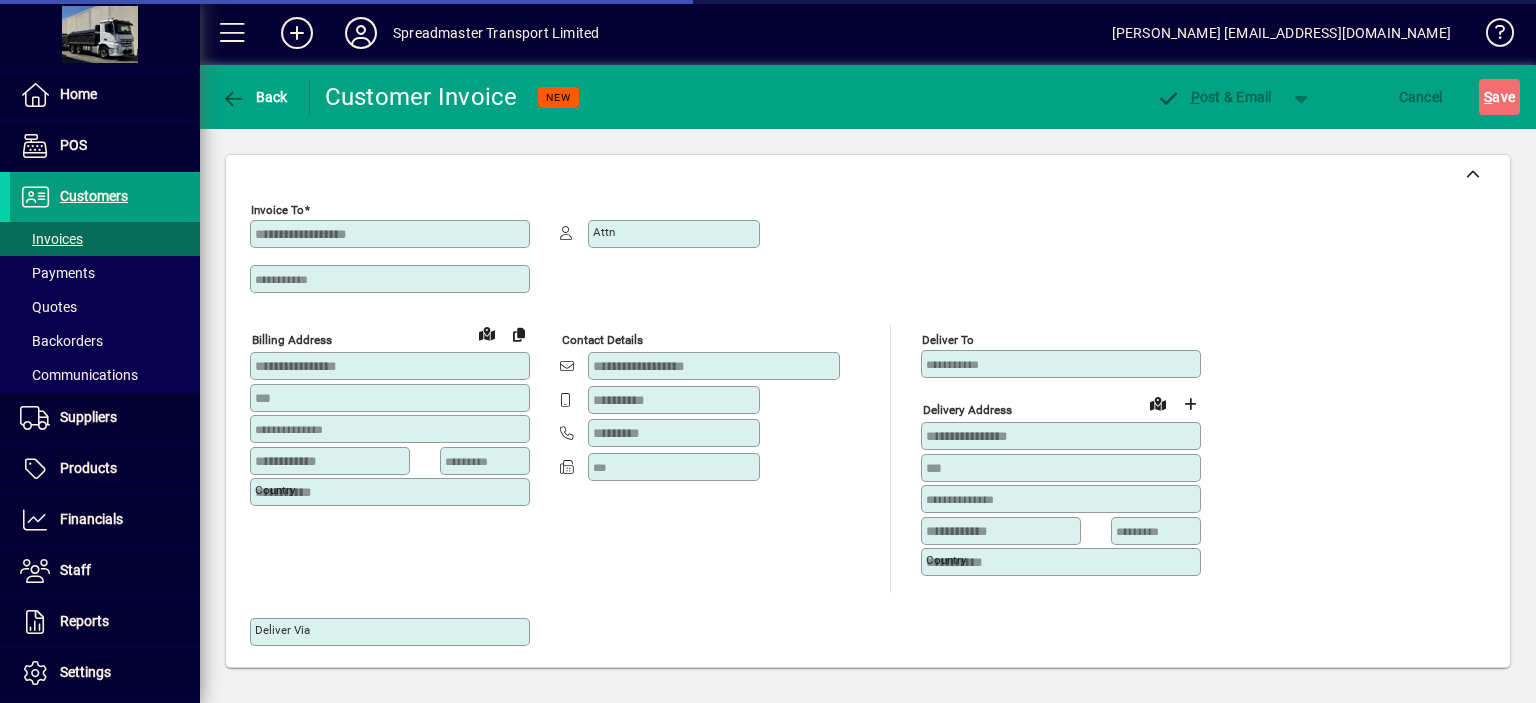 type on "**********" 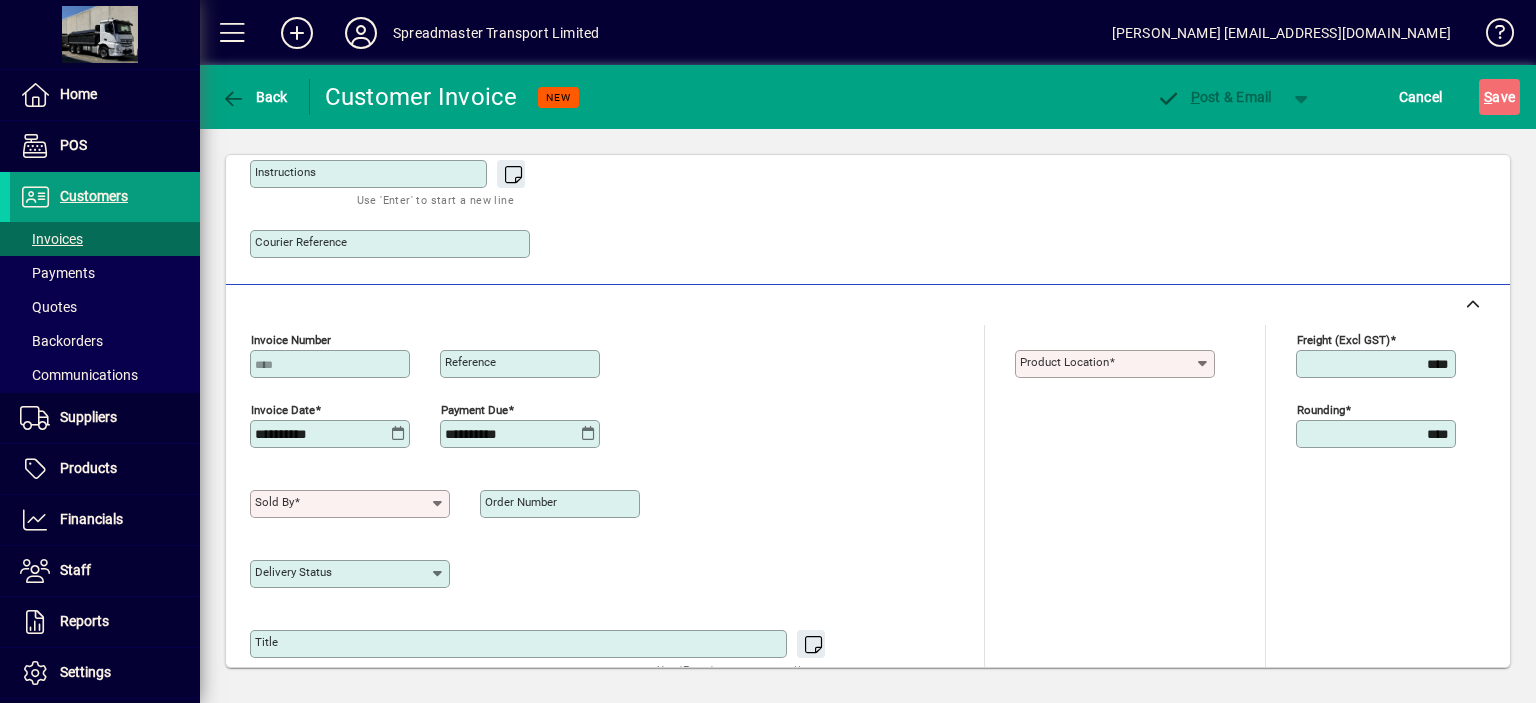 scroll, scrollTop: 600, scrollLeft: 0, axis: vertical 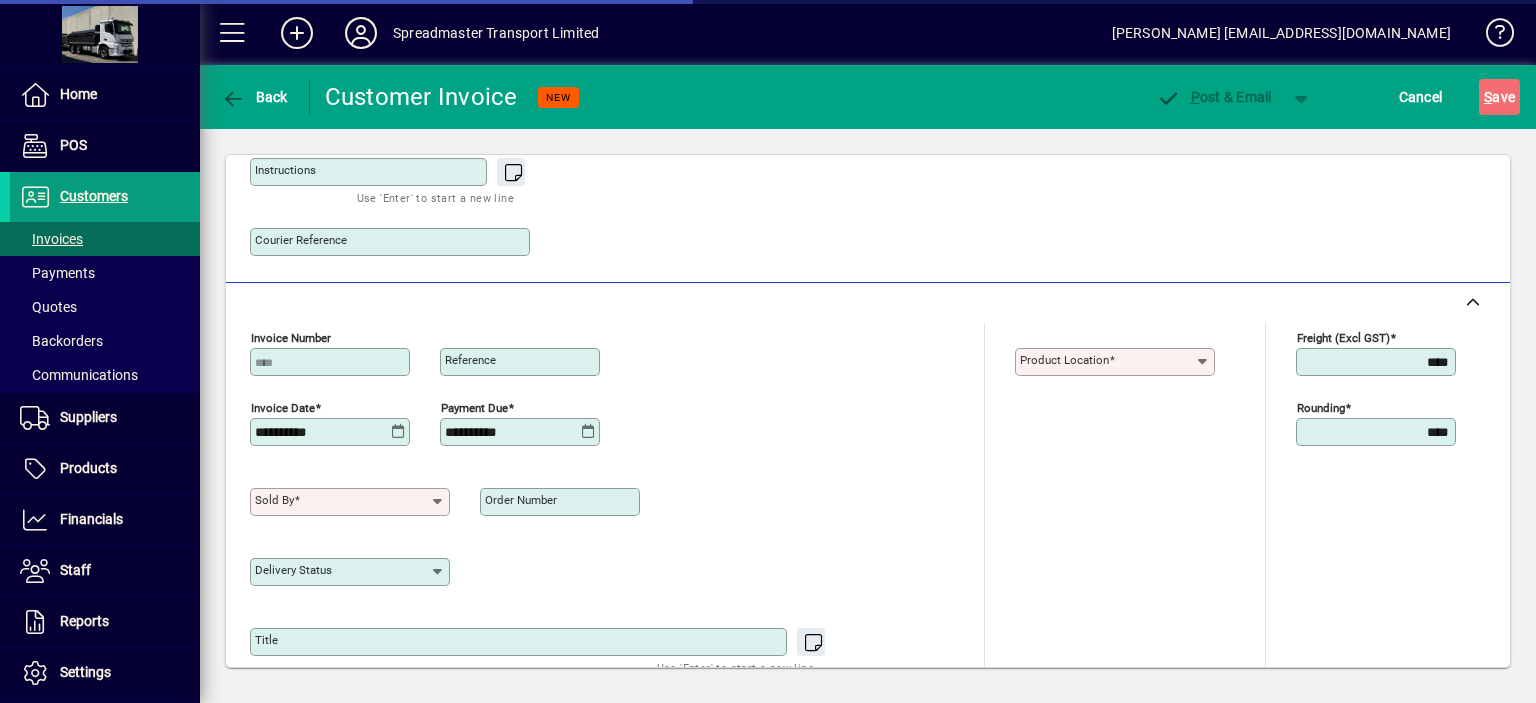 click 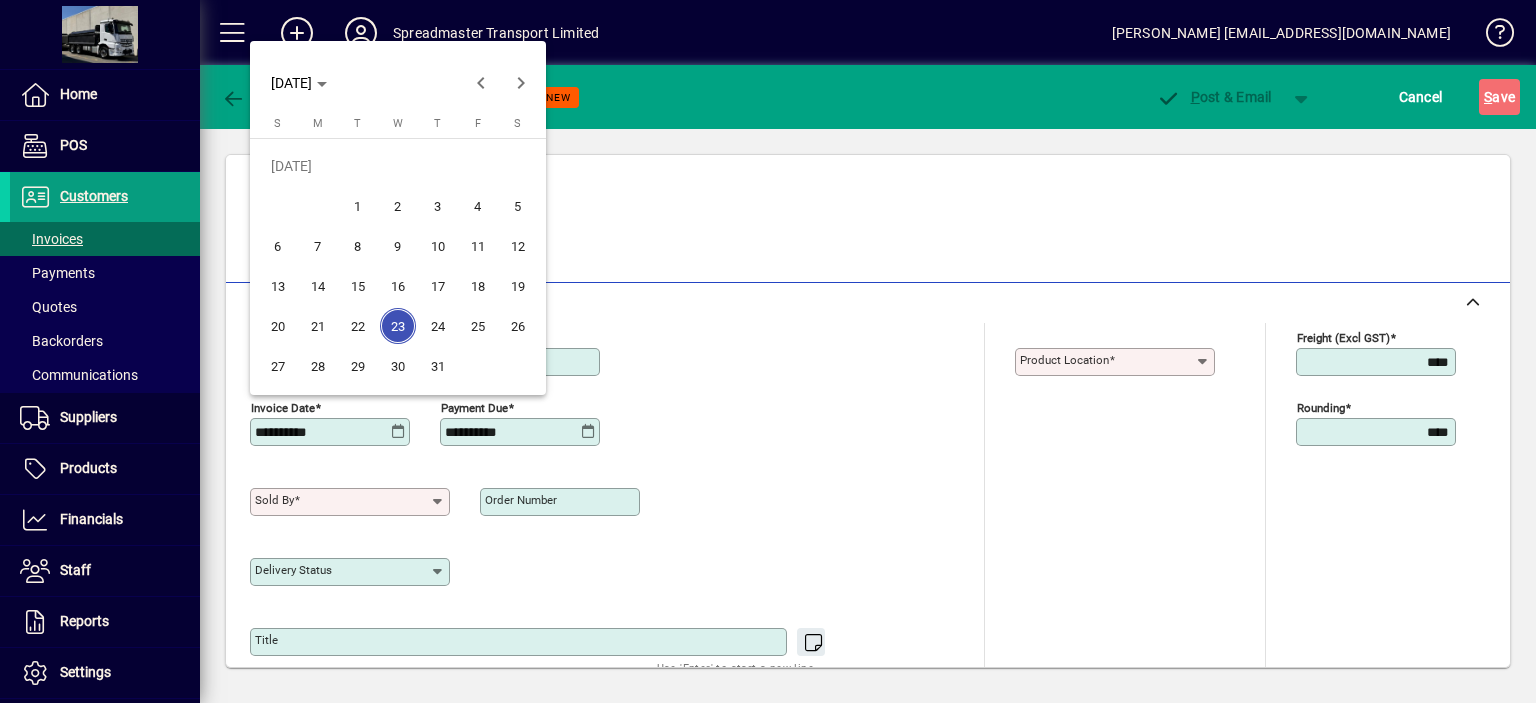 click on "18" at bounding box center [478, 286] 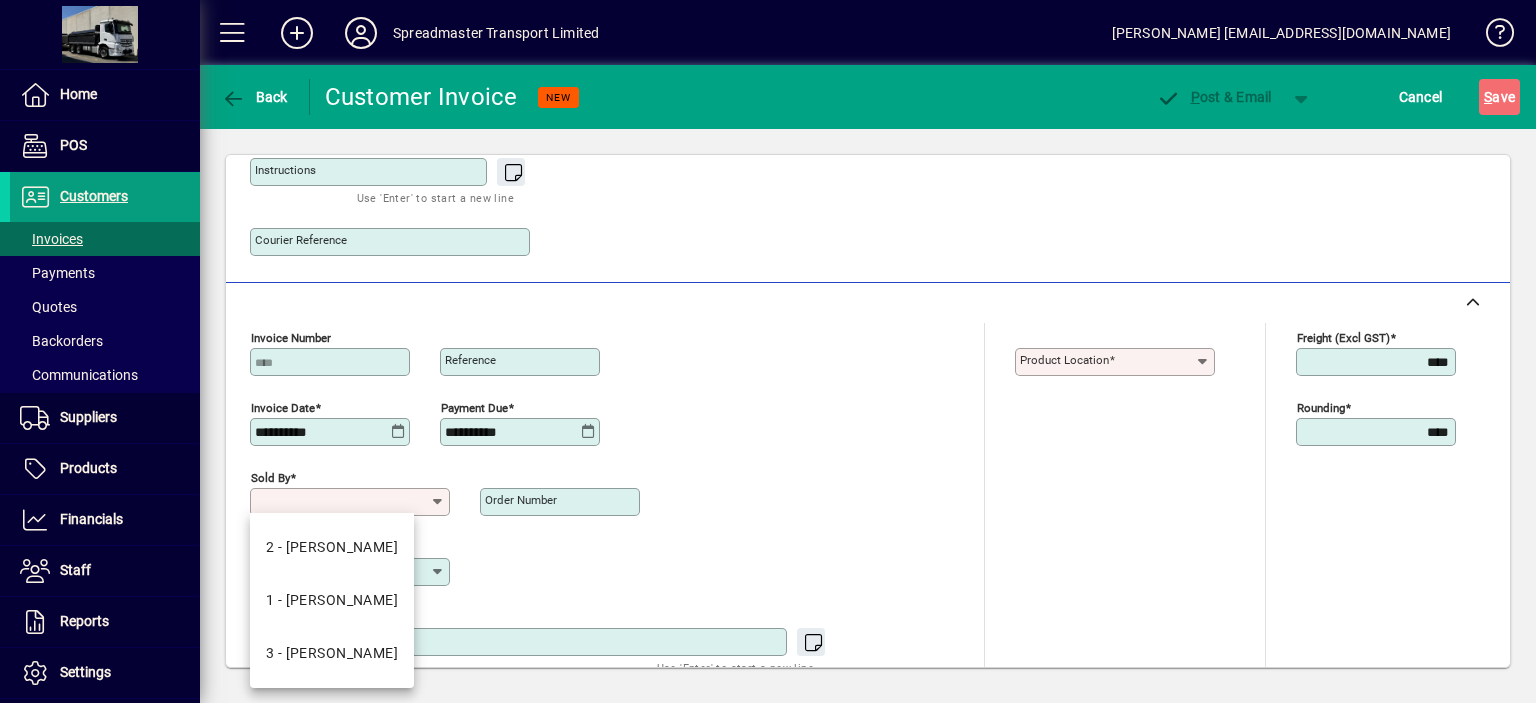click on "Sold by" at bounding box center [342, 502] 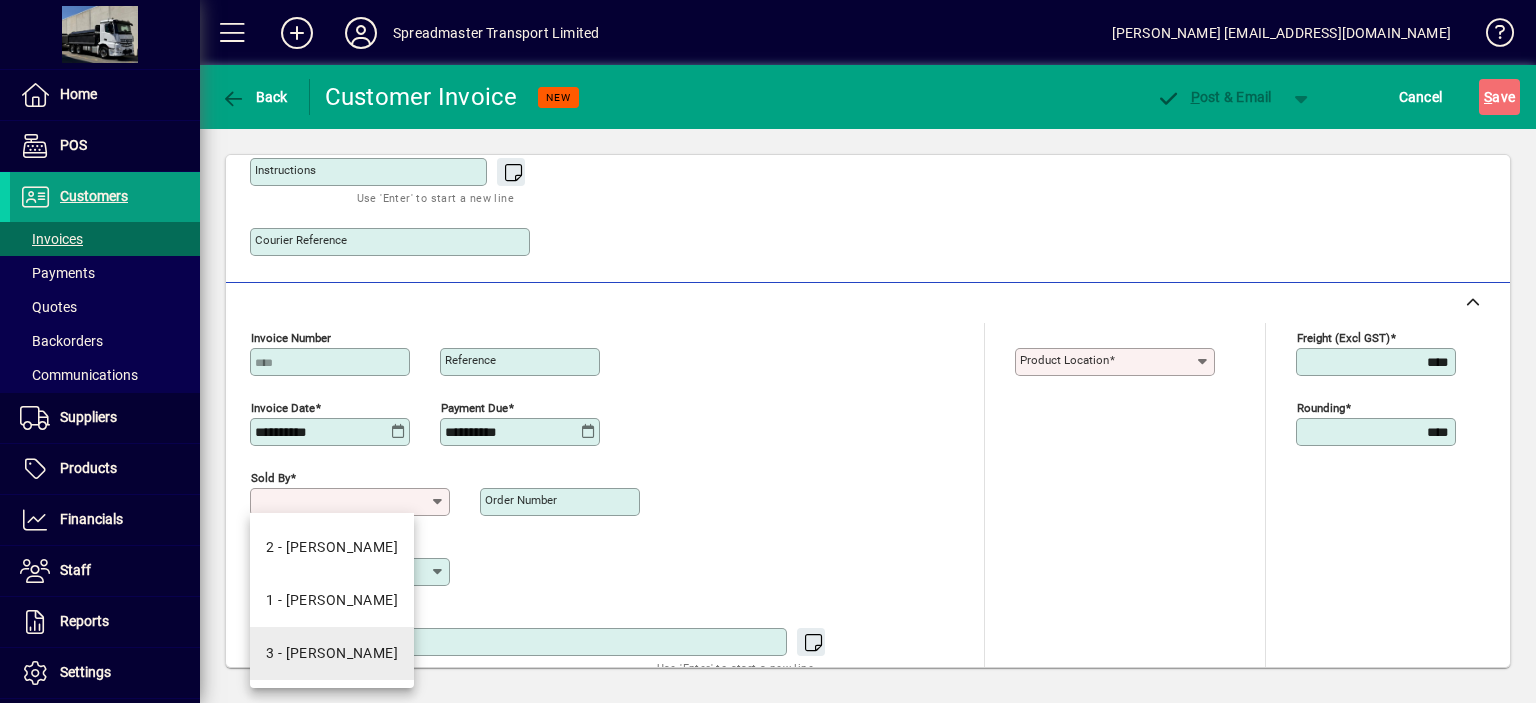 click on "3 - [PERSON_NAME]" at bounding box center (332, 653) 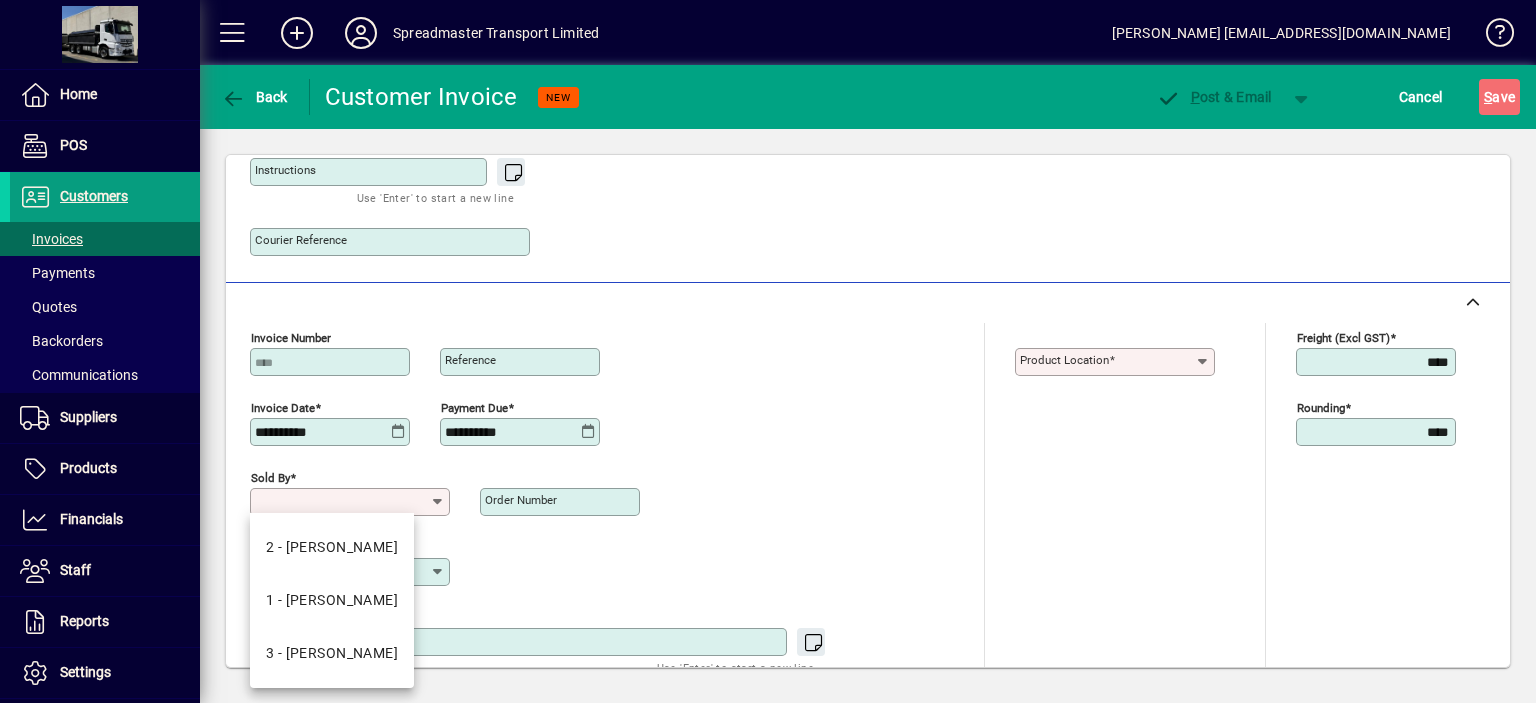type on "**********" 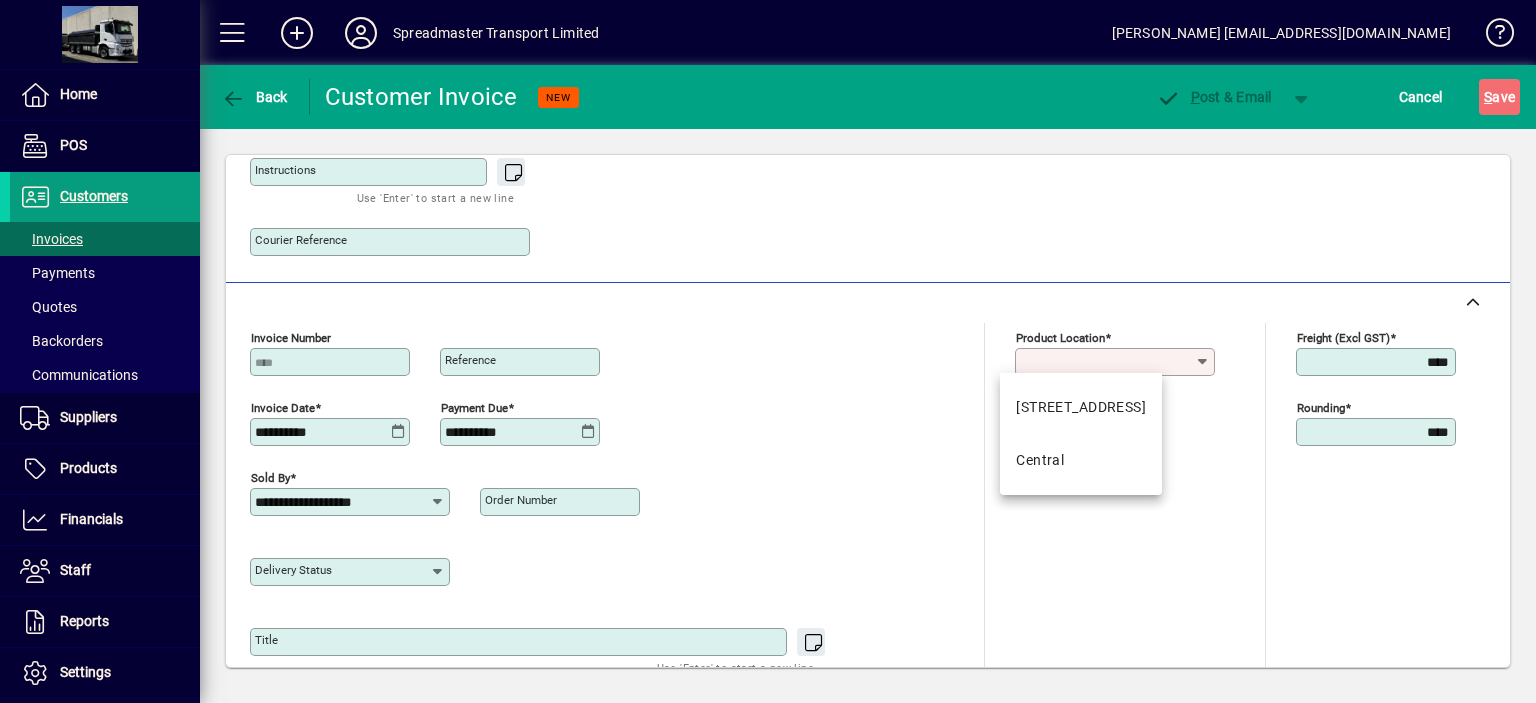 click on "Product location" at bounding box center [1107, 362] 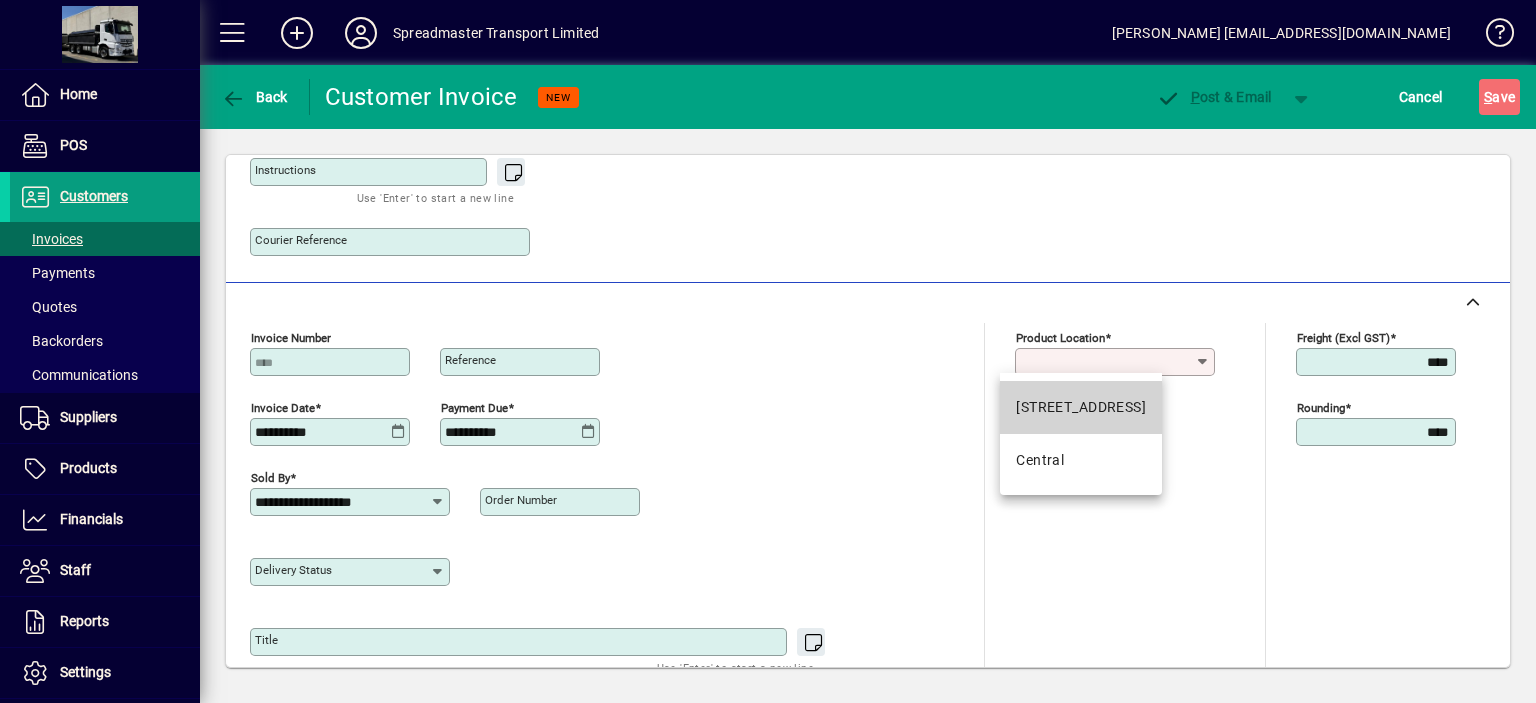 click on "[STREET_ADDRESS]" at bounding box center (1081, 407) 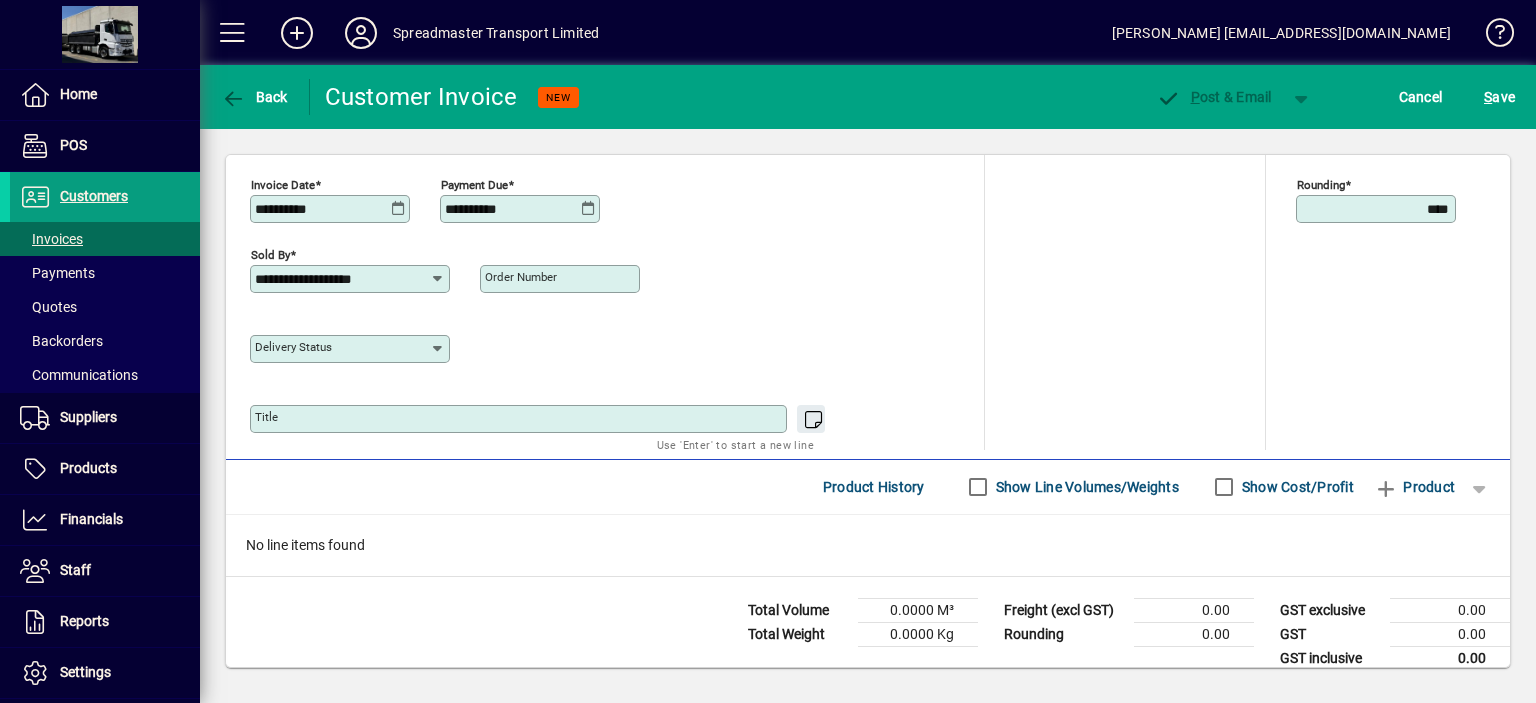 scroll, scrollTop: 840, scrollLeft: 0, axis: vertical 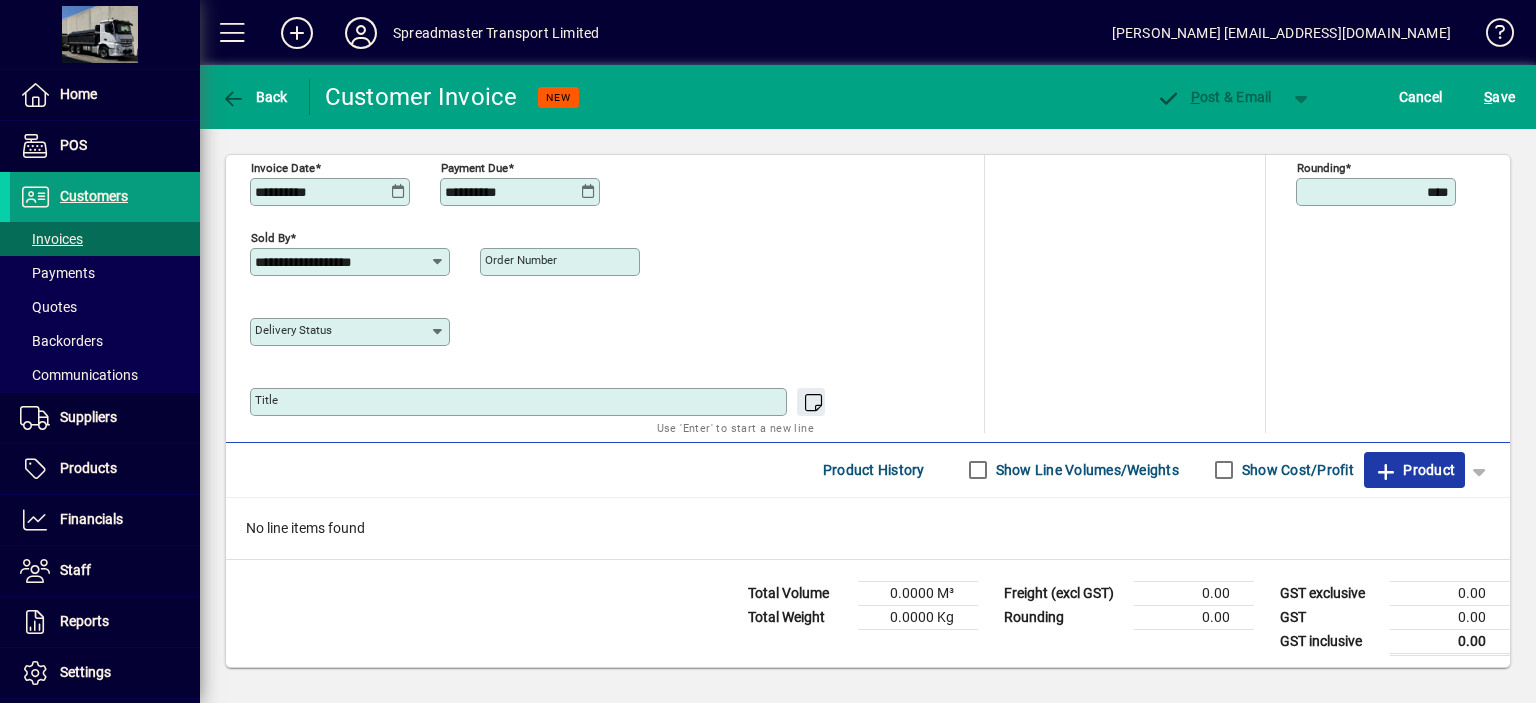 click on "Product" 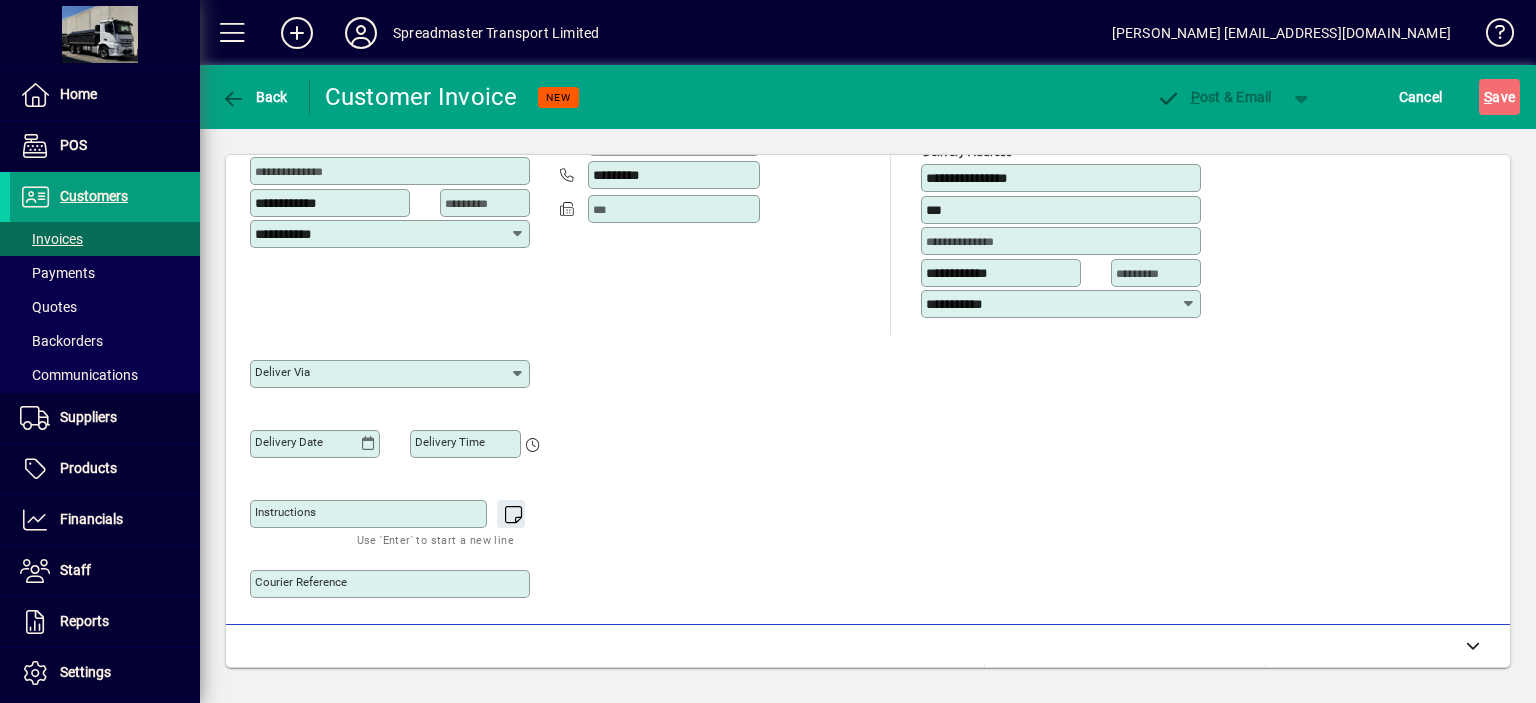 scroll, scrollTop: 123, scrollLeft: 0, axis: vertical 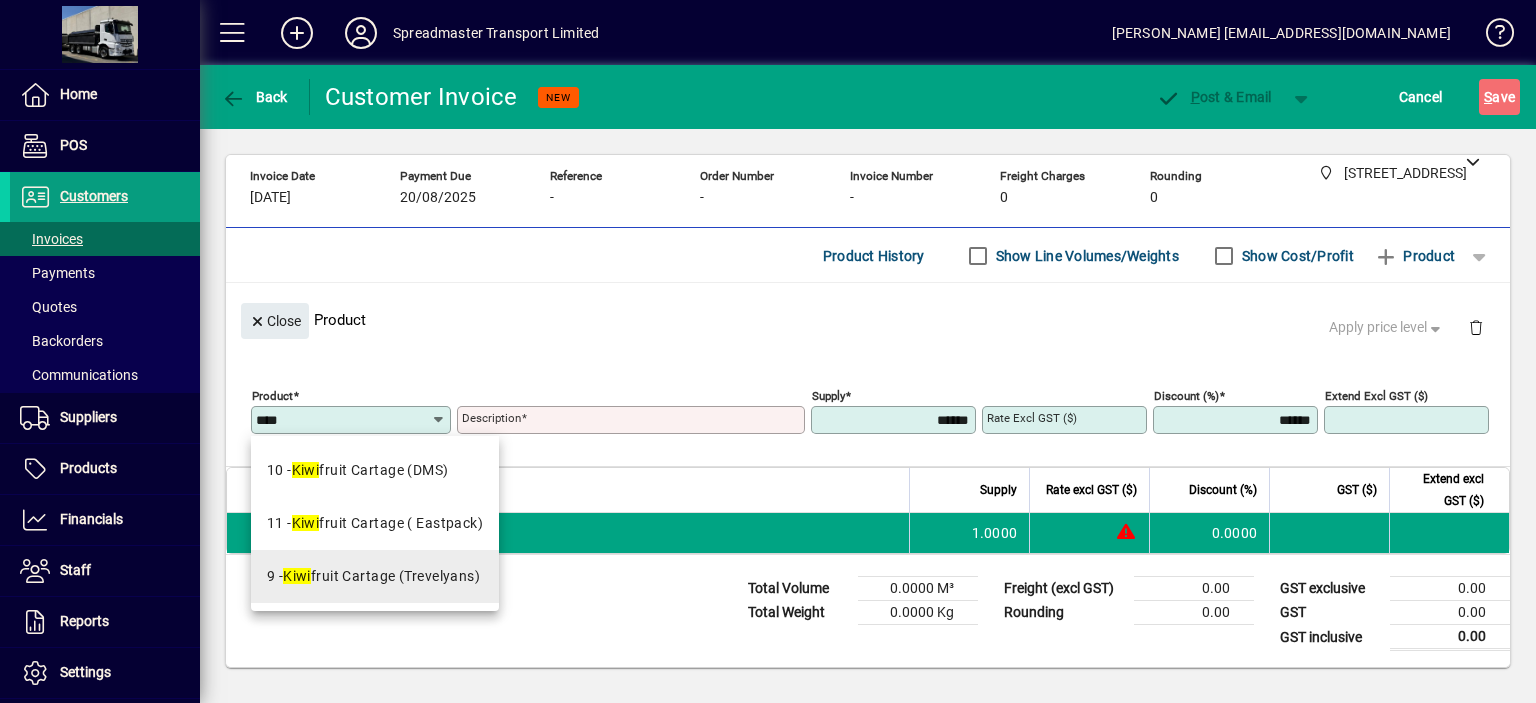 click on "9 -  Kiwi fruit Cartage (Trevelyans)" at bounding box center [373, 576] 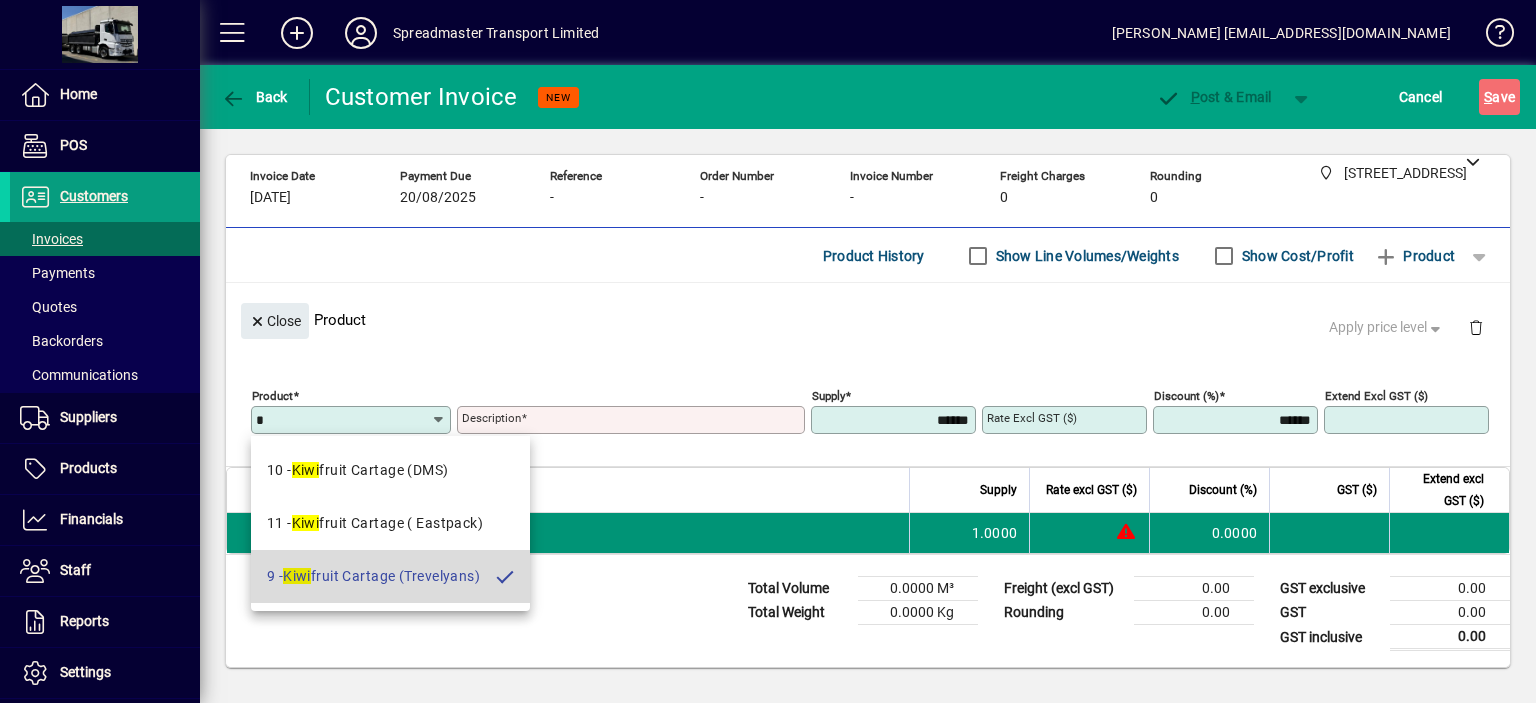 type on "**********" 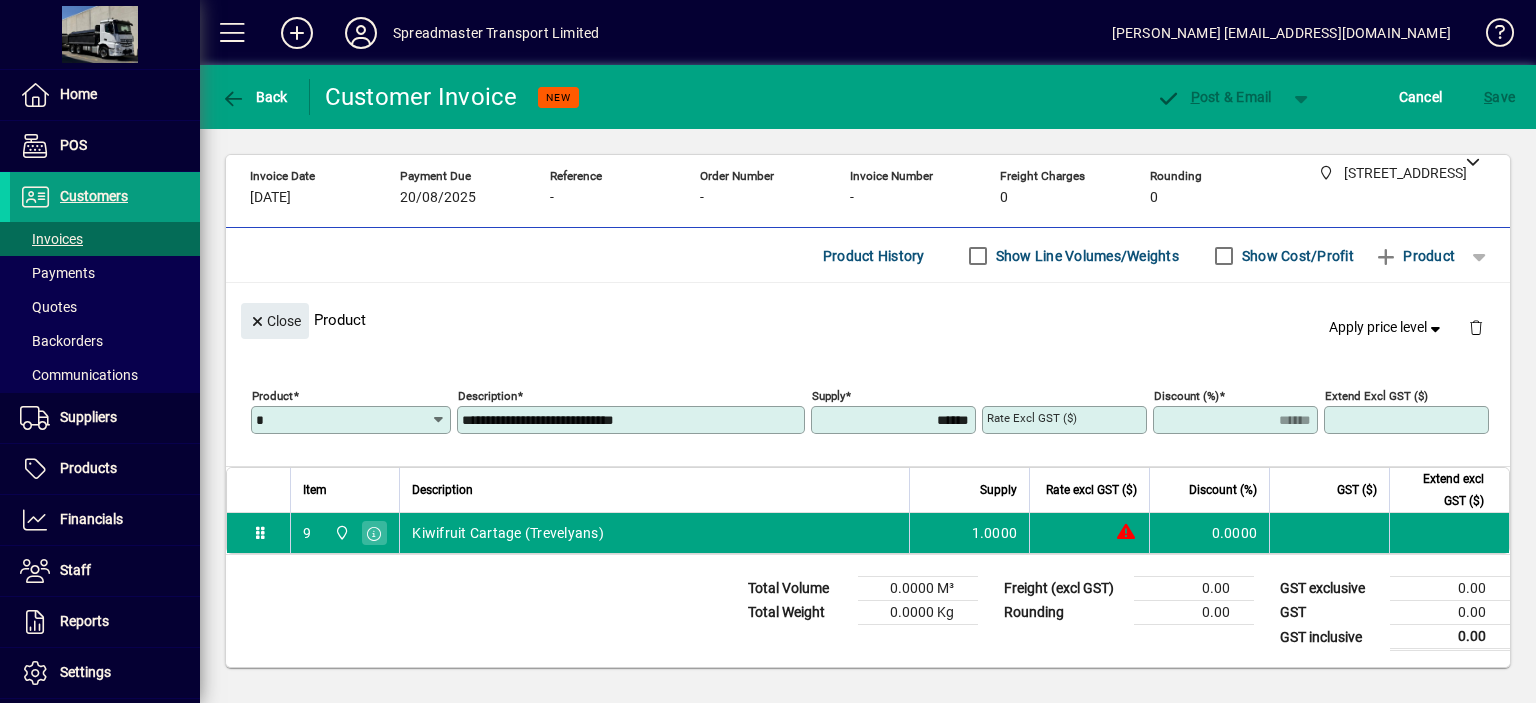 type on "*******" 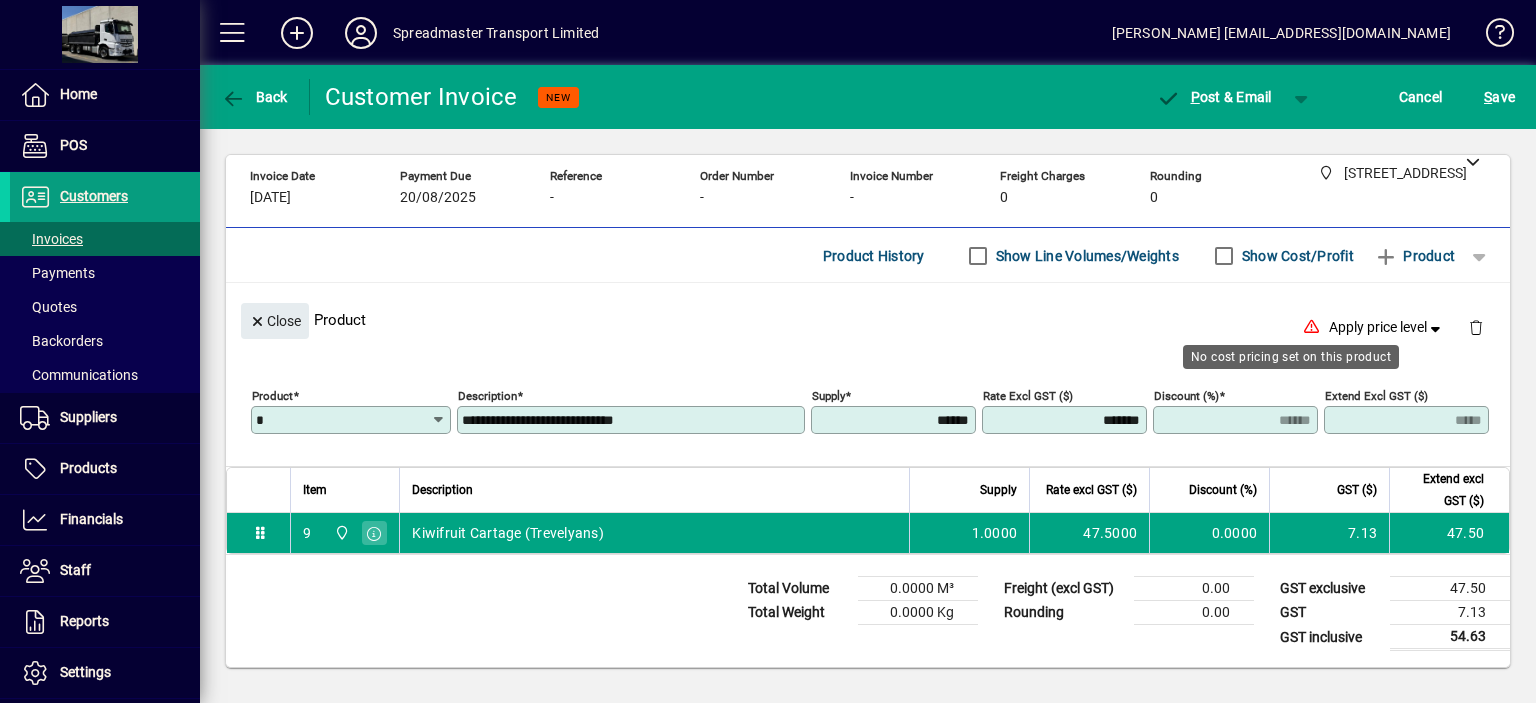 click on "**********" 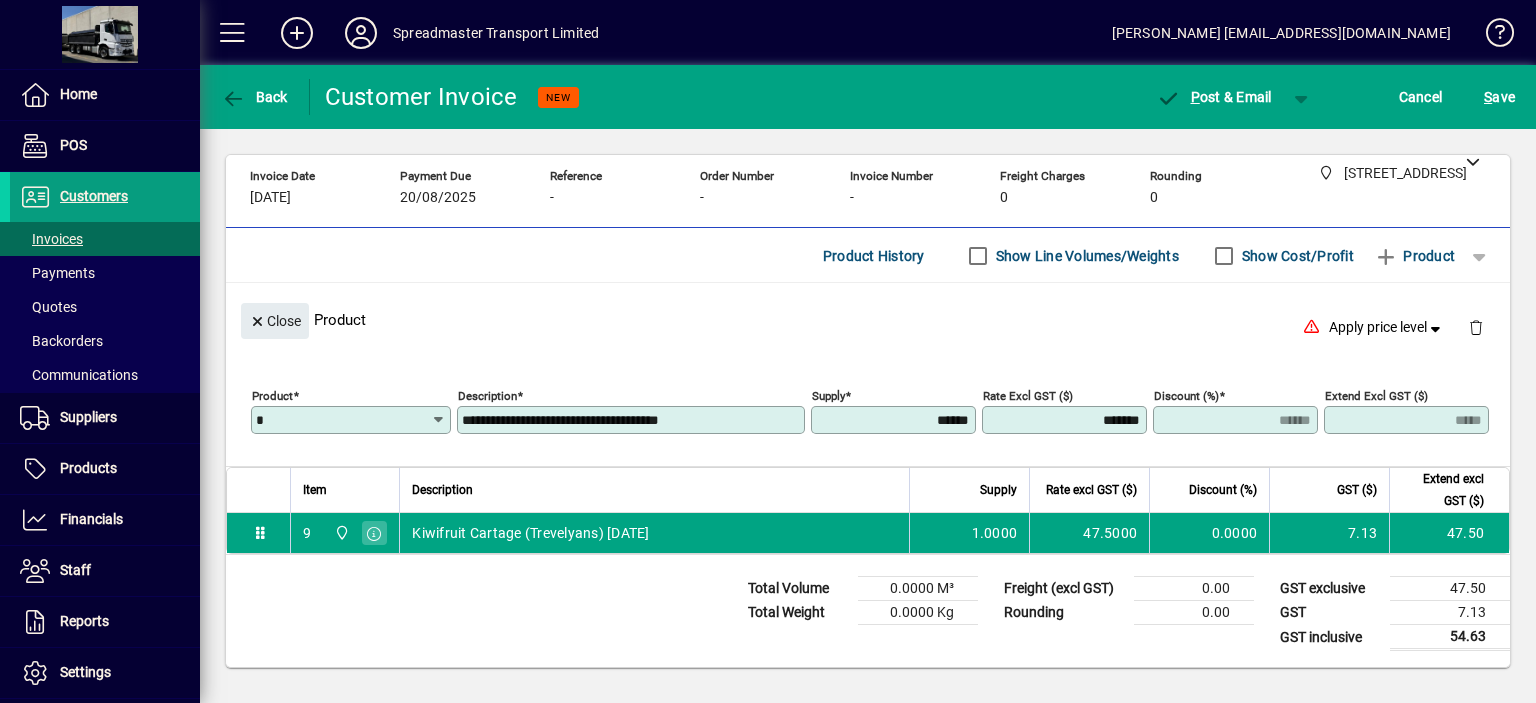 type on "**********" 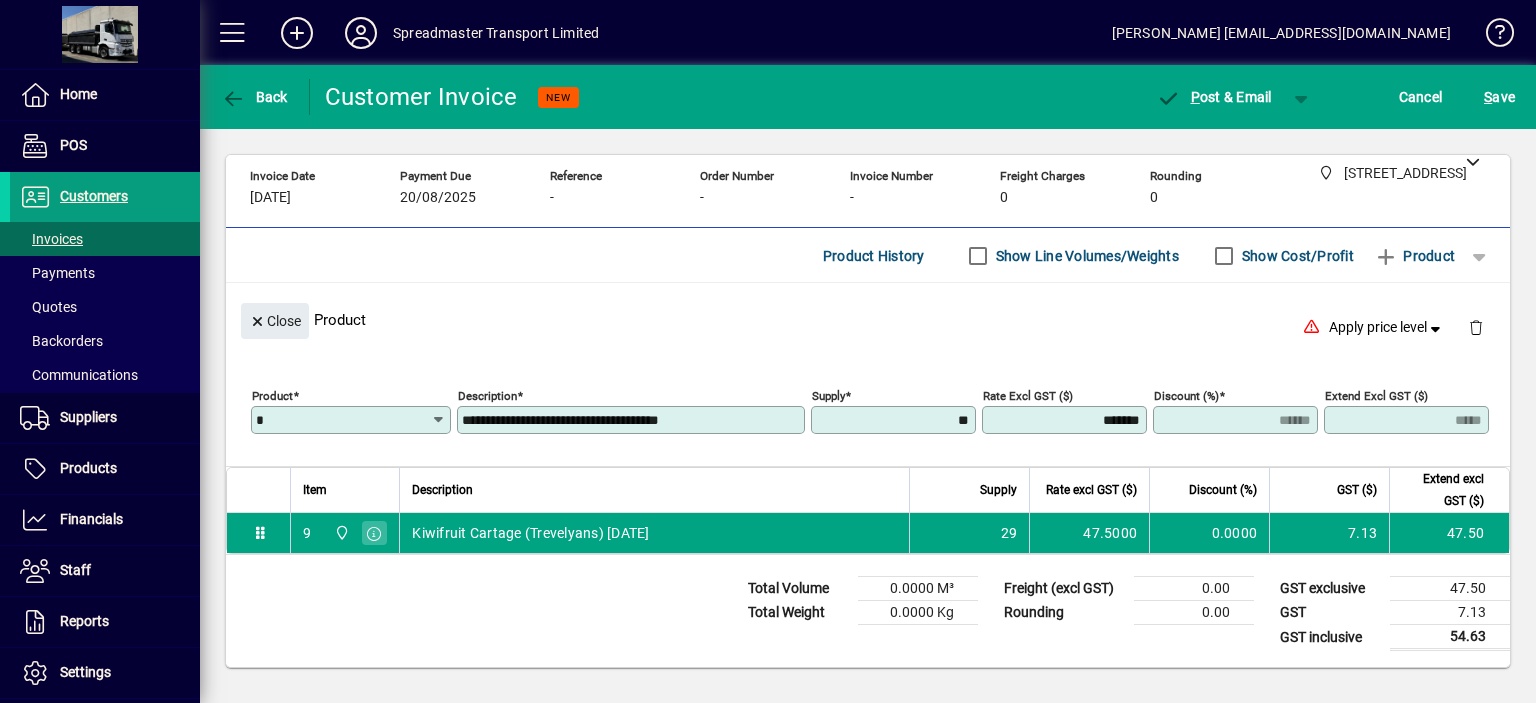 type on "*******" 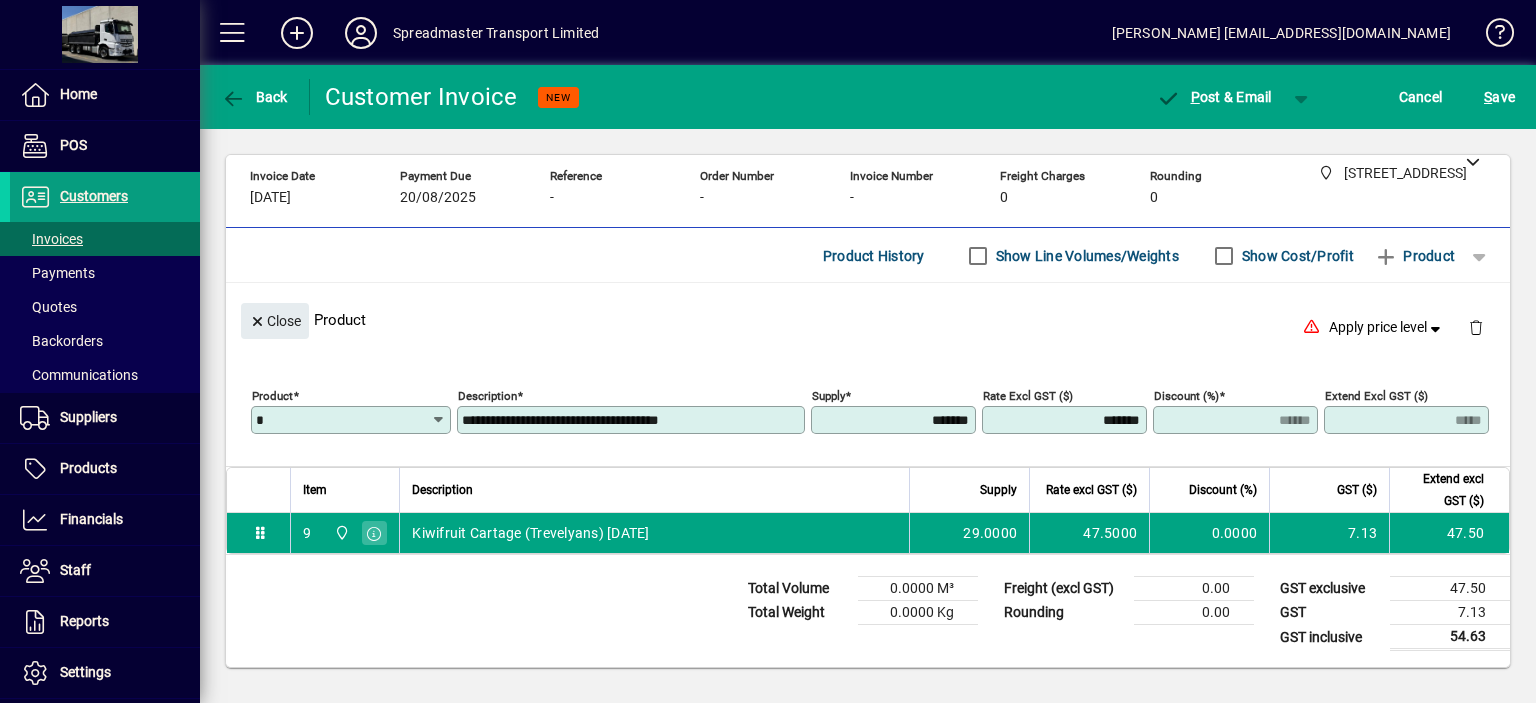 type on "*******" 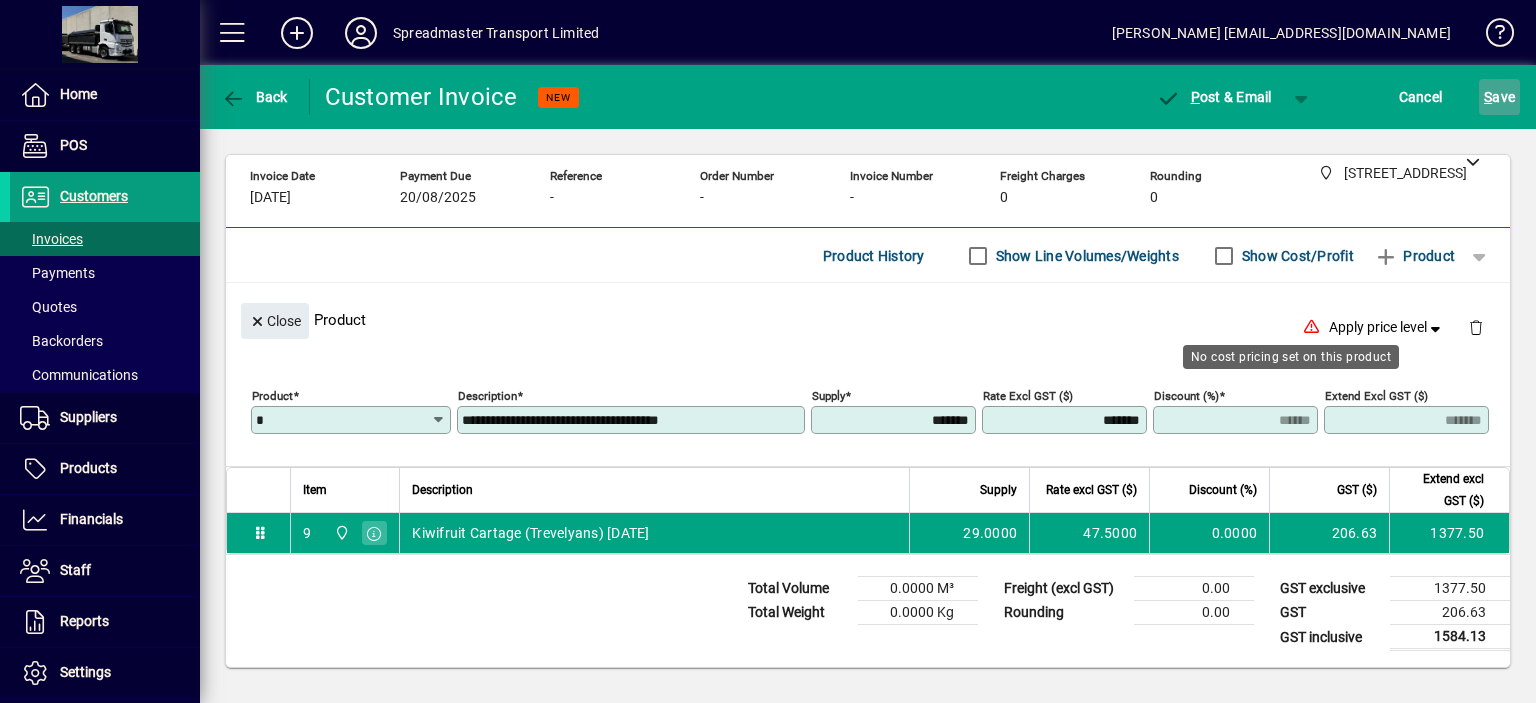 click on "S ave" 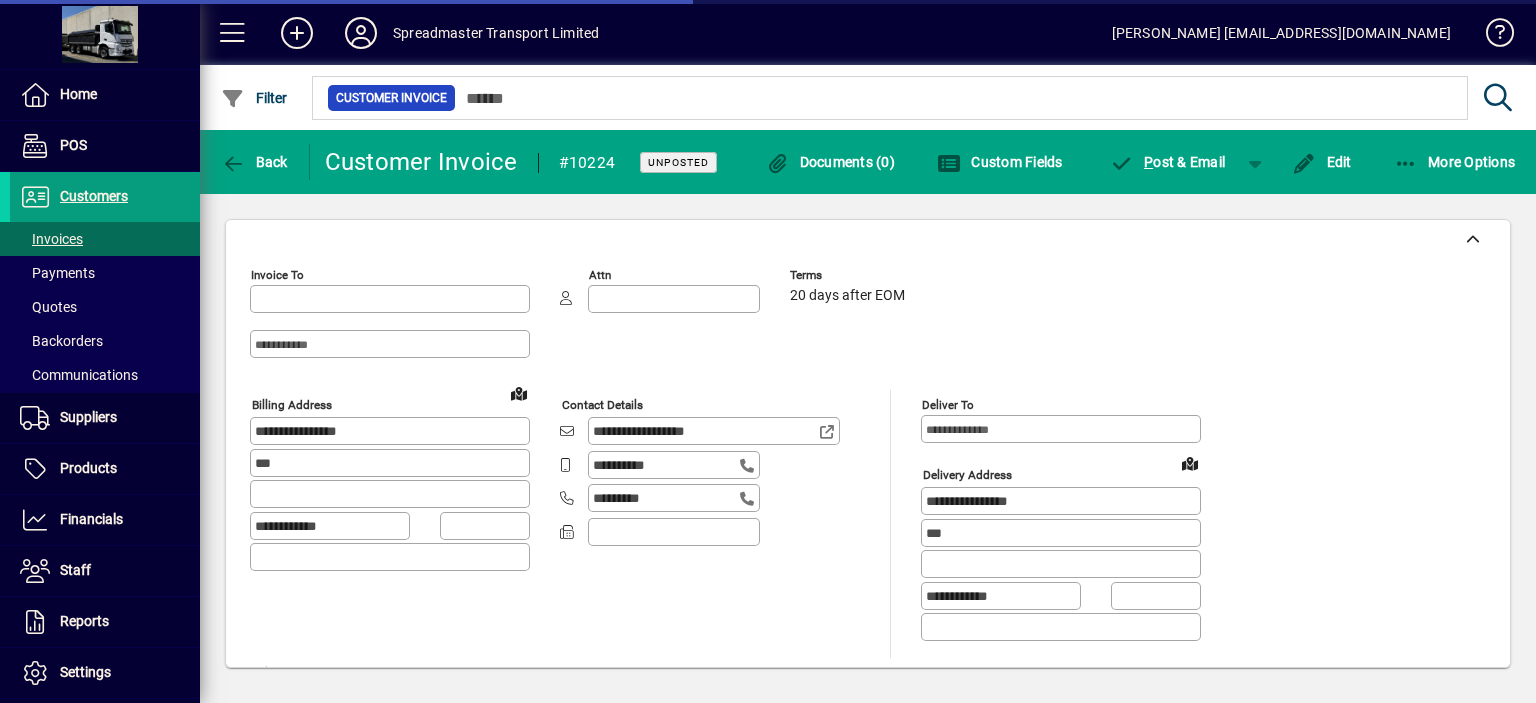 type on "**********" 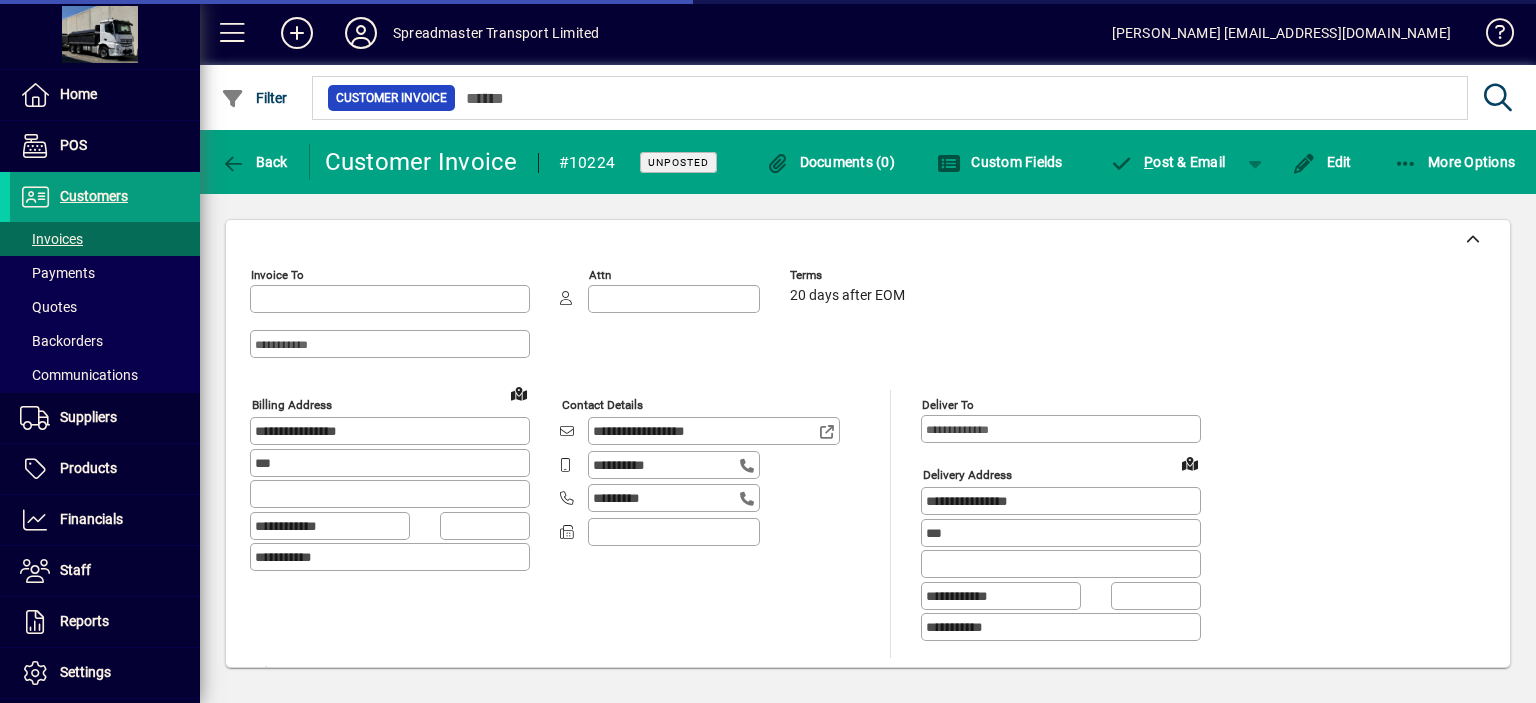 type on "**********" 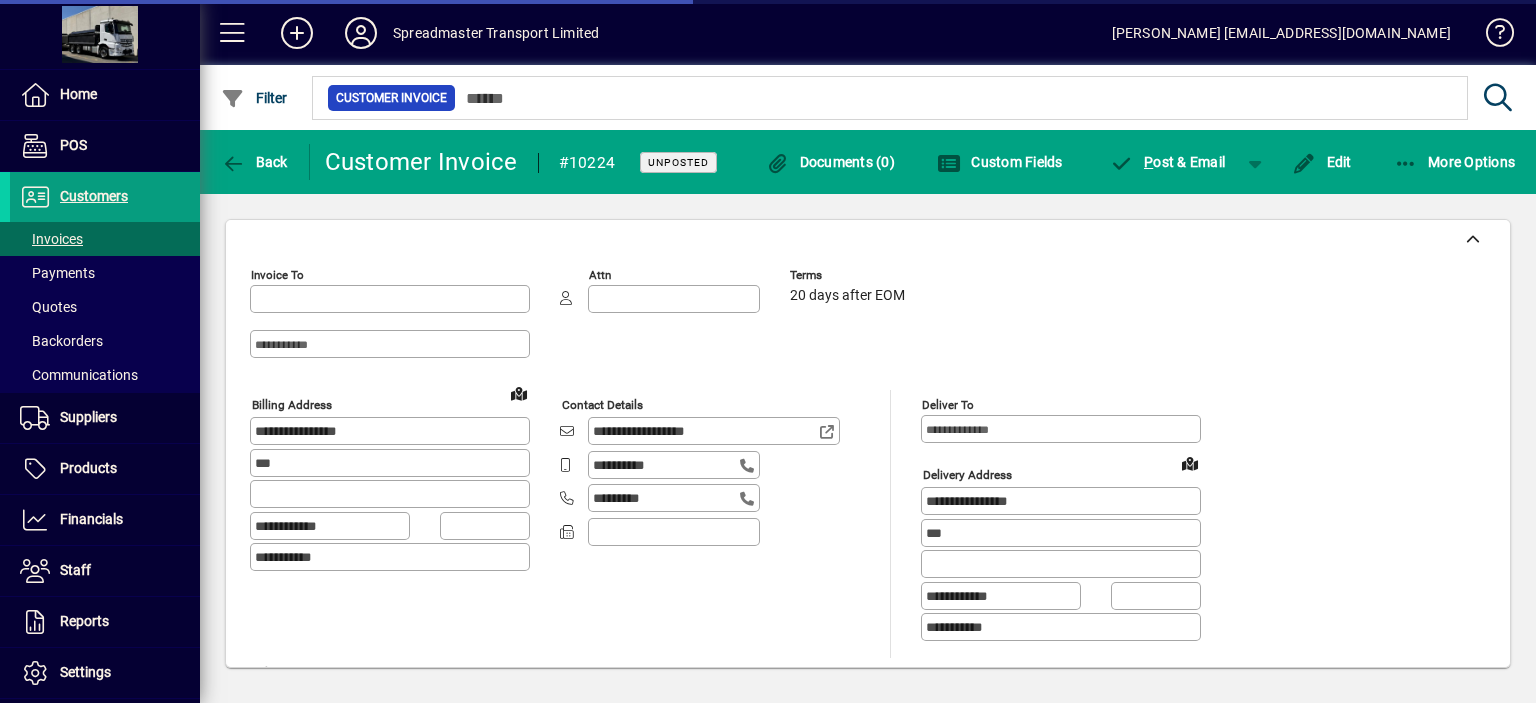 type on "**********" 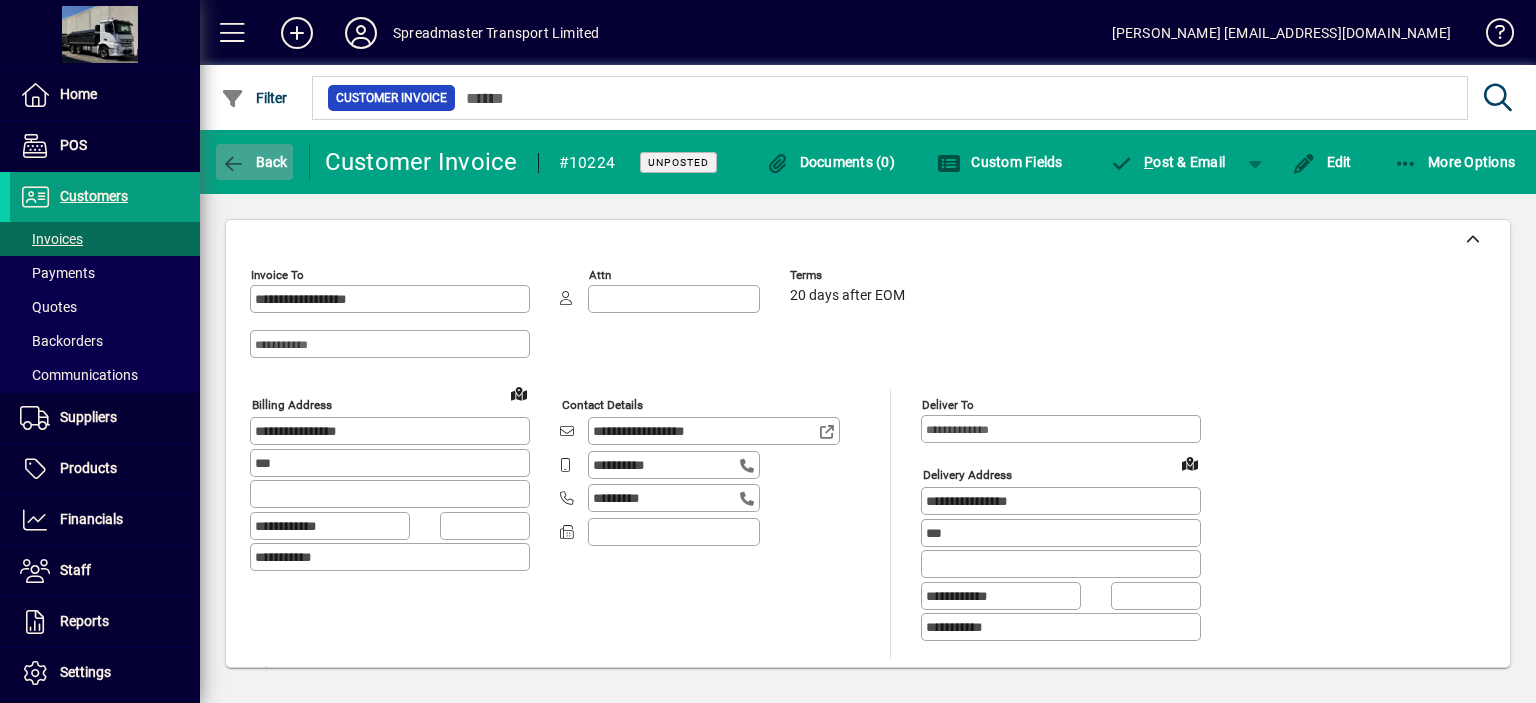 click on "Back" 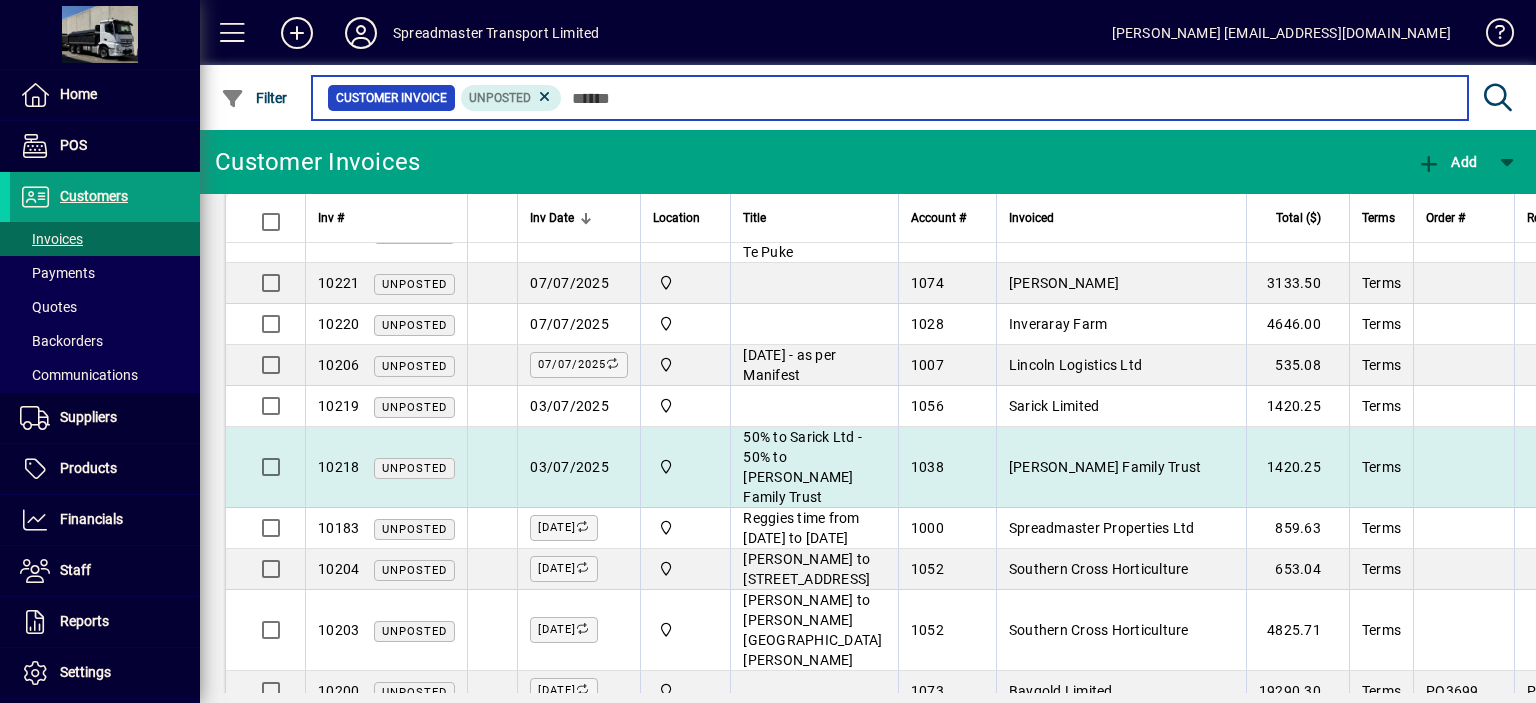 scroll, scrollTop: 313, scrollLeft: 0, axis: vertical 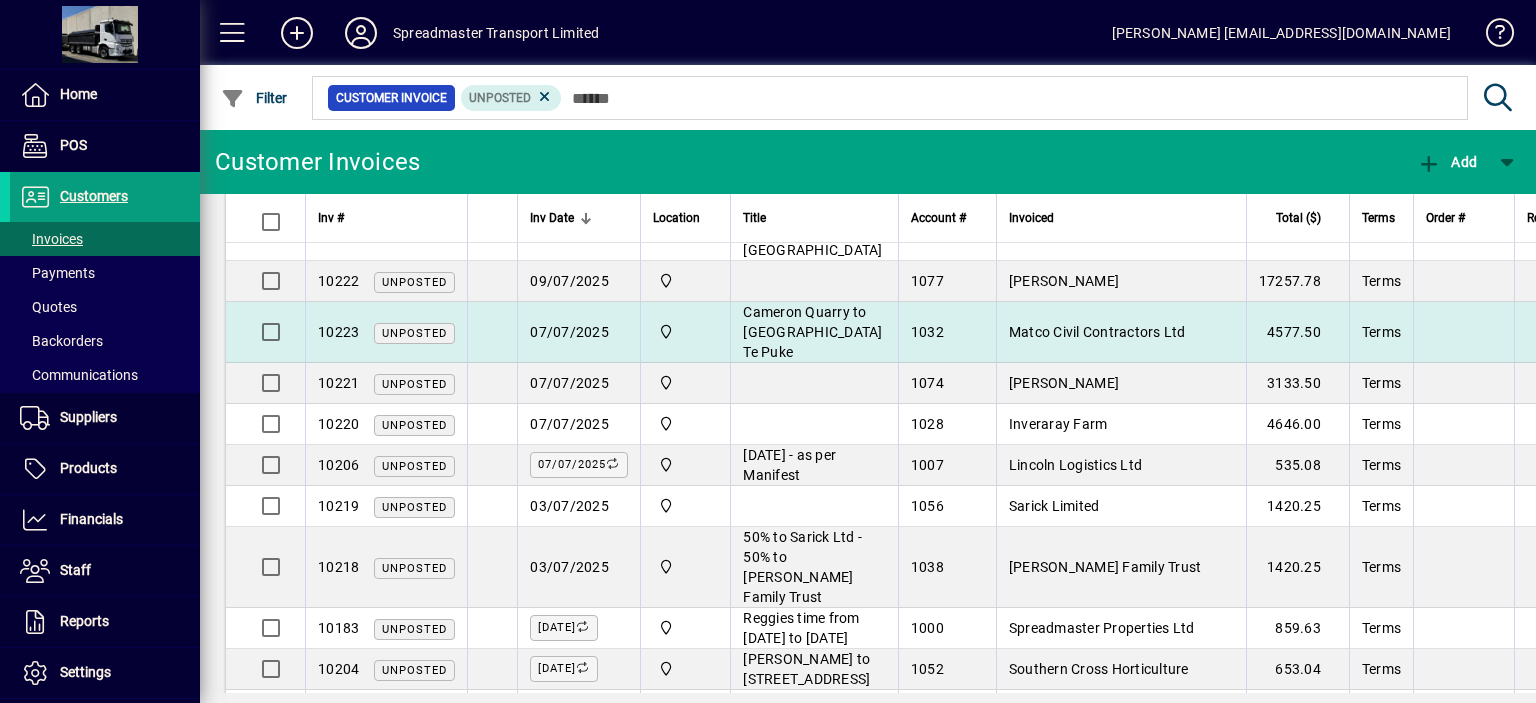 click on "Matco Civil Contractors Ltd" at bounding box center [1097, 332] 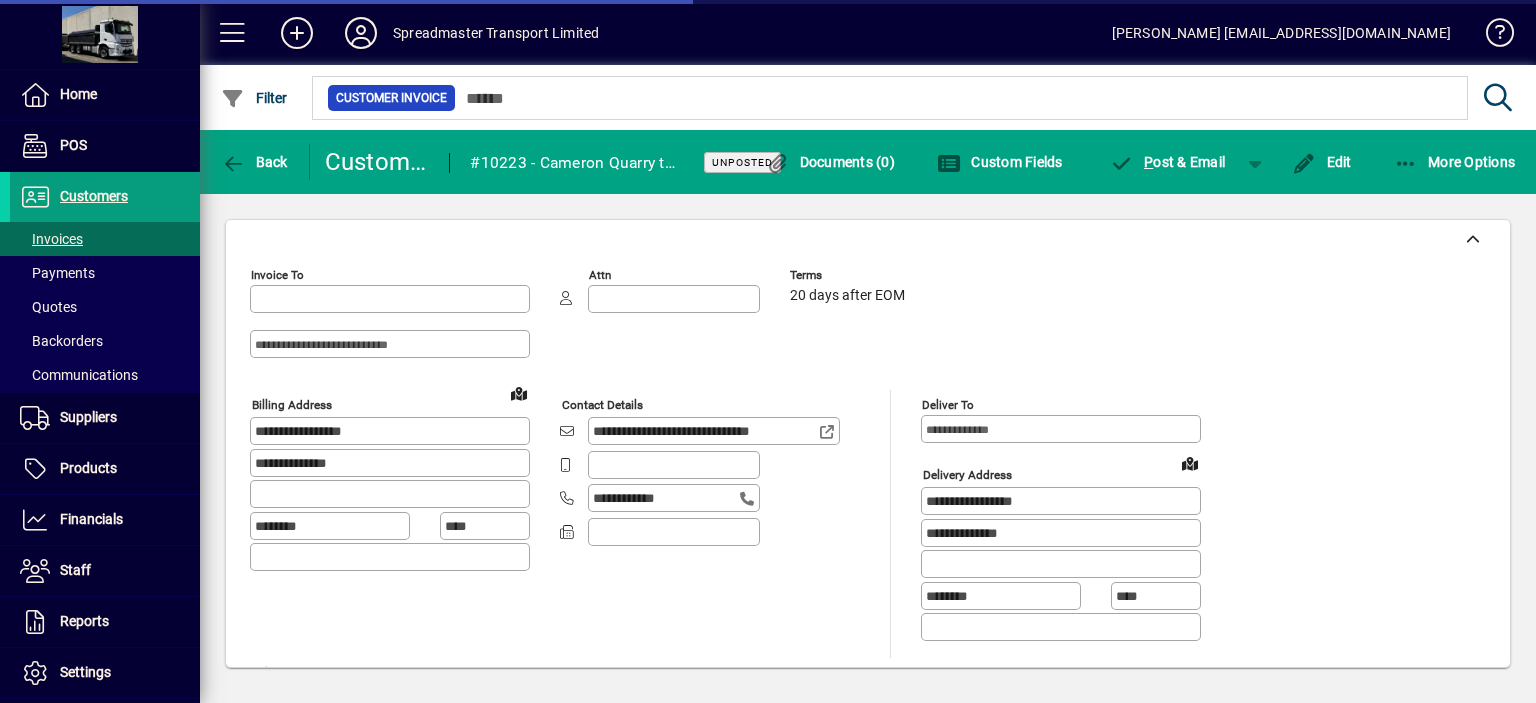 type on "**********" 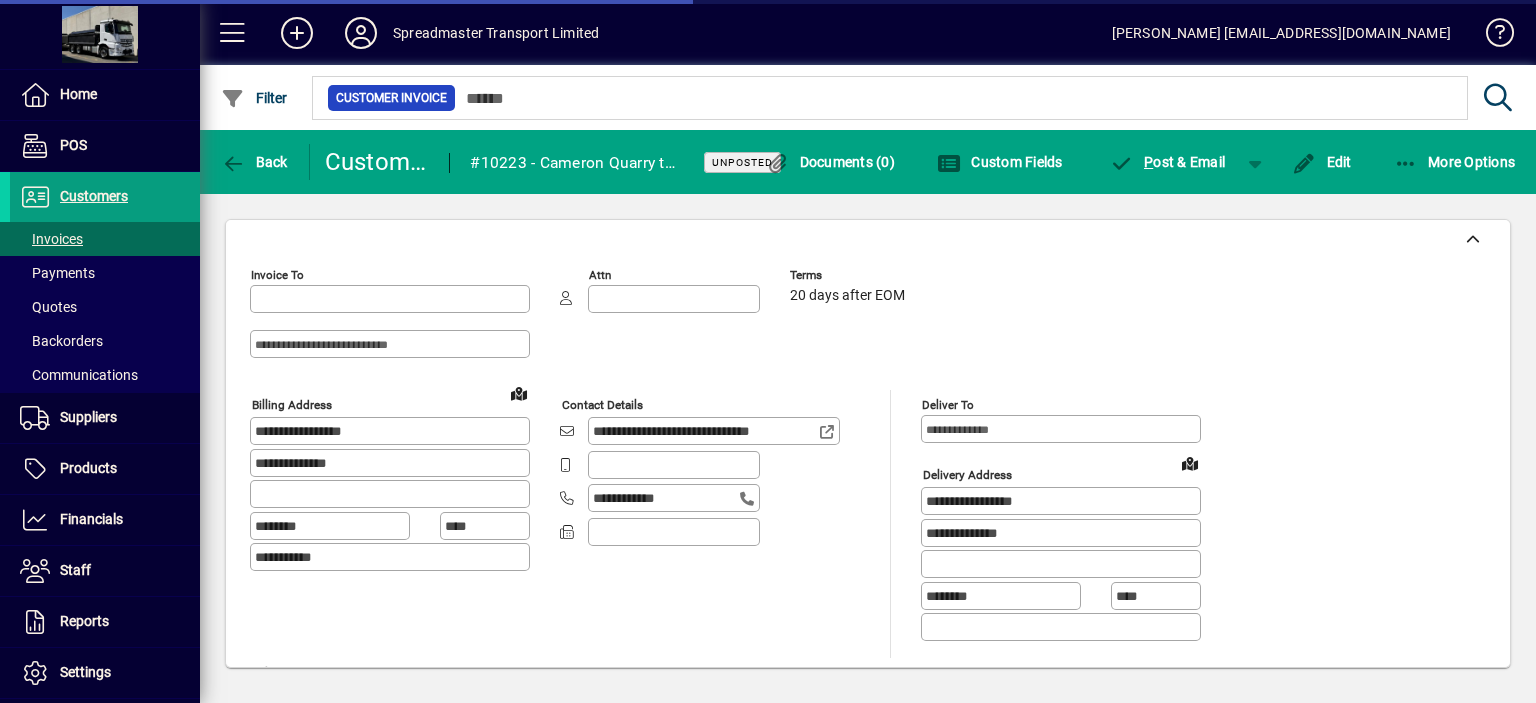 type on "**********" 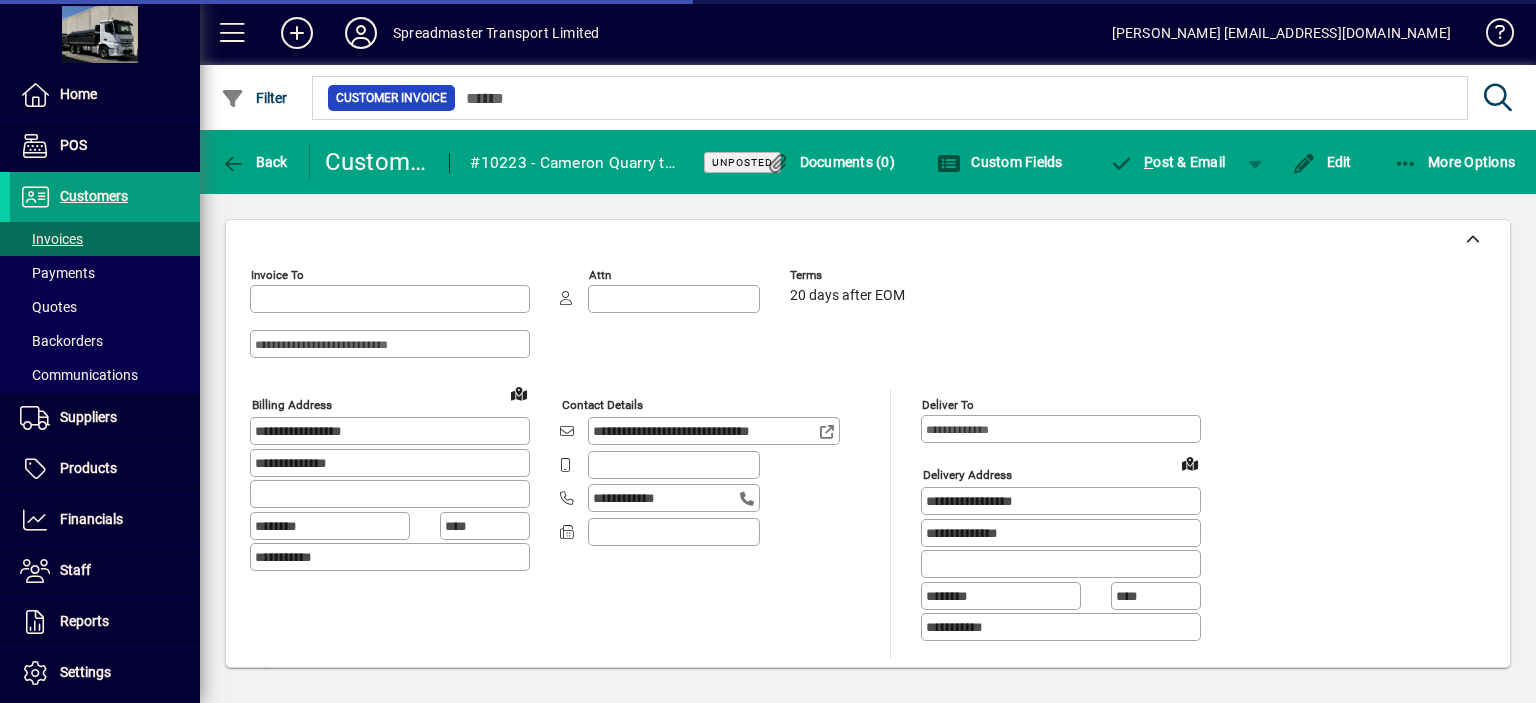 type on "**********" 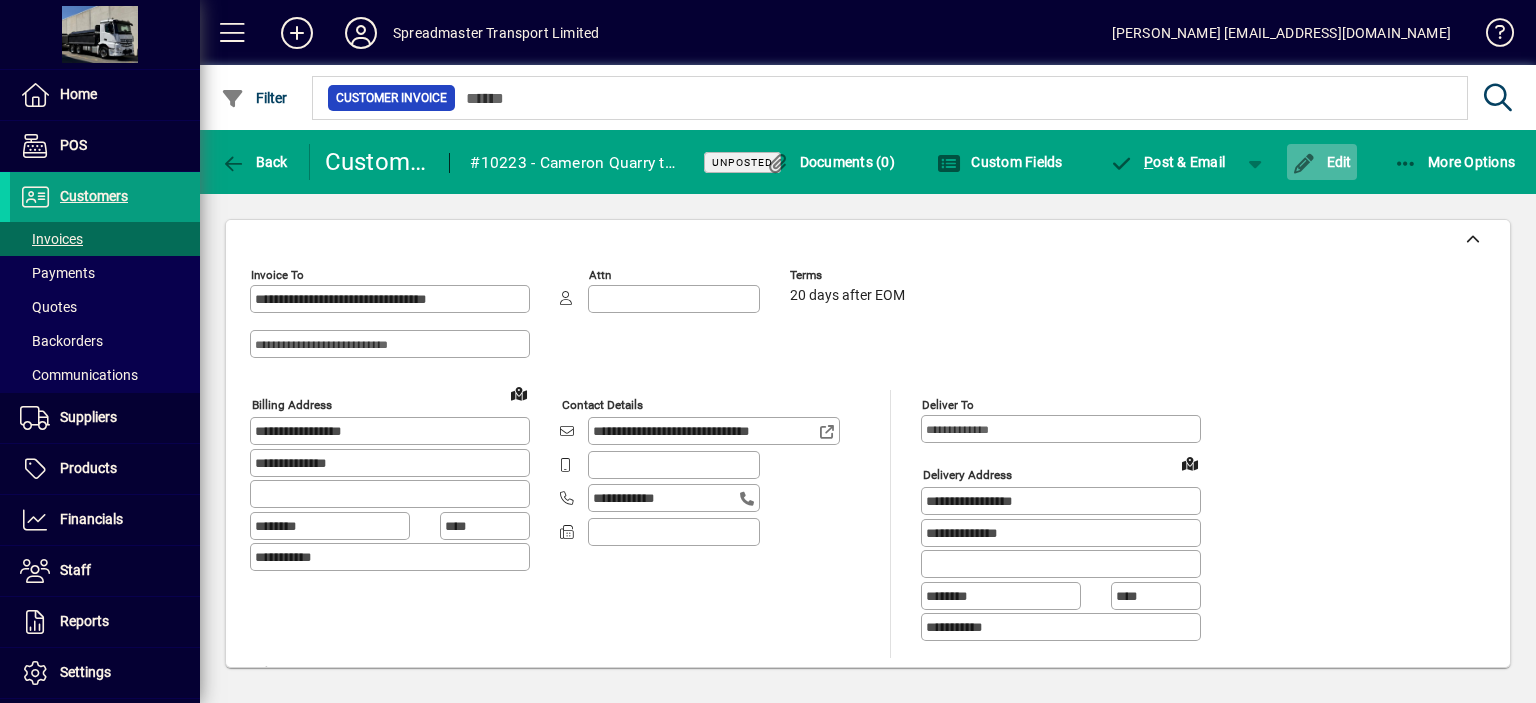 click on "Edit" 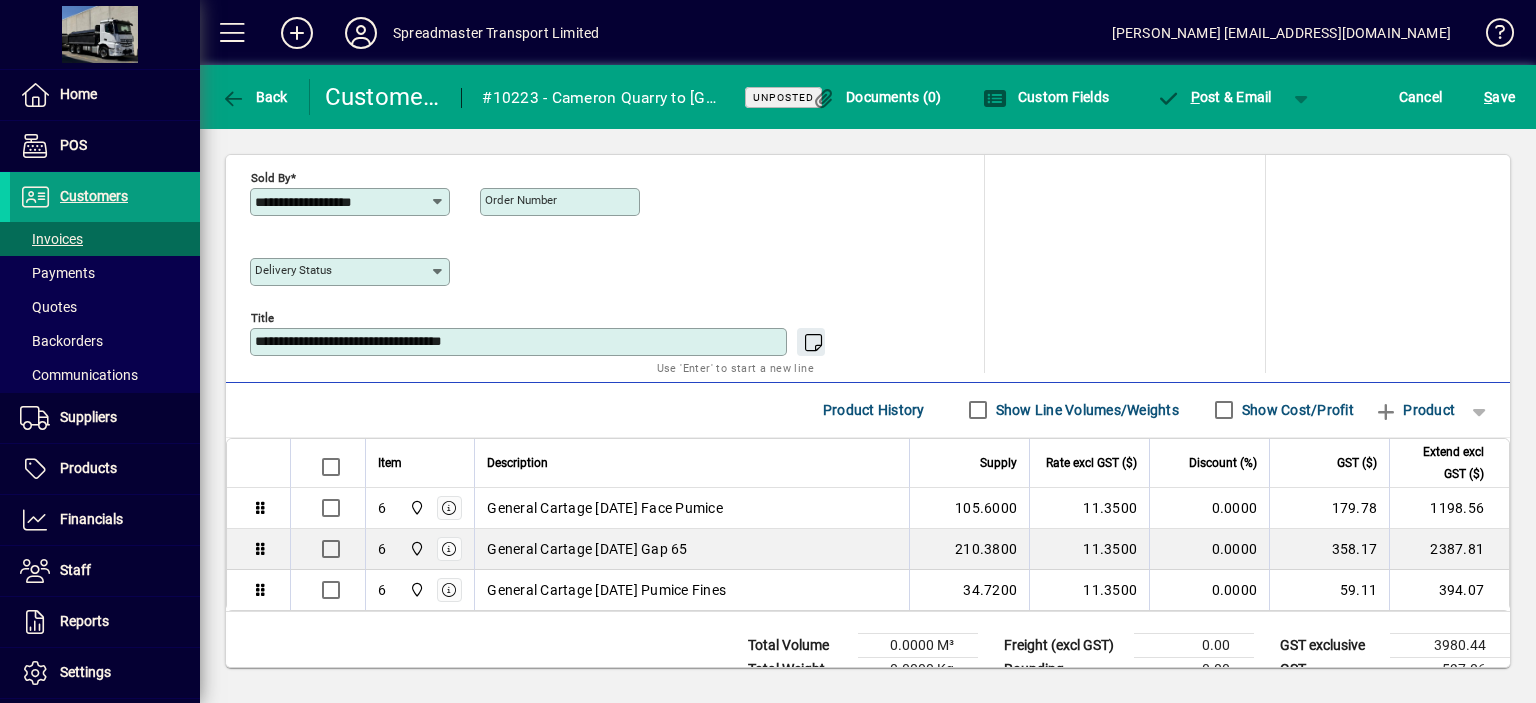 scroll, scrollTop: 951, scrollLeft: 0, axis: vertical 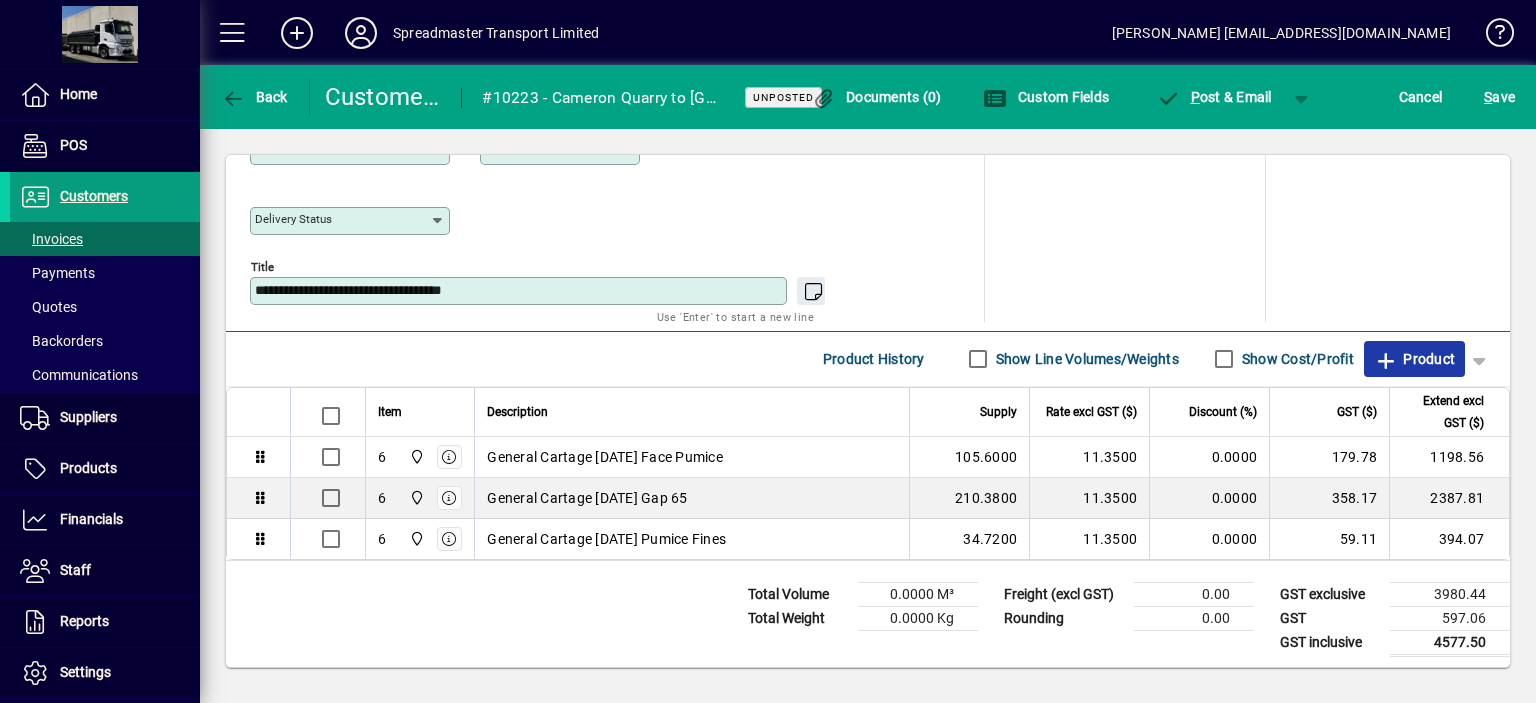 click on "Product" 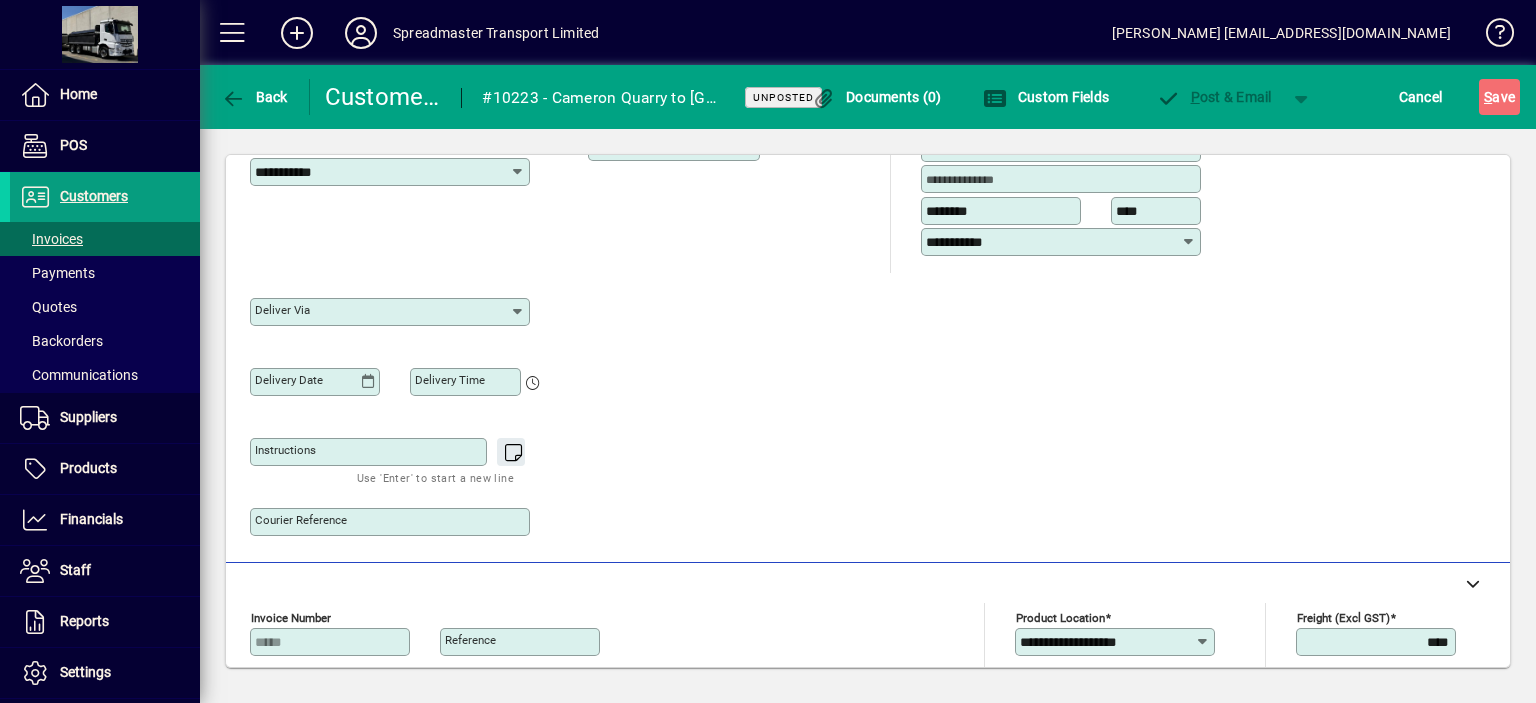 scroll, scrollTop: 221, scrollLeft: 0, axis: vertical 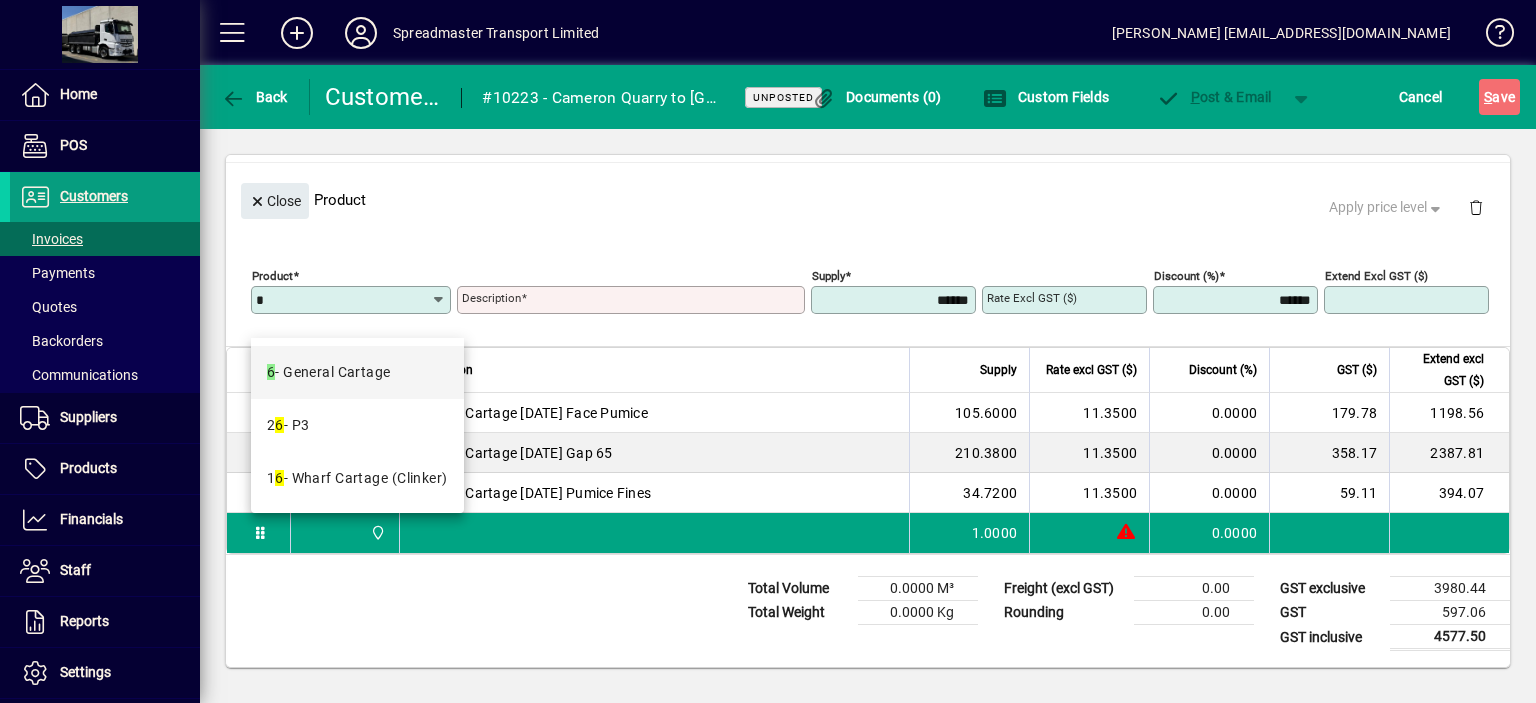 type on "*" 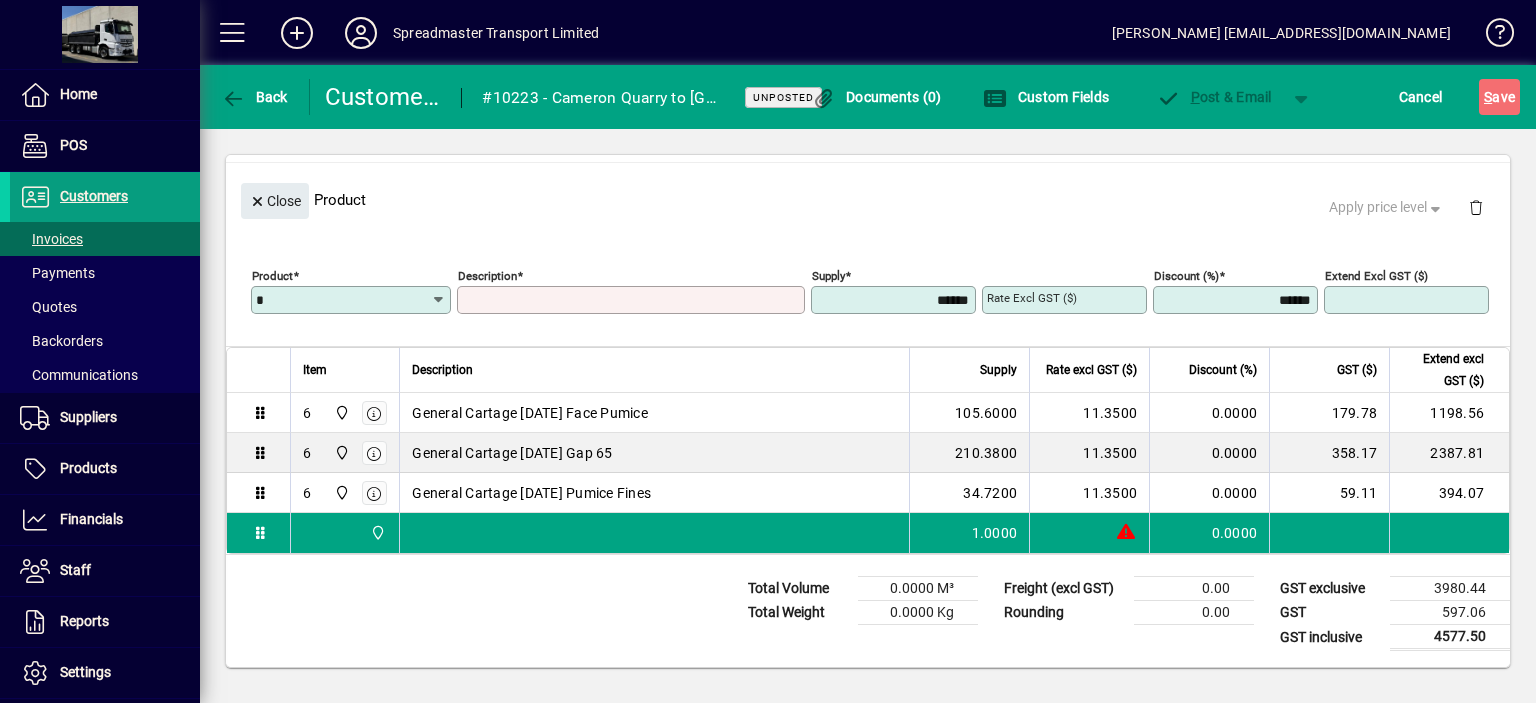 type on "**********" 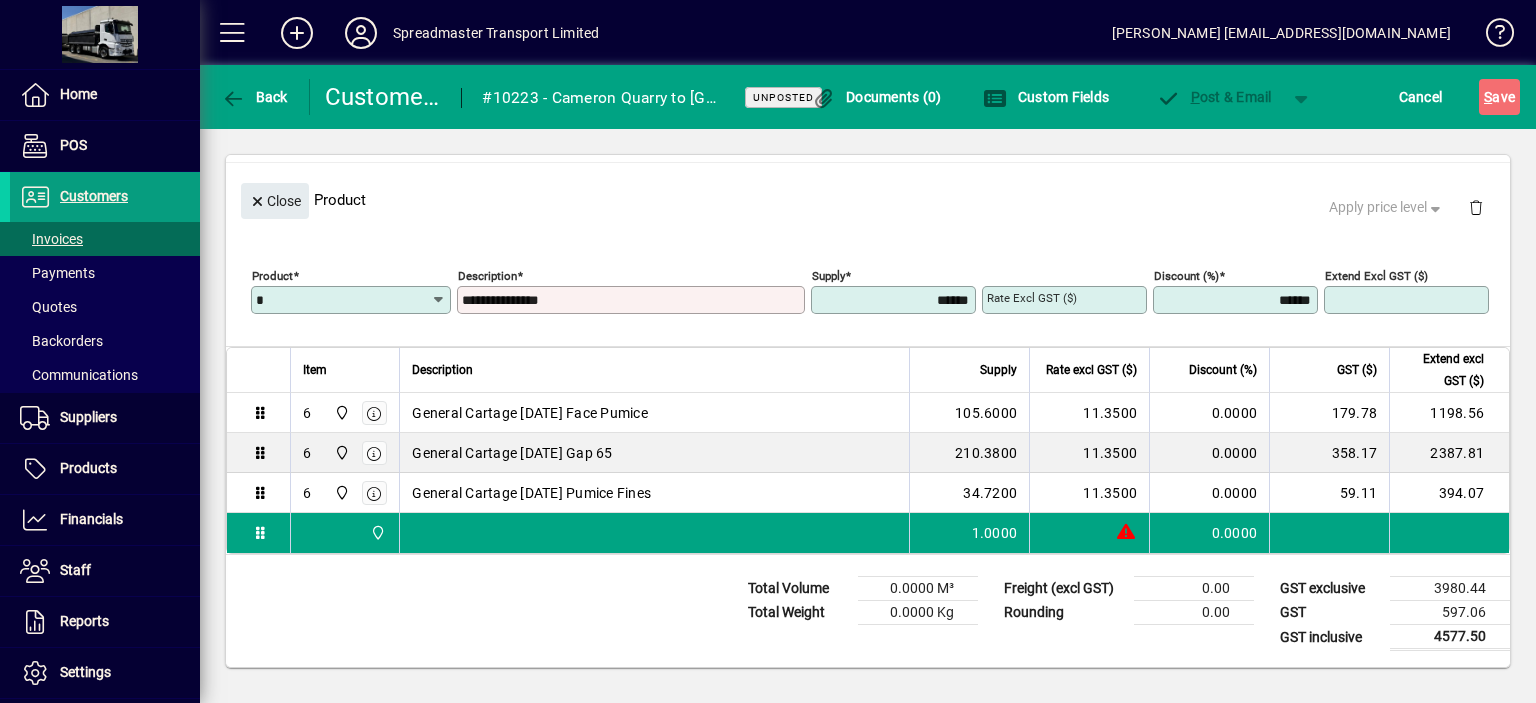type on "****" 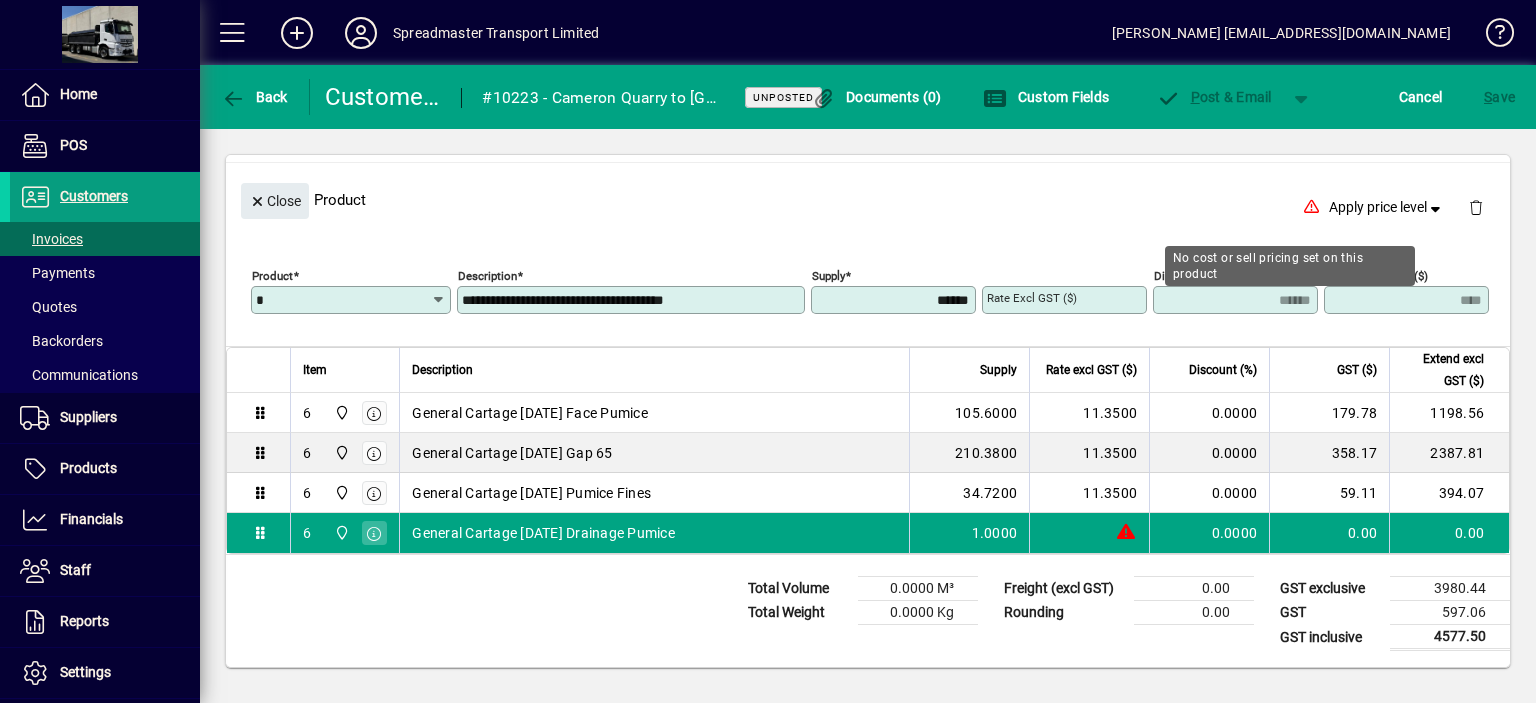 type on "**********" 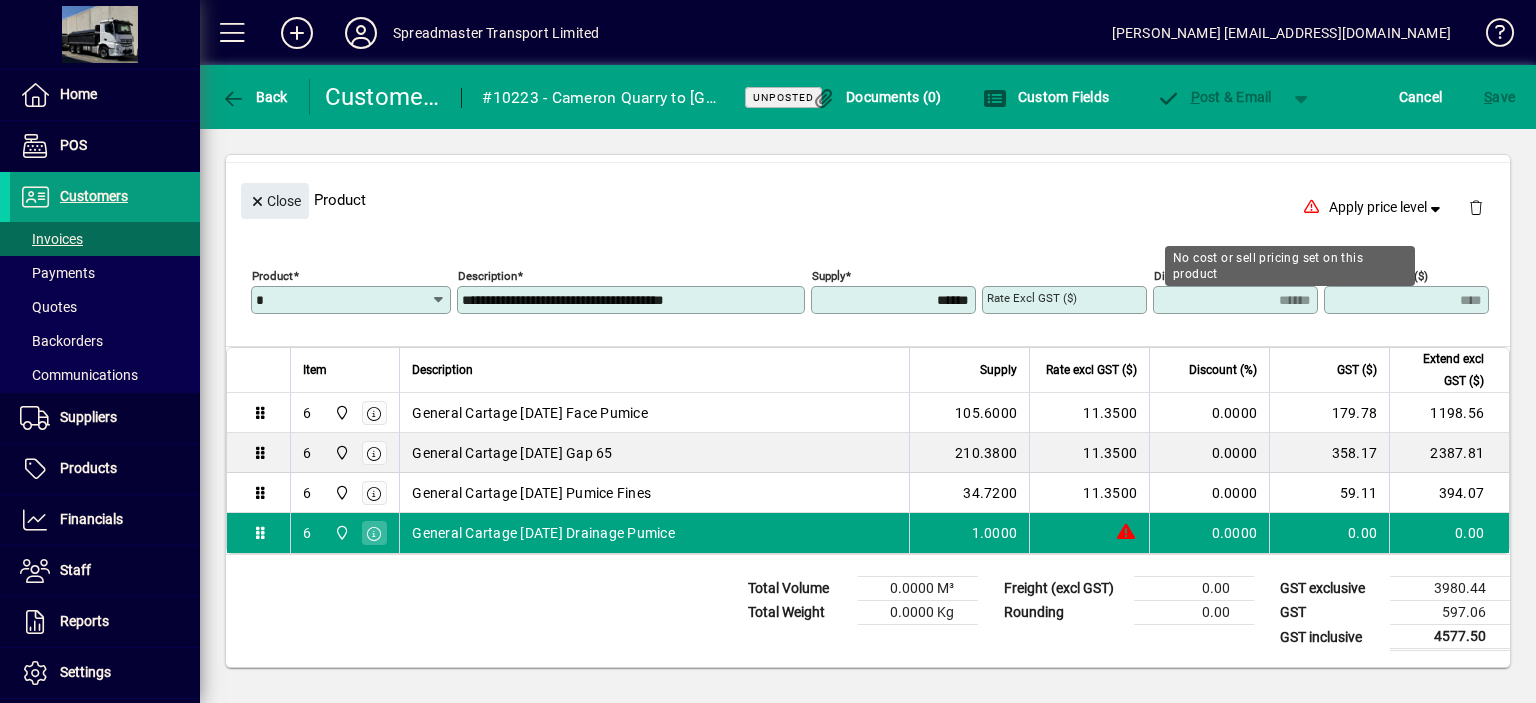 click on "******" at bounding box center (895, 300) 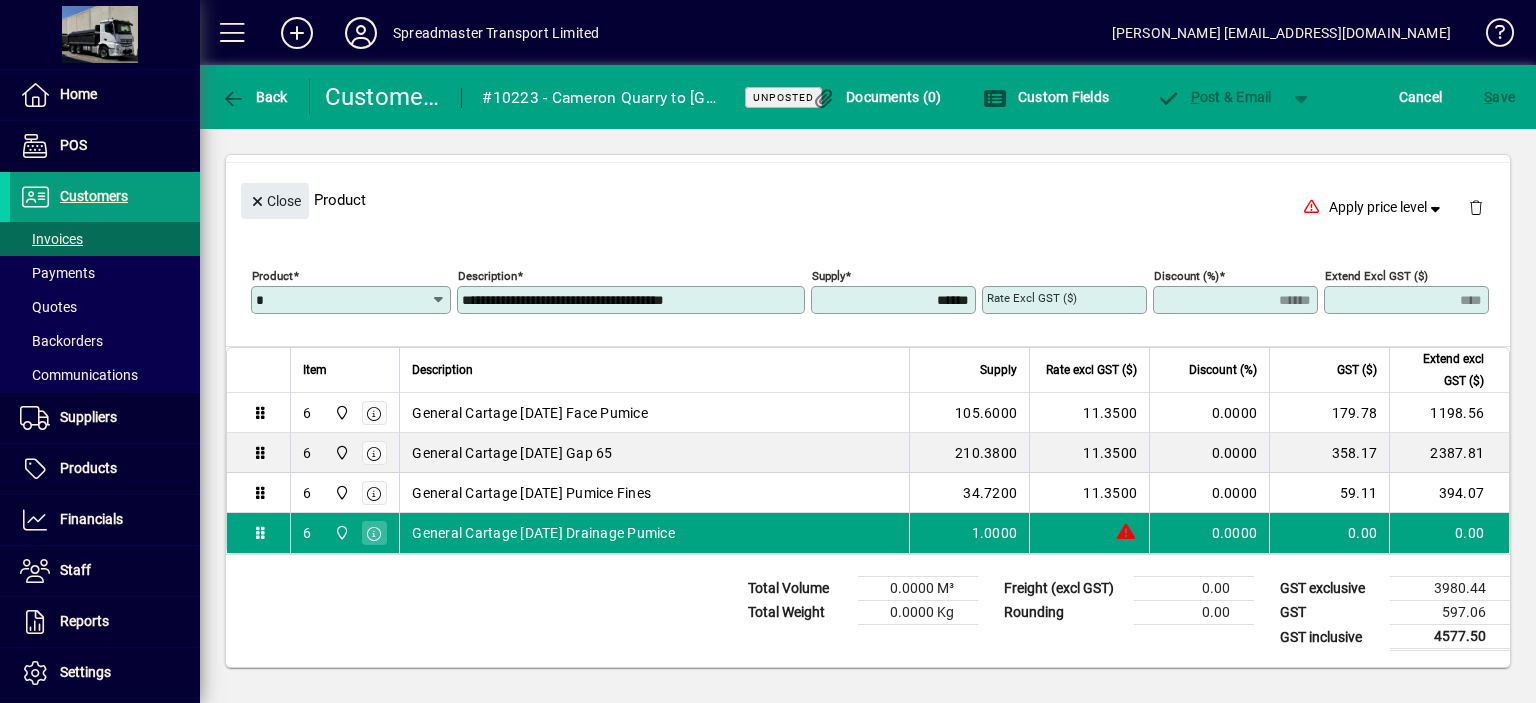 click on "******" at bounding box center (895, 300) 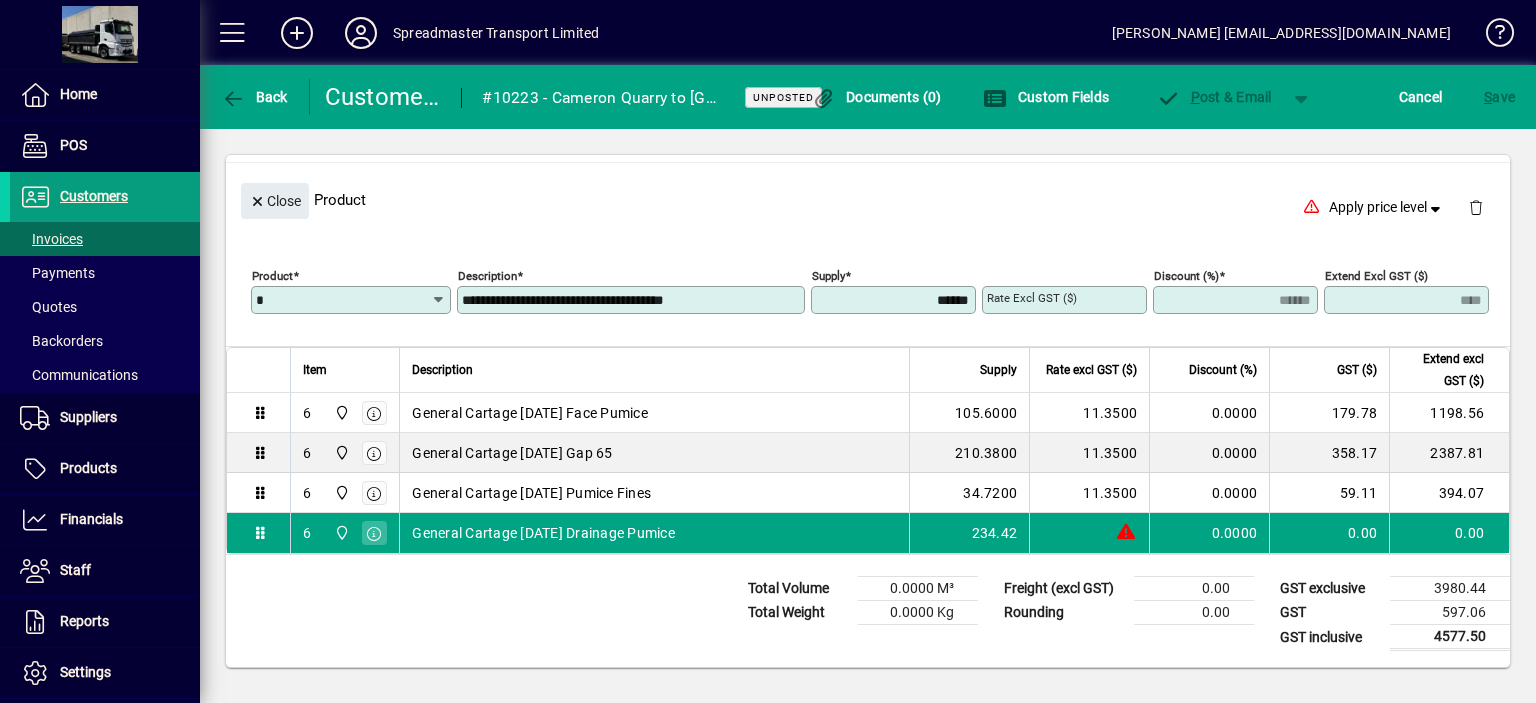 type on "********" 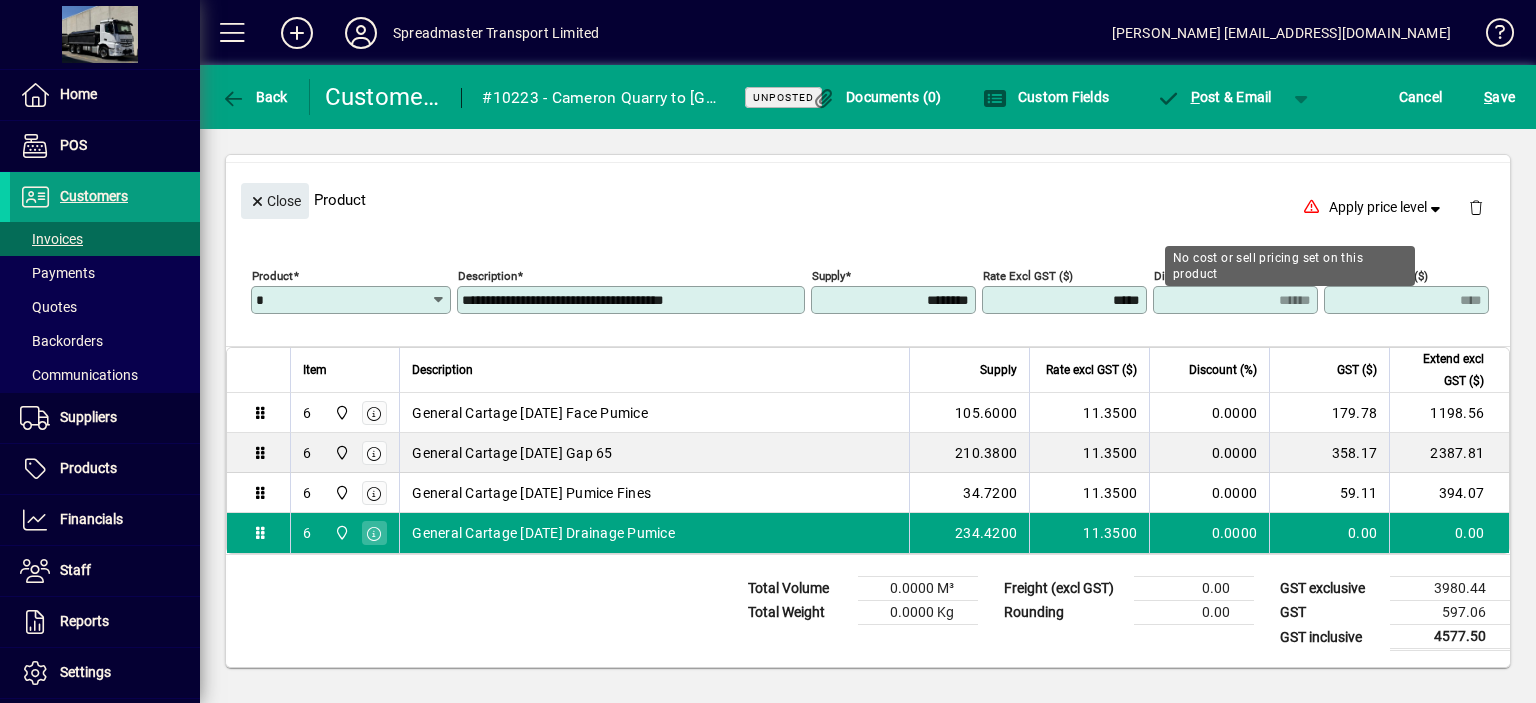 type on "*******" 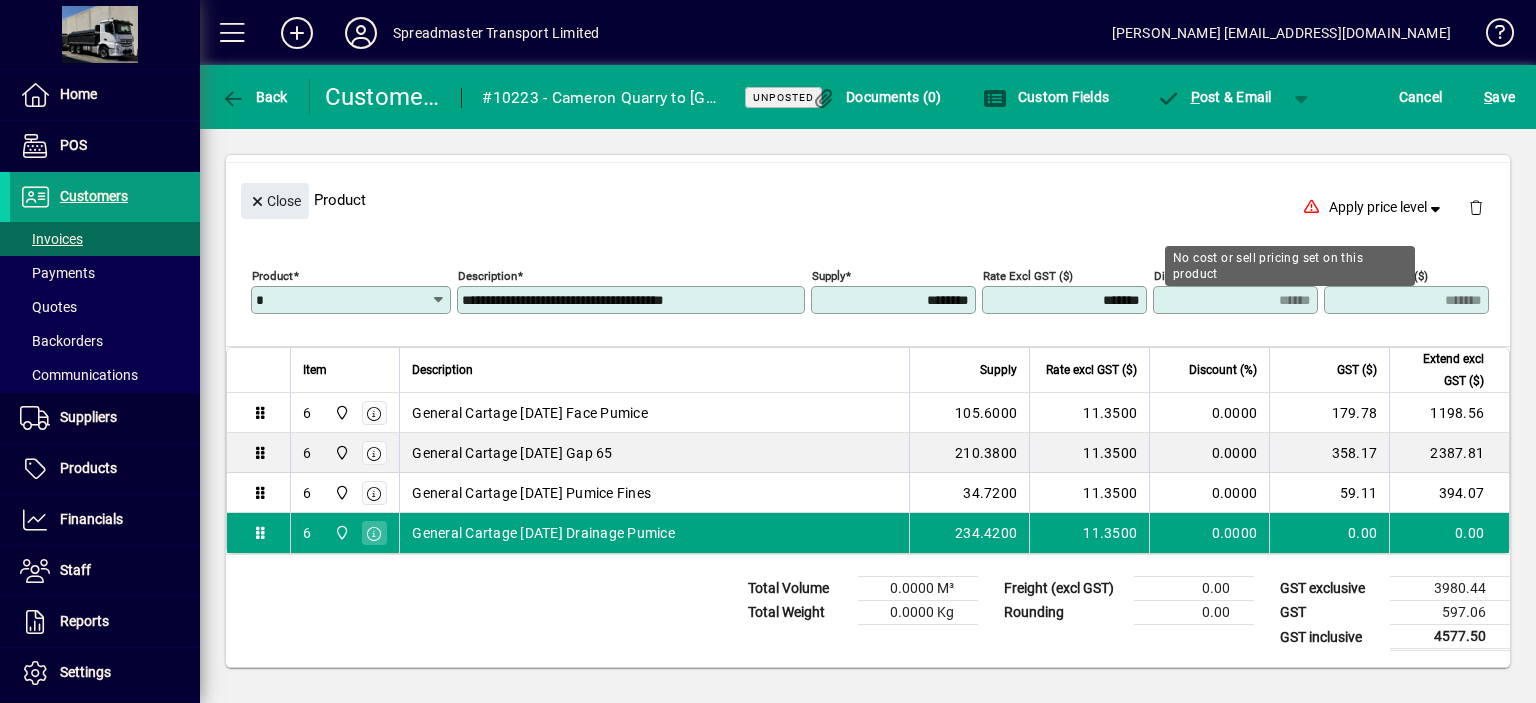 scroll, scrollTop: 208, scrollLeft: 0, axis: vertical 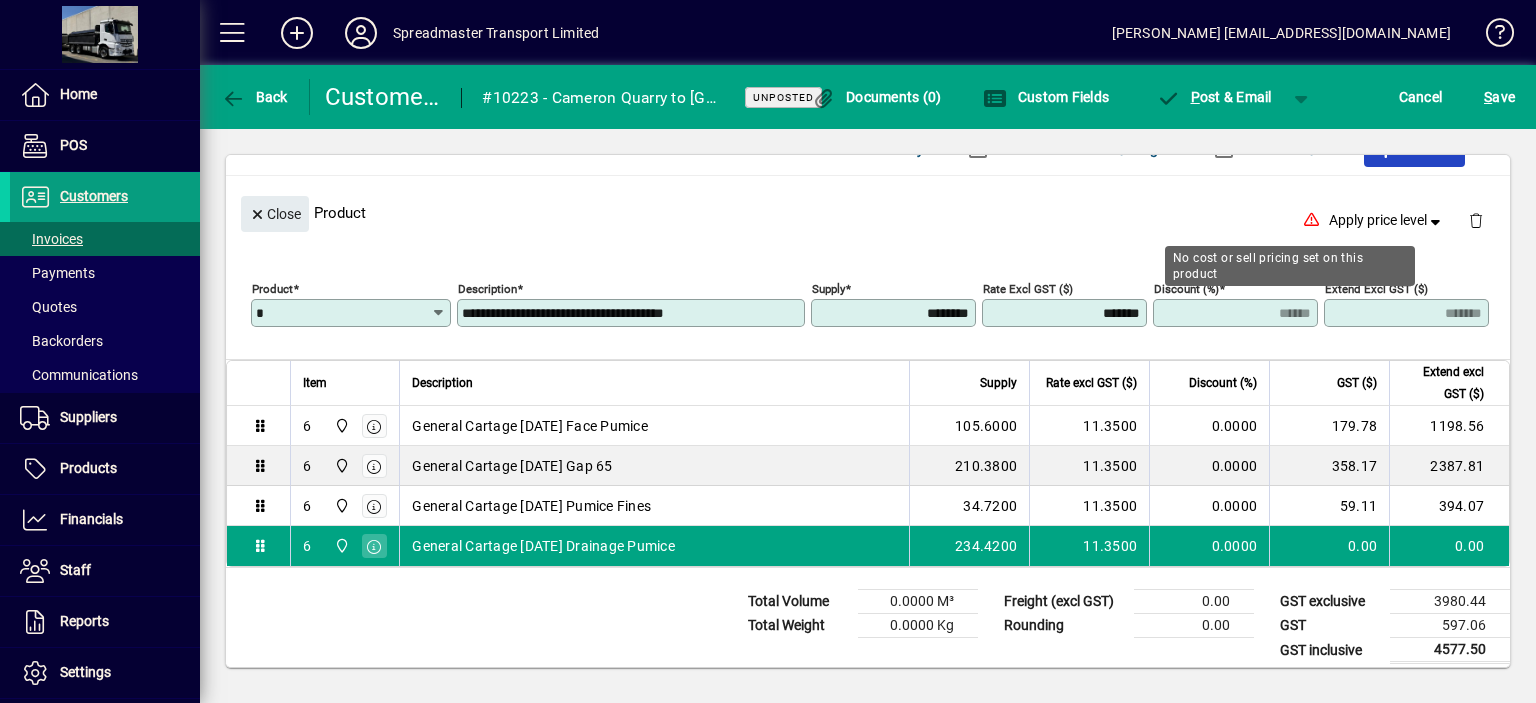 type 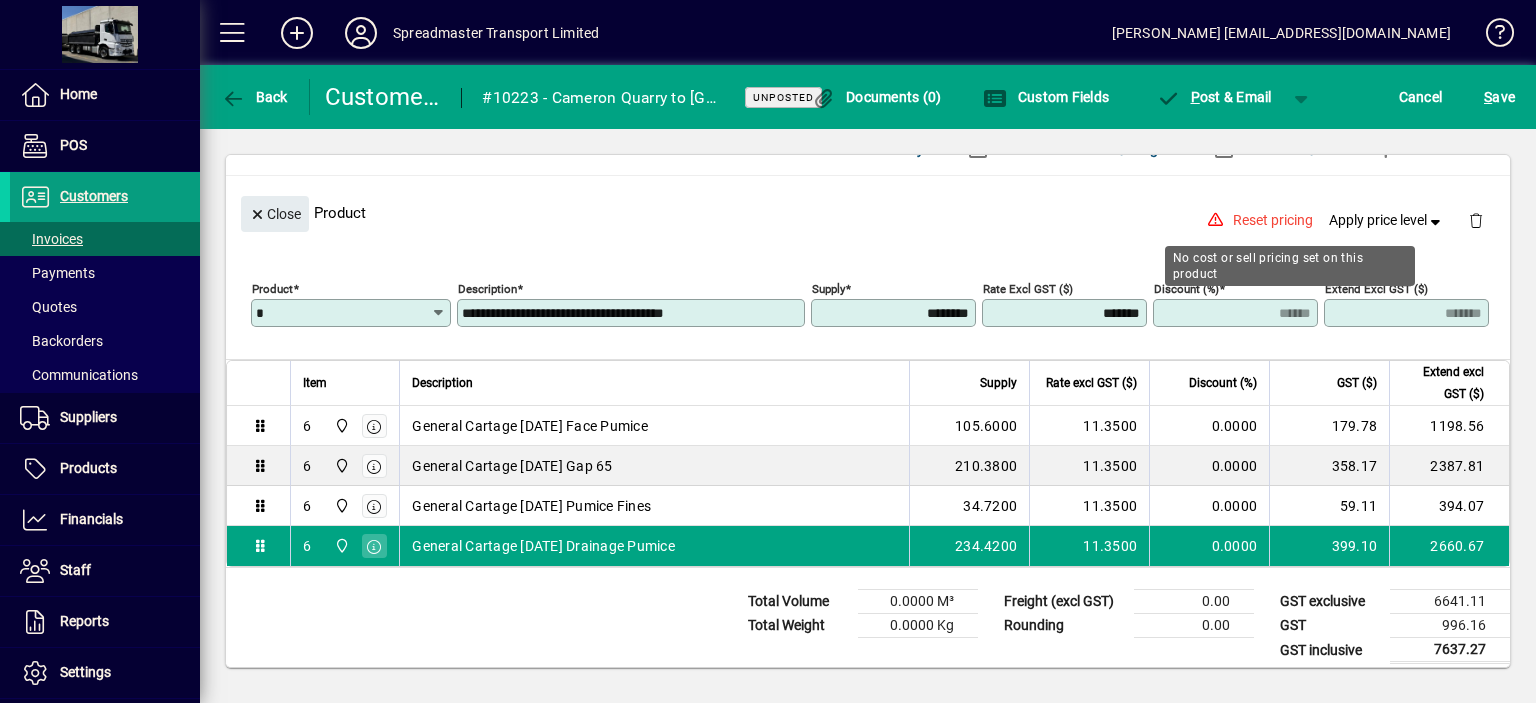 click on "********" at bounding box center (895, 313) 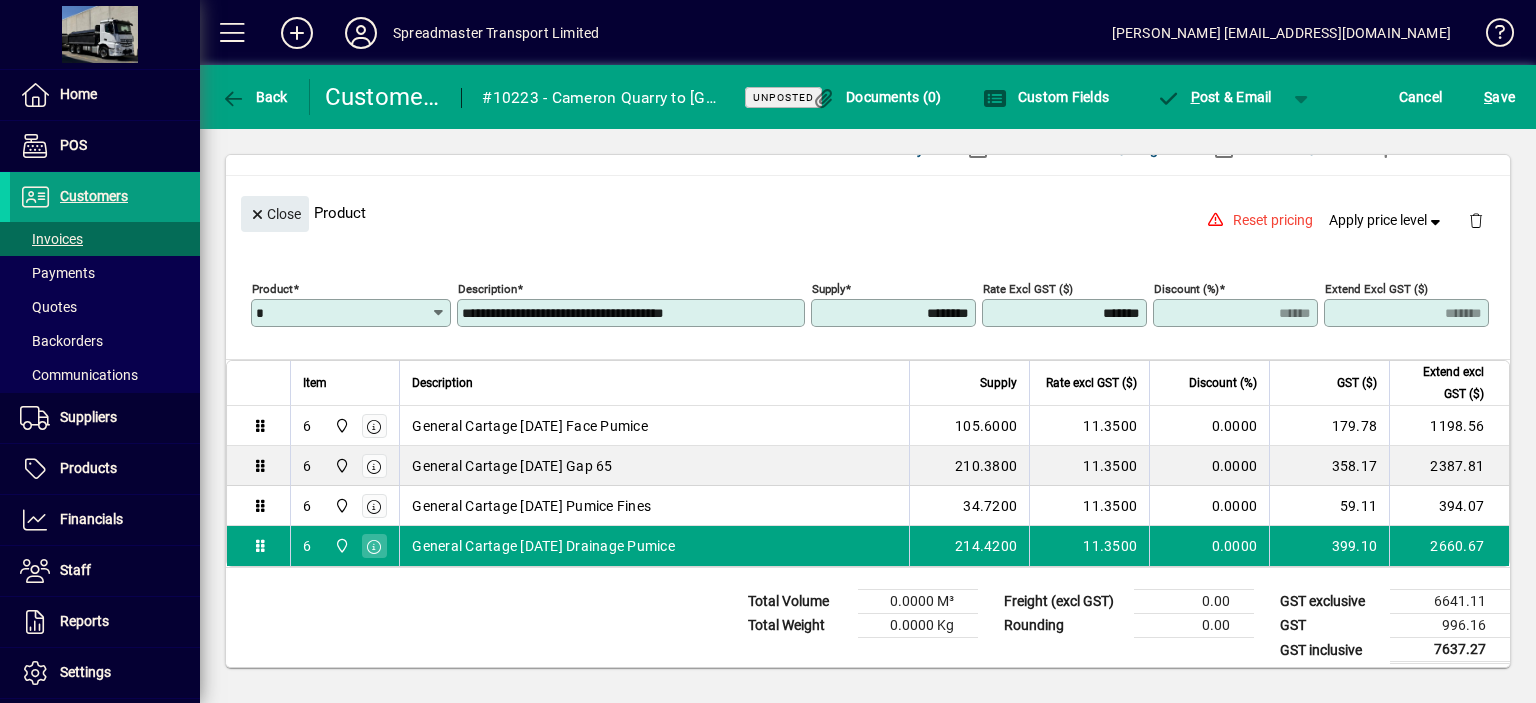 type on "********" 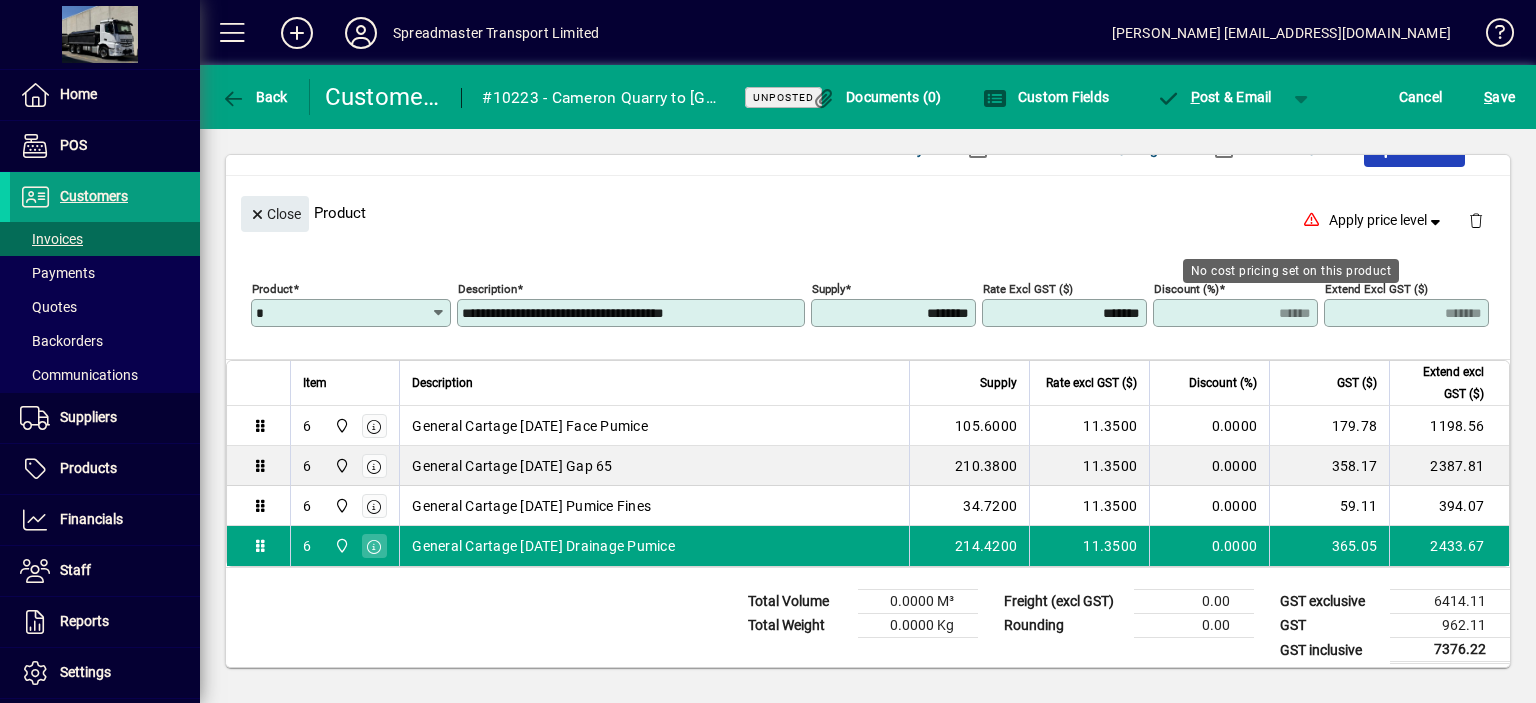 click on "Product" 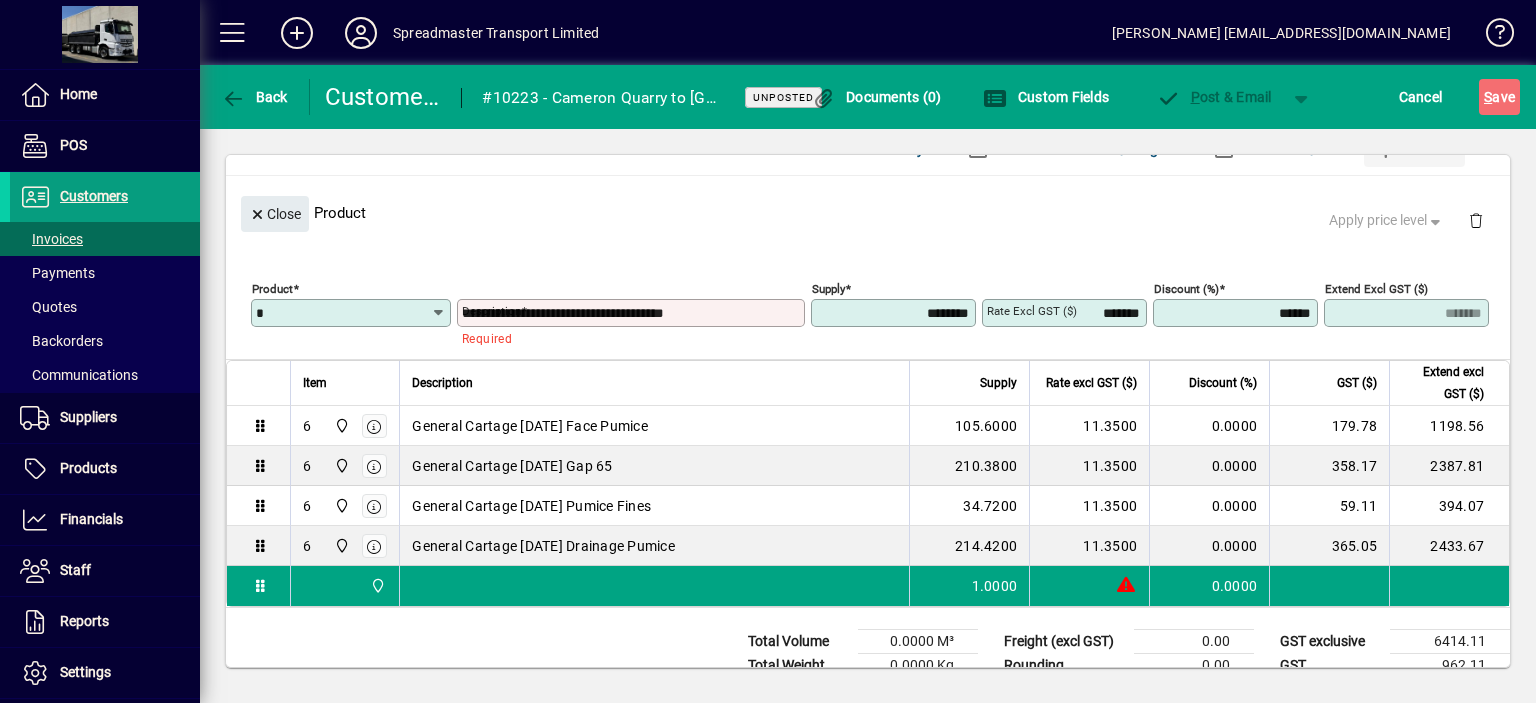 type 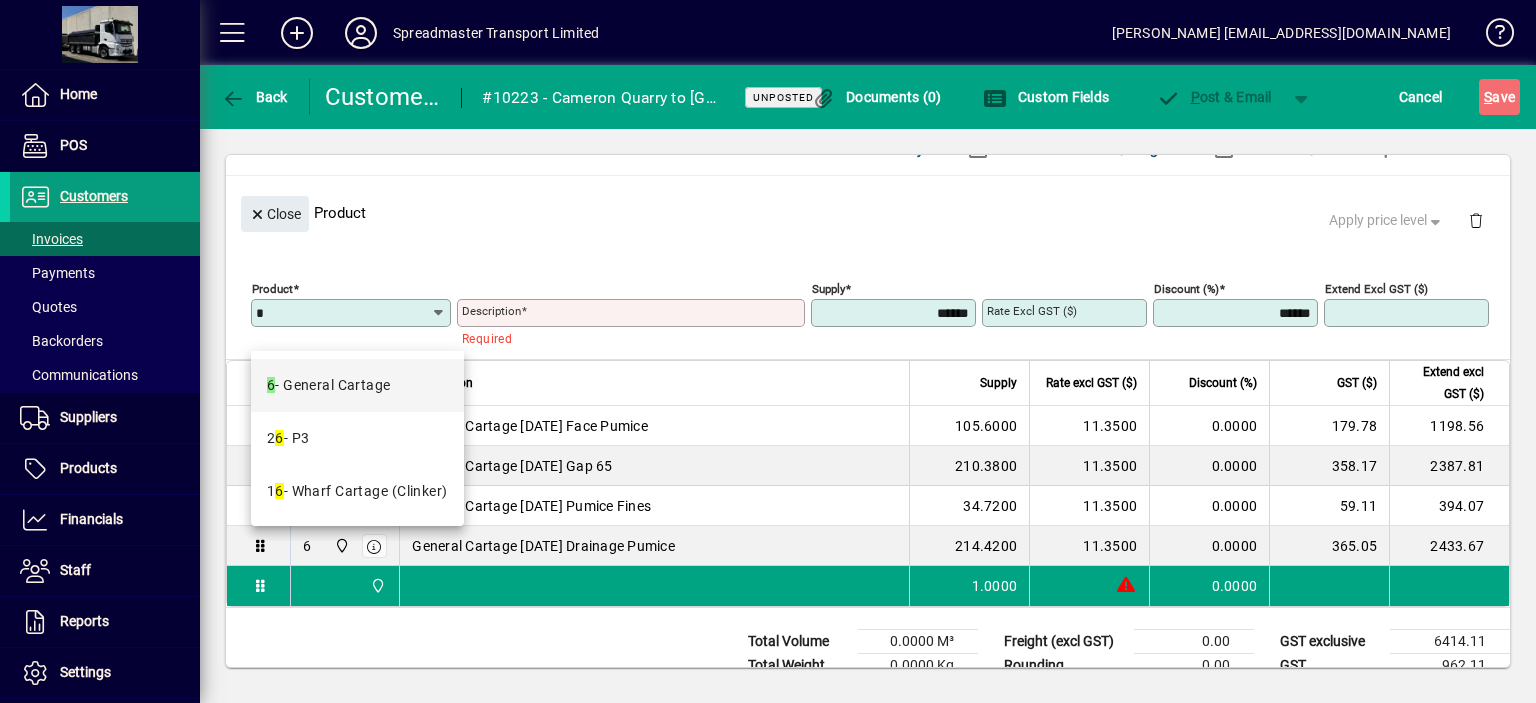 type on "*" 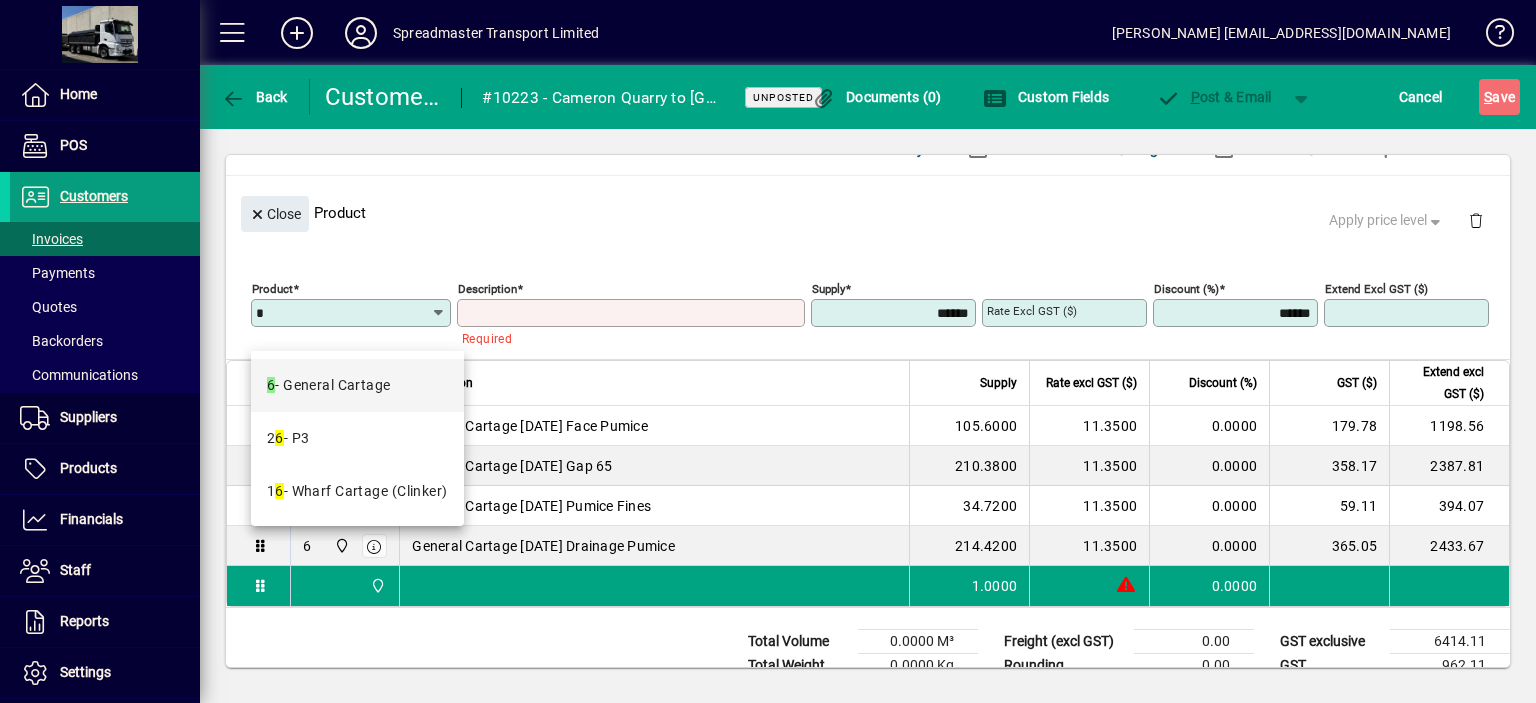 type on "**********" 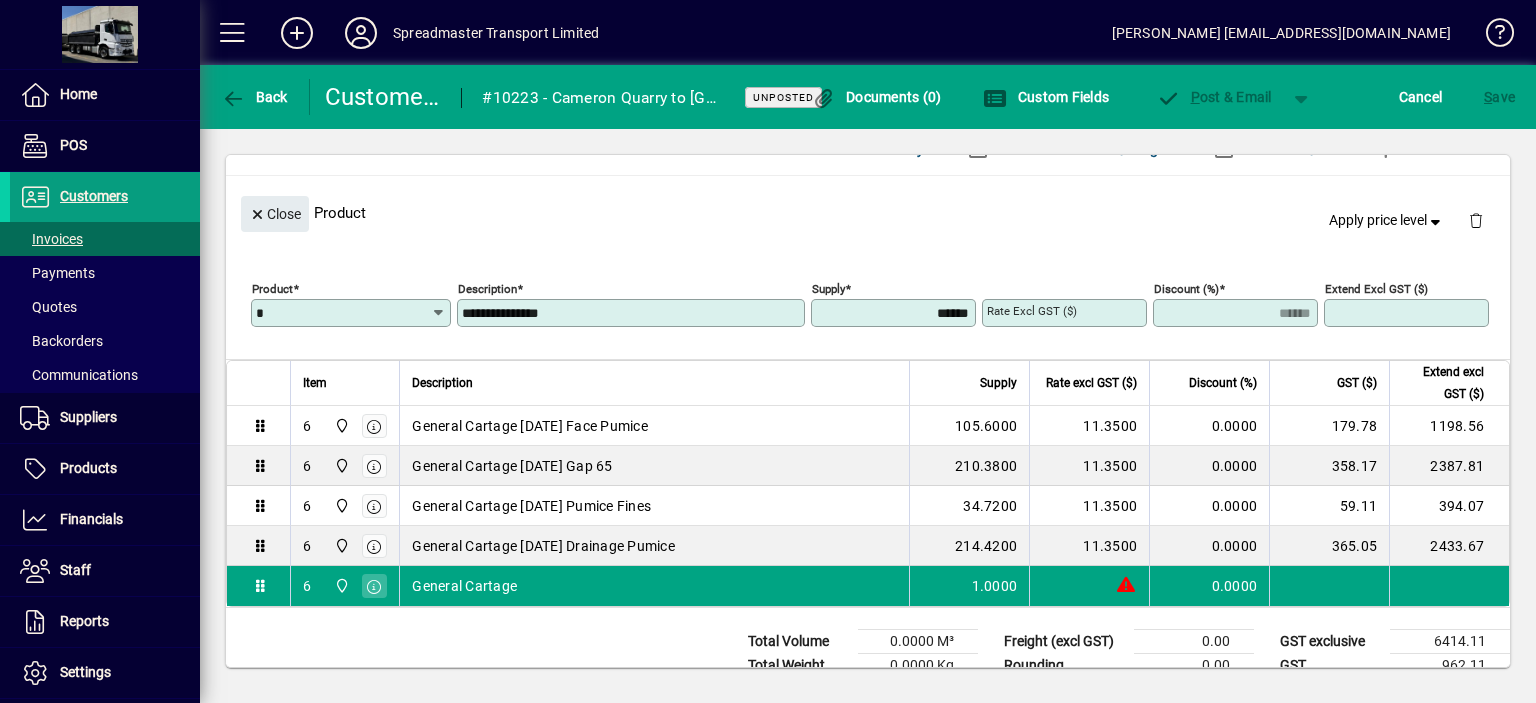 type on "****" 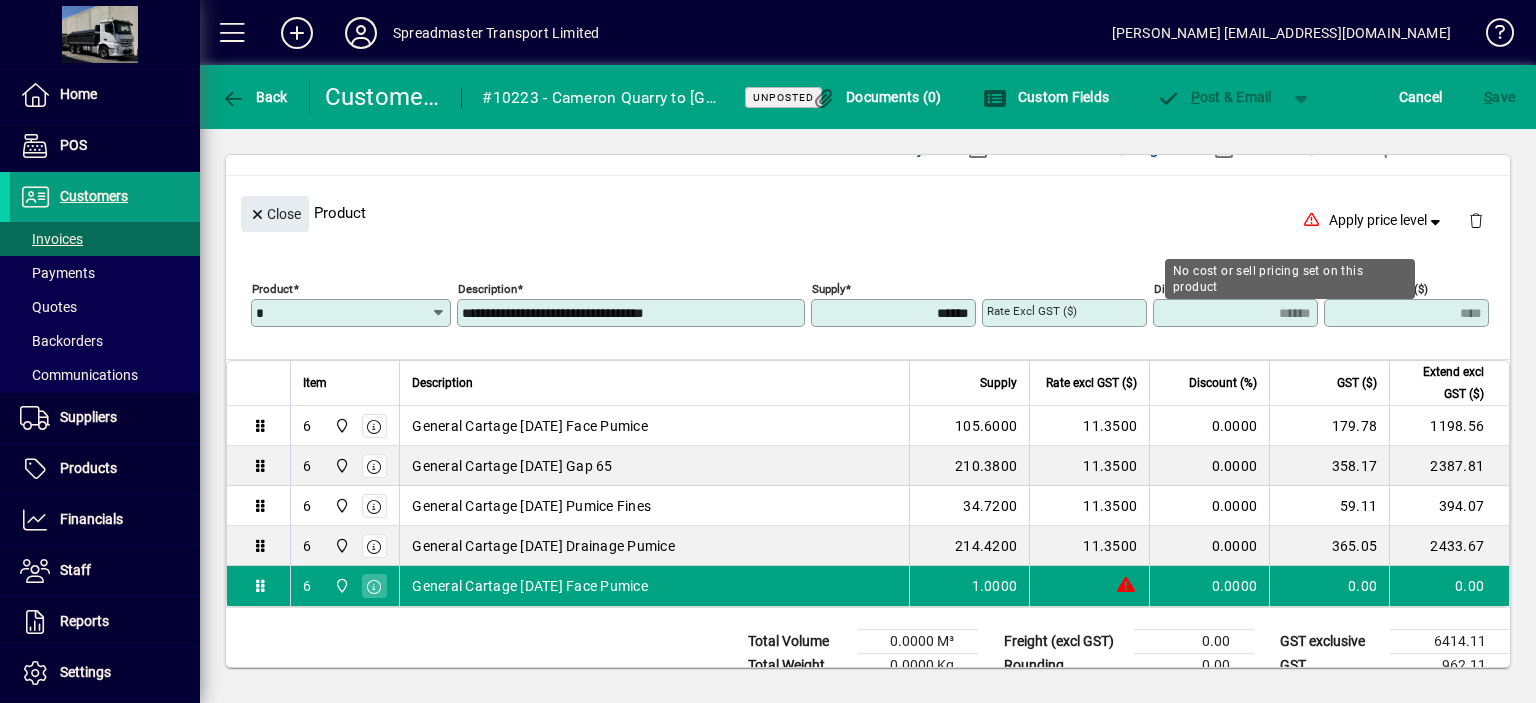 type on "**********" 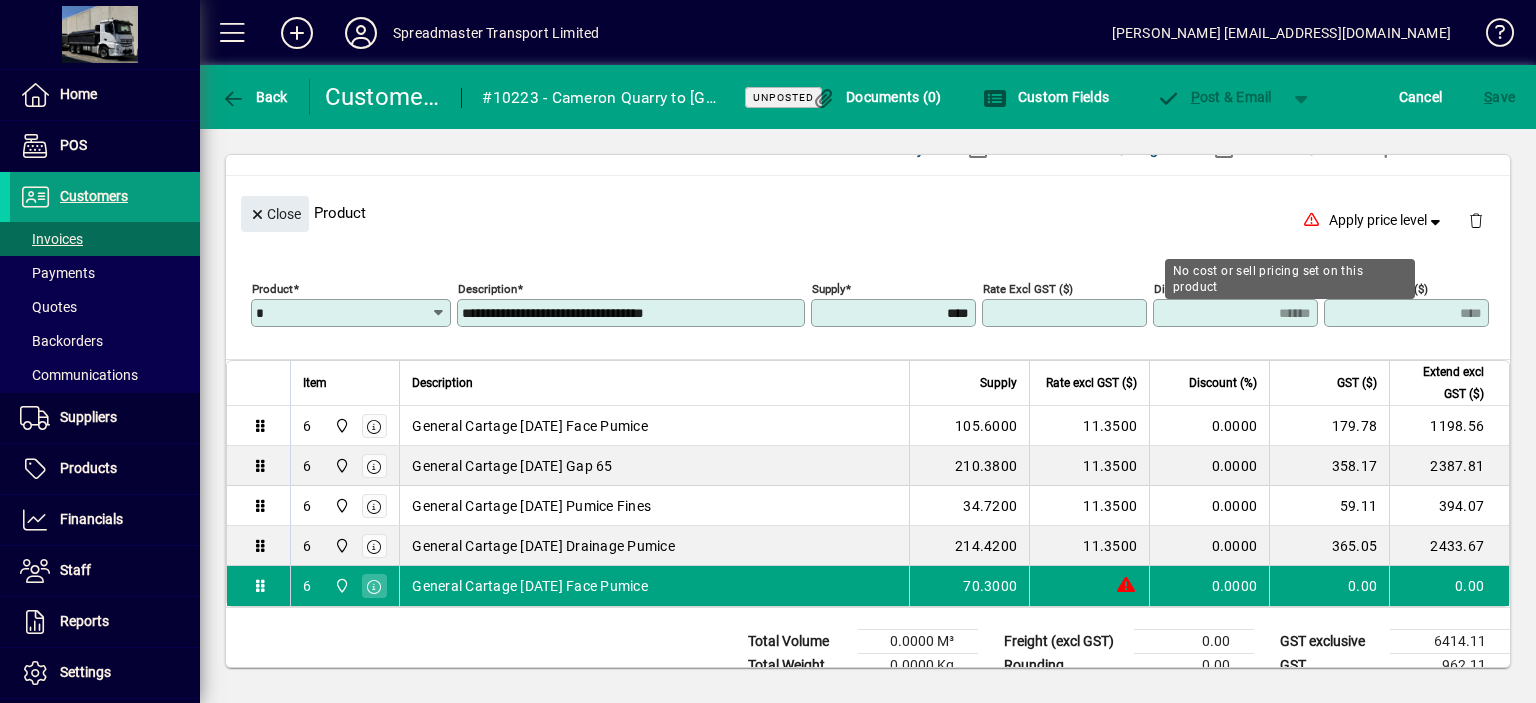 type on "*******" 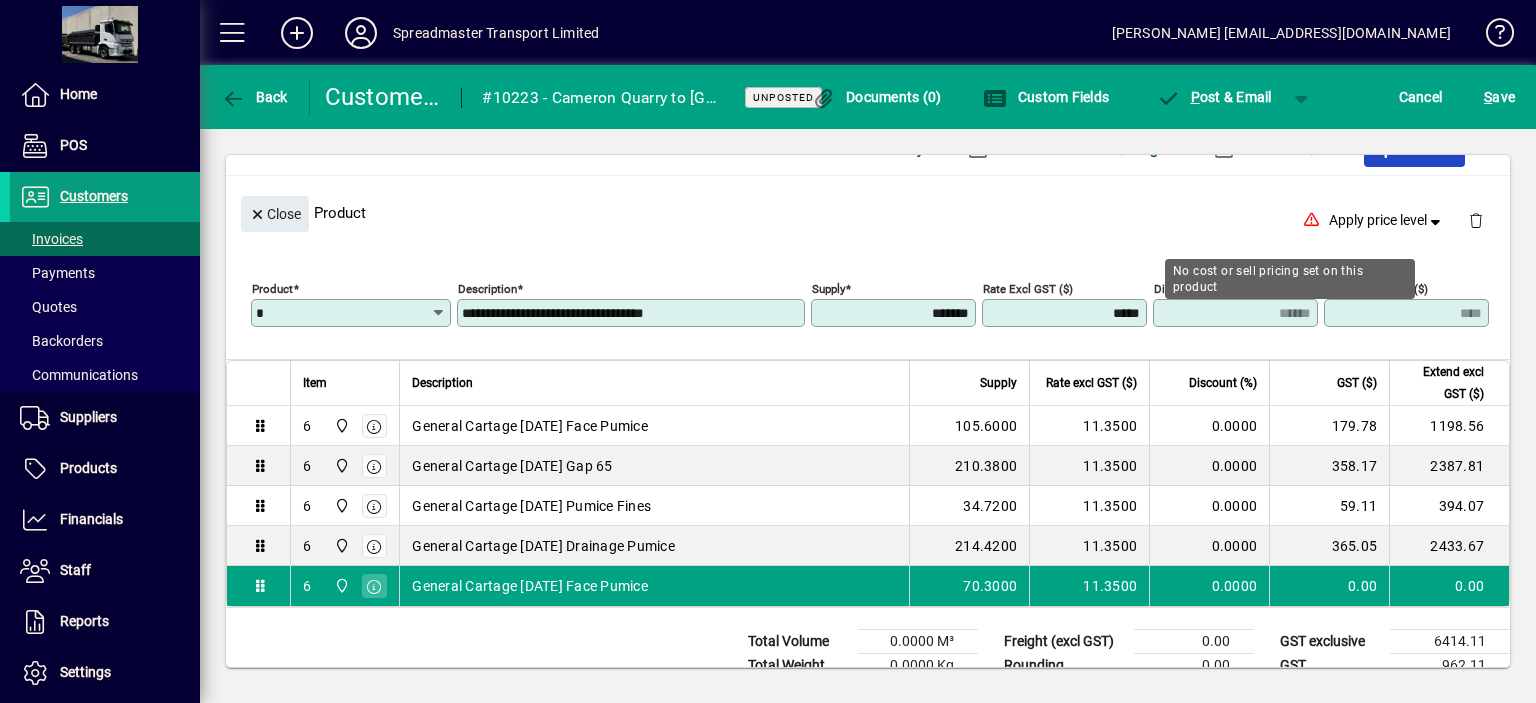 type on "*******" 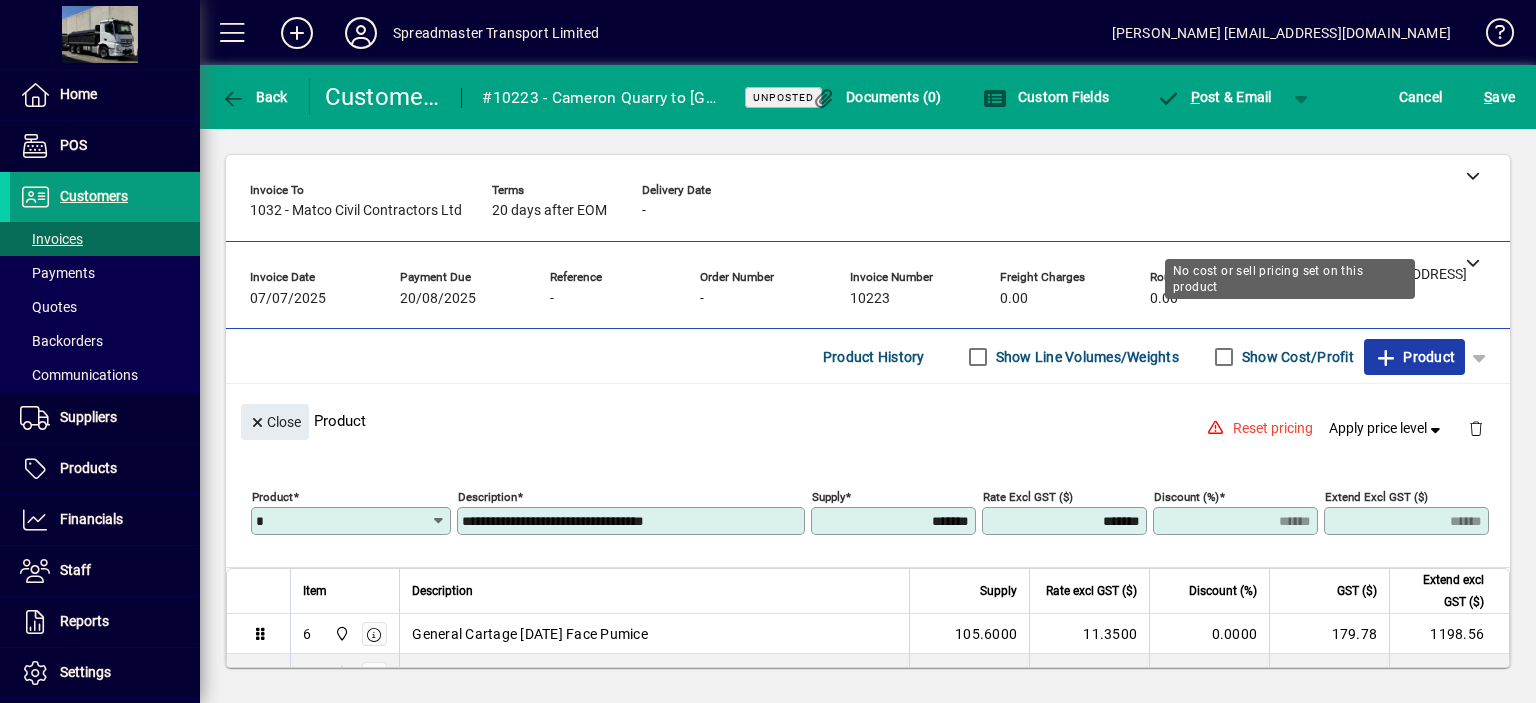 scroll, scrollTop: 283, scrollLeft: 0, axis: vertical 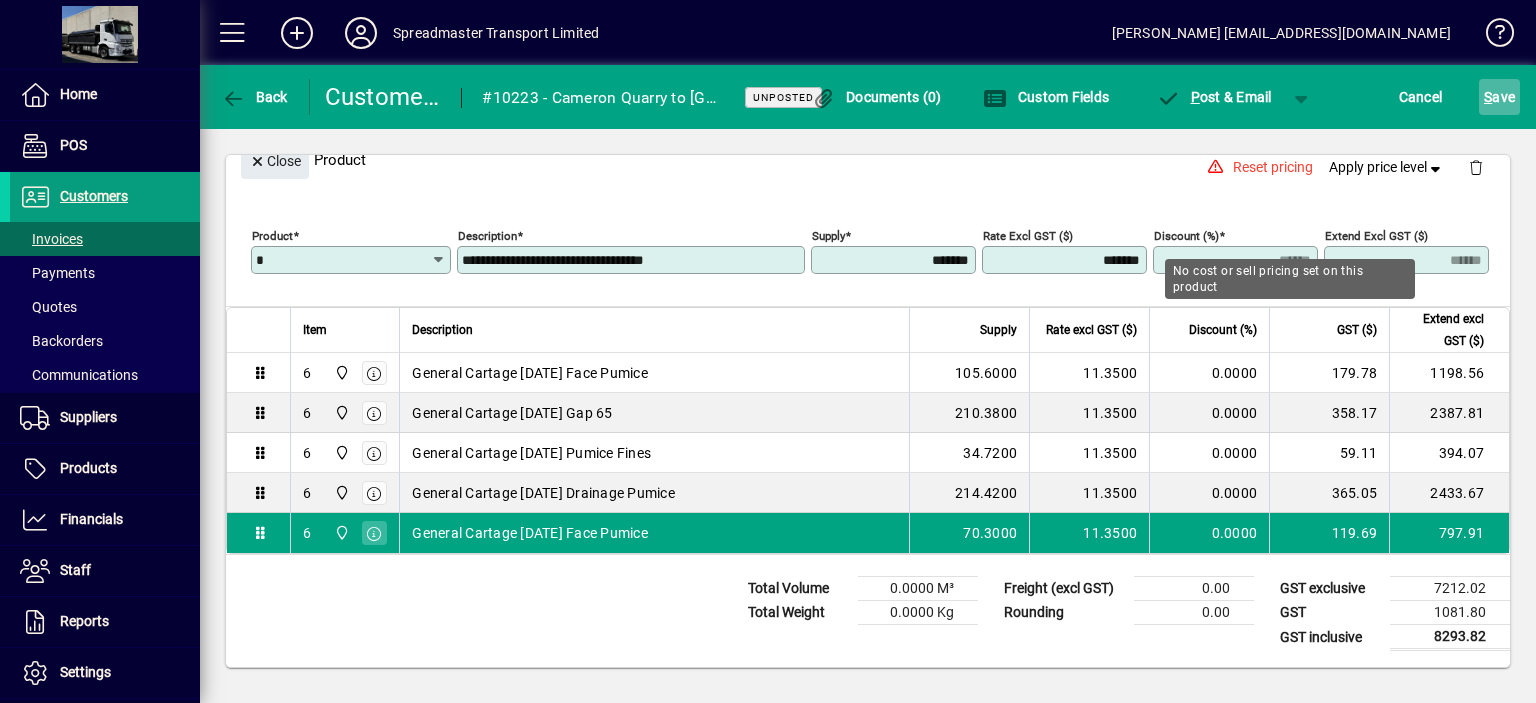 click on "S ave" 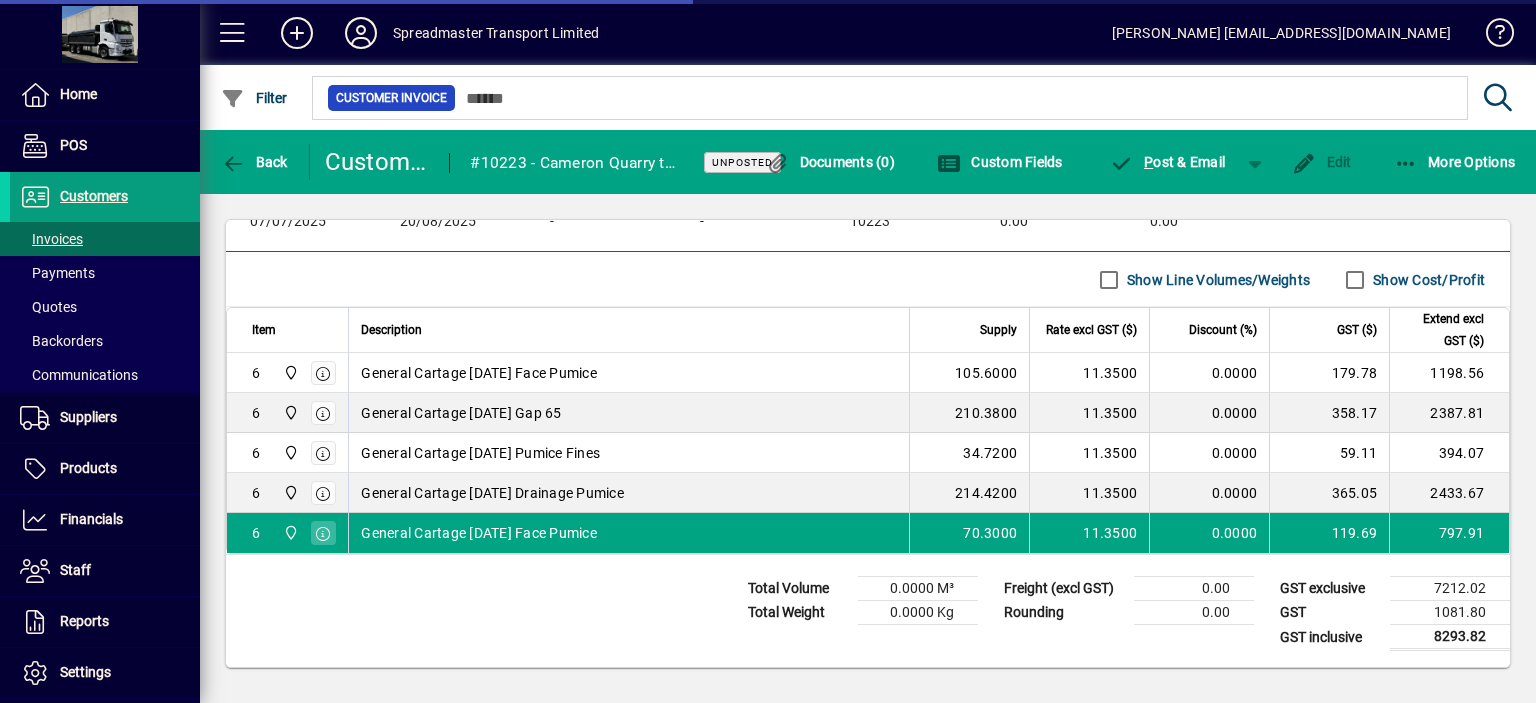 scroll, scrollTop: 99, scrollLeft: 0, axis: vertical 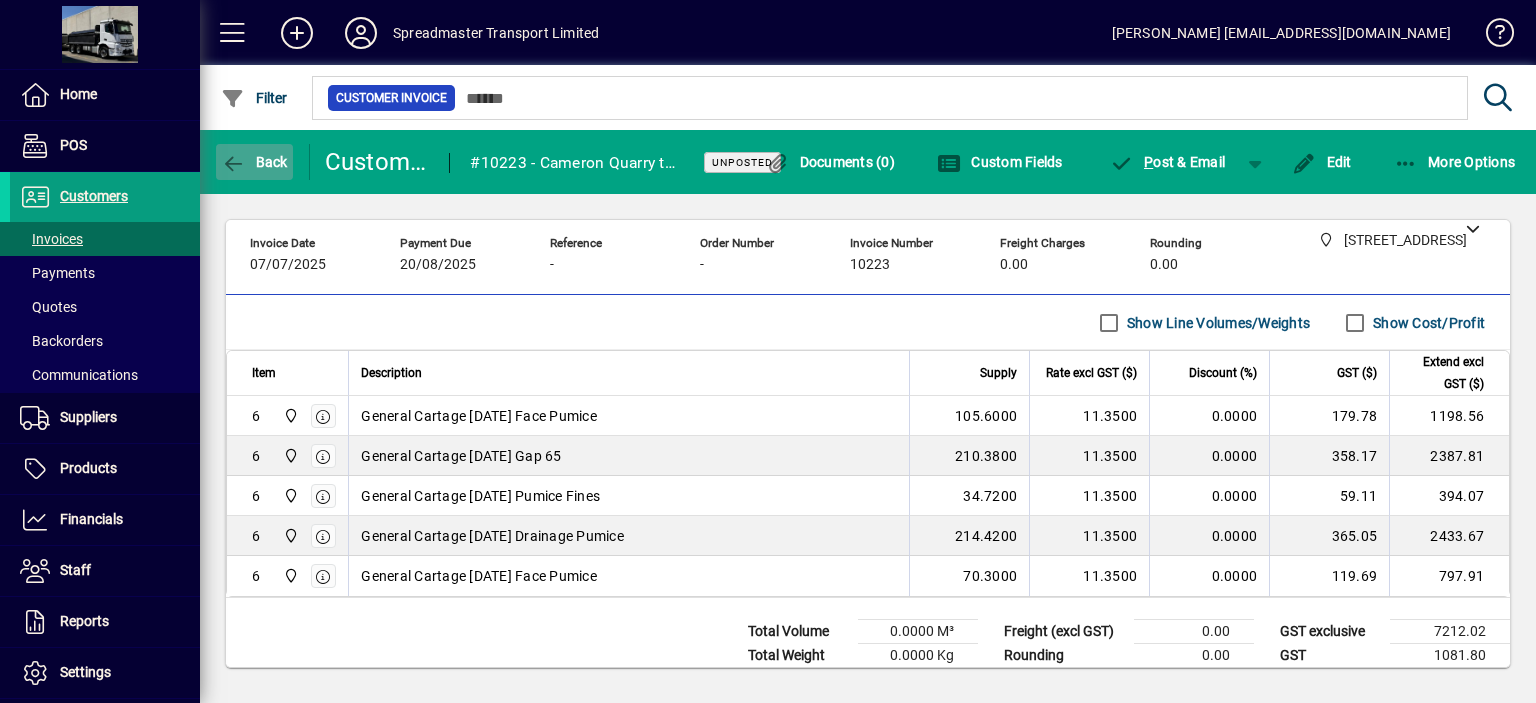 click on "Back" 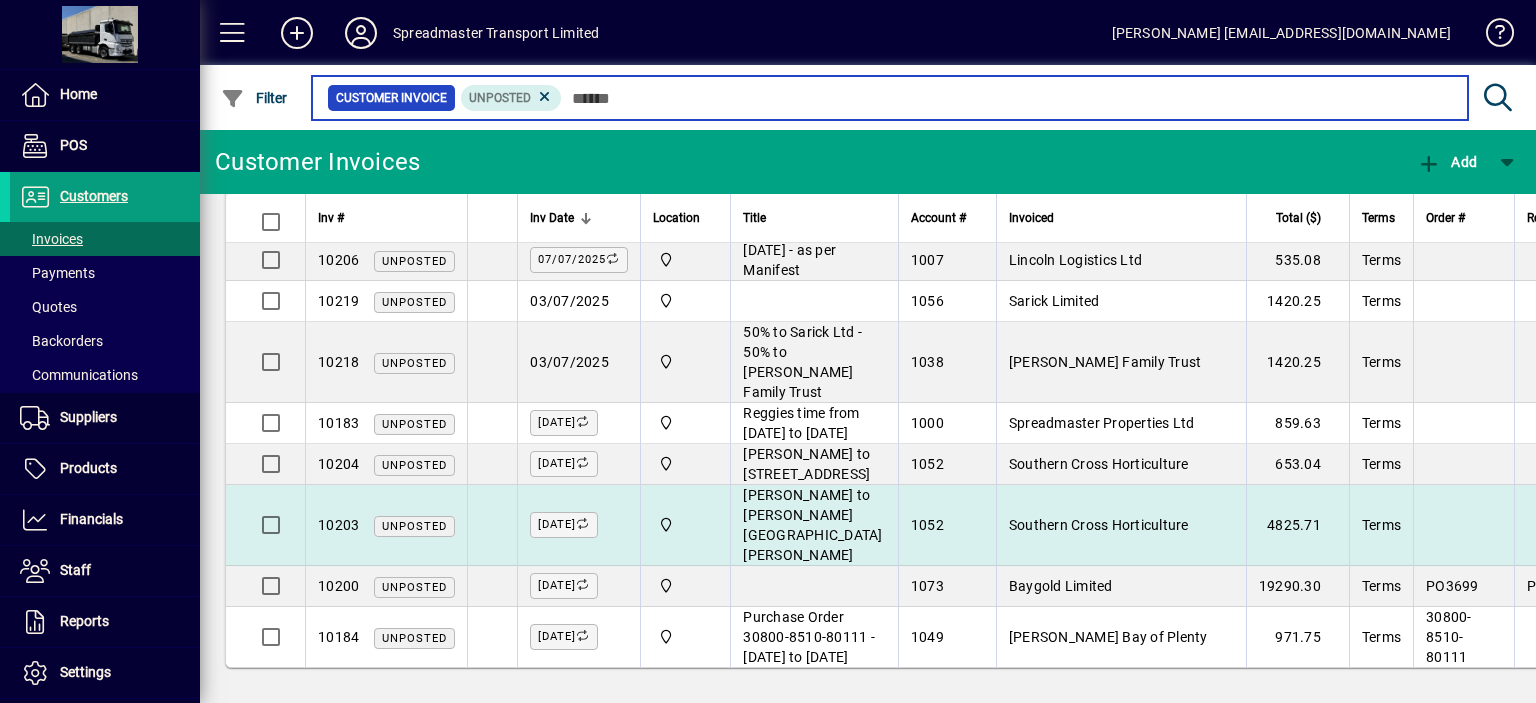 scroll, scrollTop: 700, scrollLeft: 0, axis: vertical 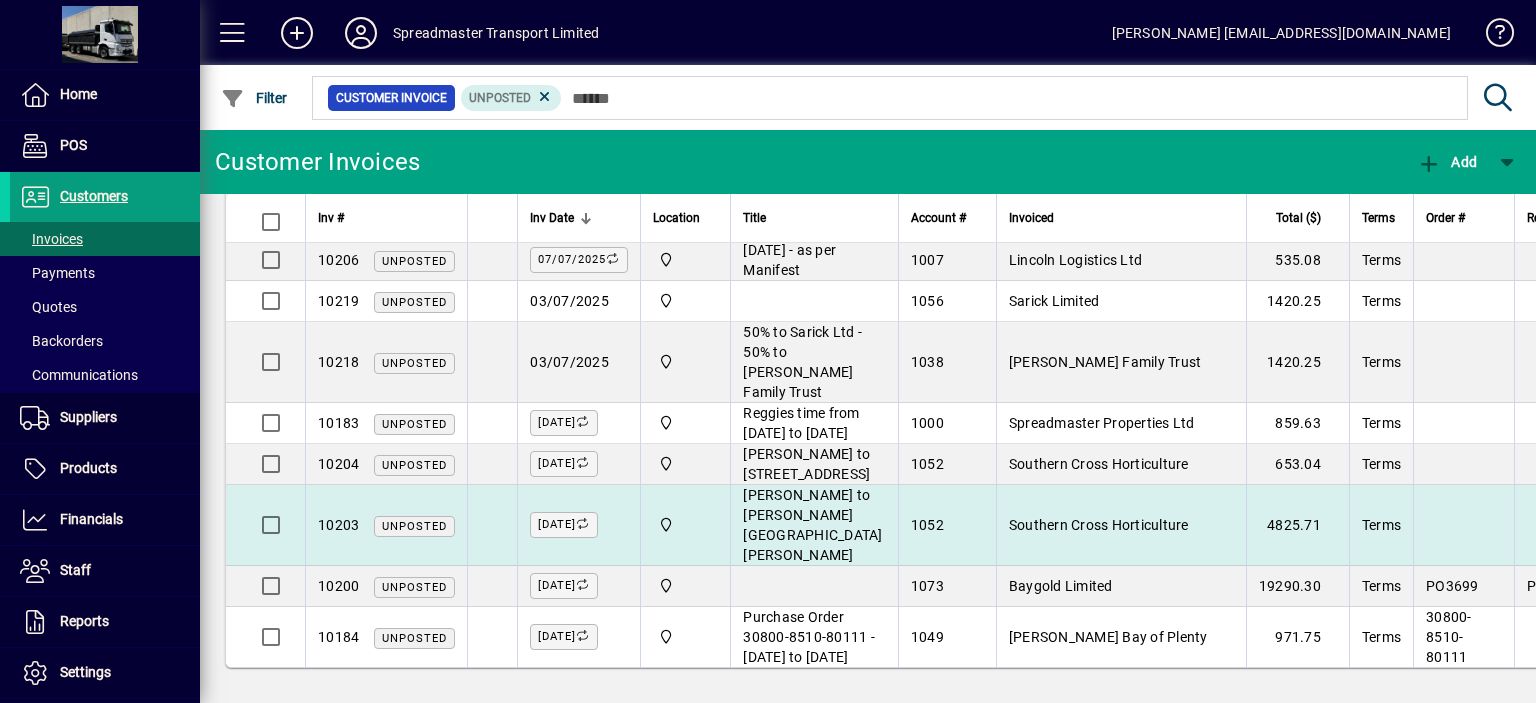 click on "Southern Cross Horticulture" at bounding box center (1099, 525) 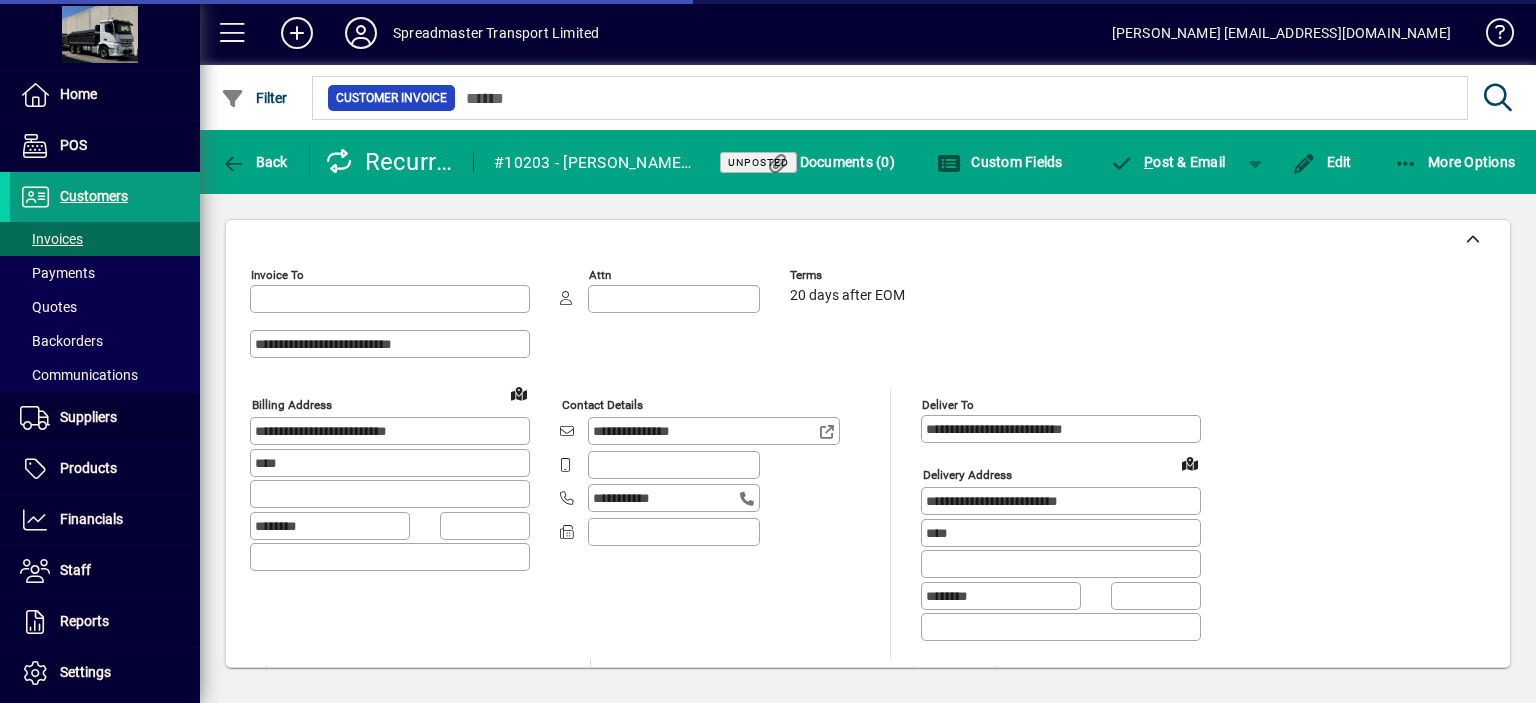 type on "**********" 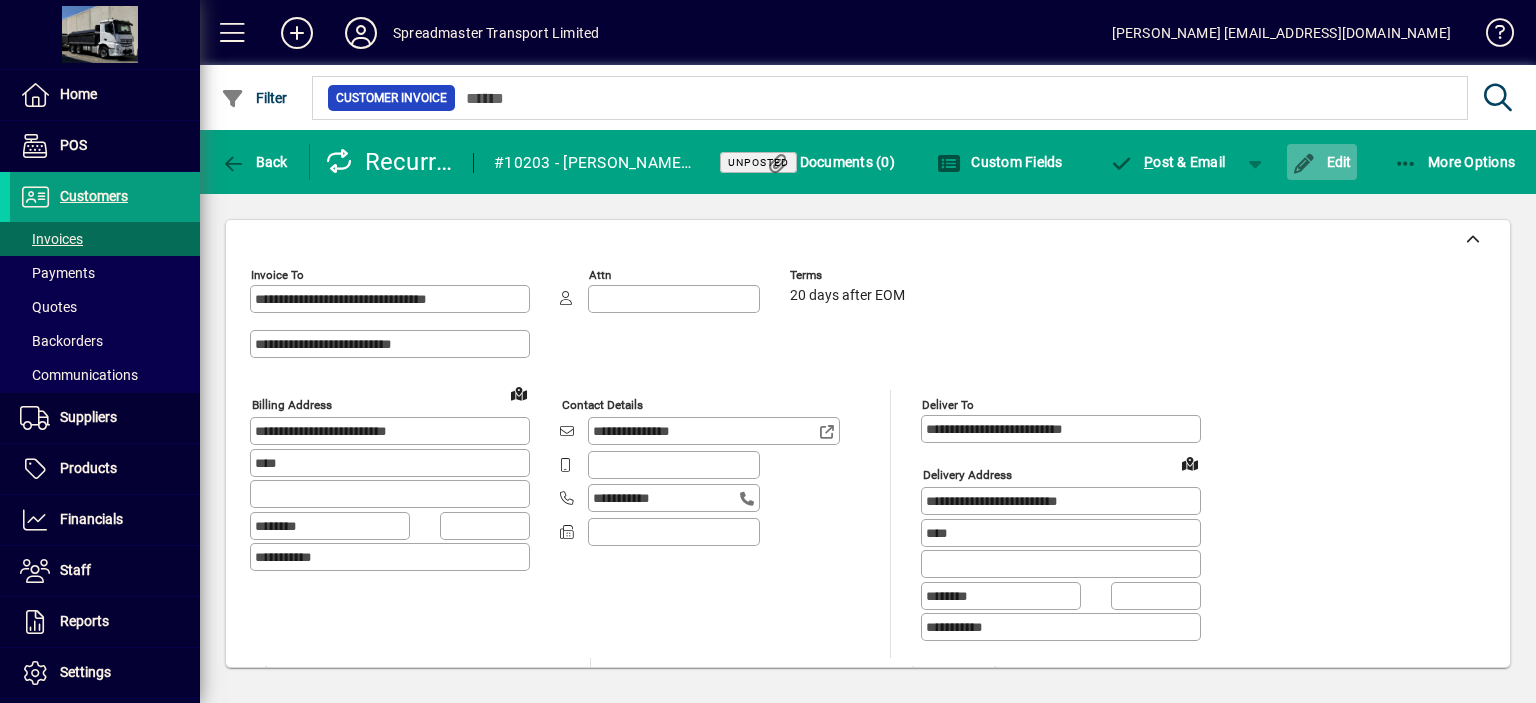 click on "Edit" 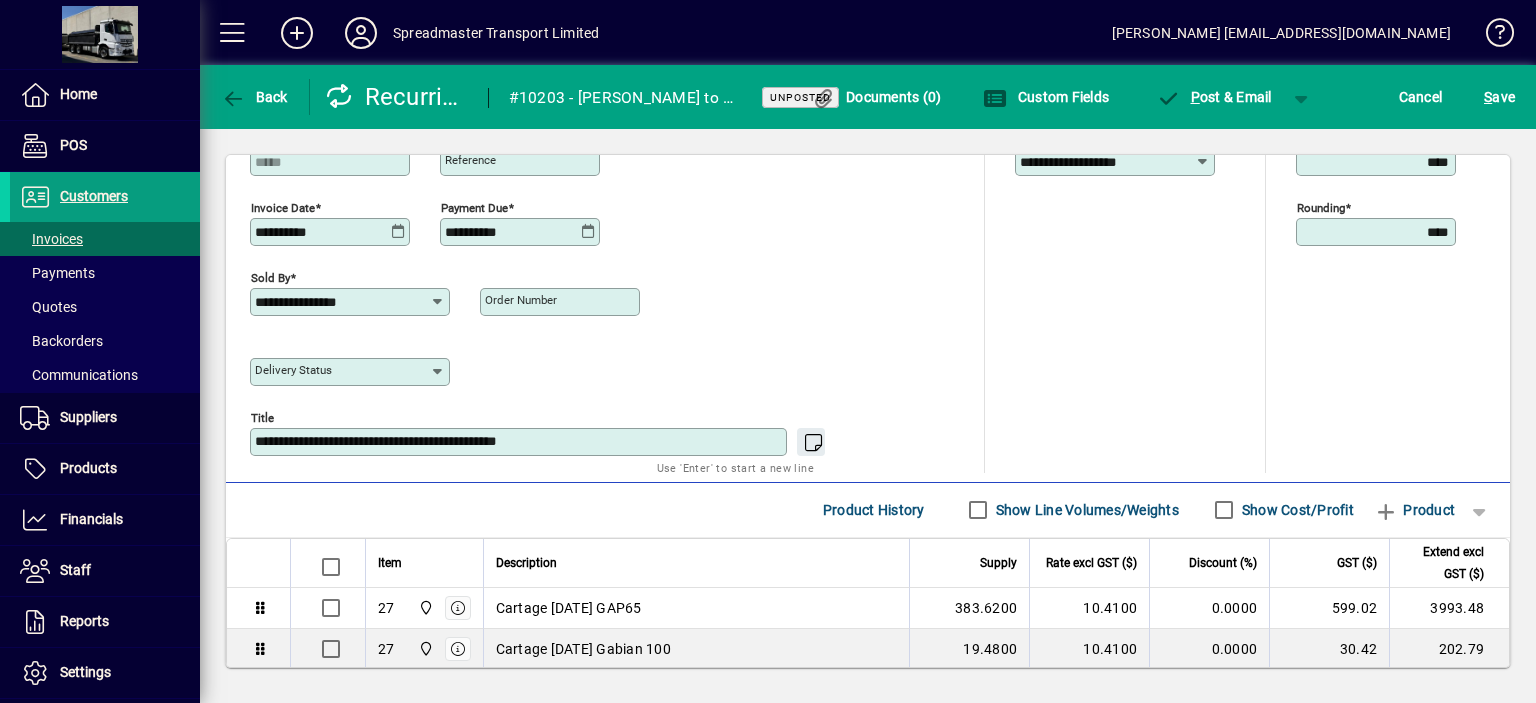 scroll, scrollTop: 910, scrollLeft: 0, axis: vertical 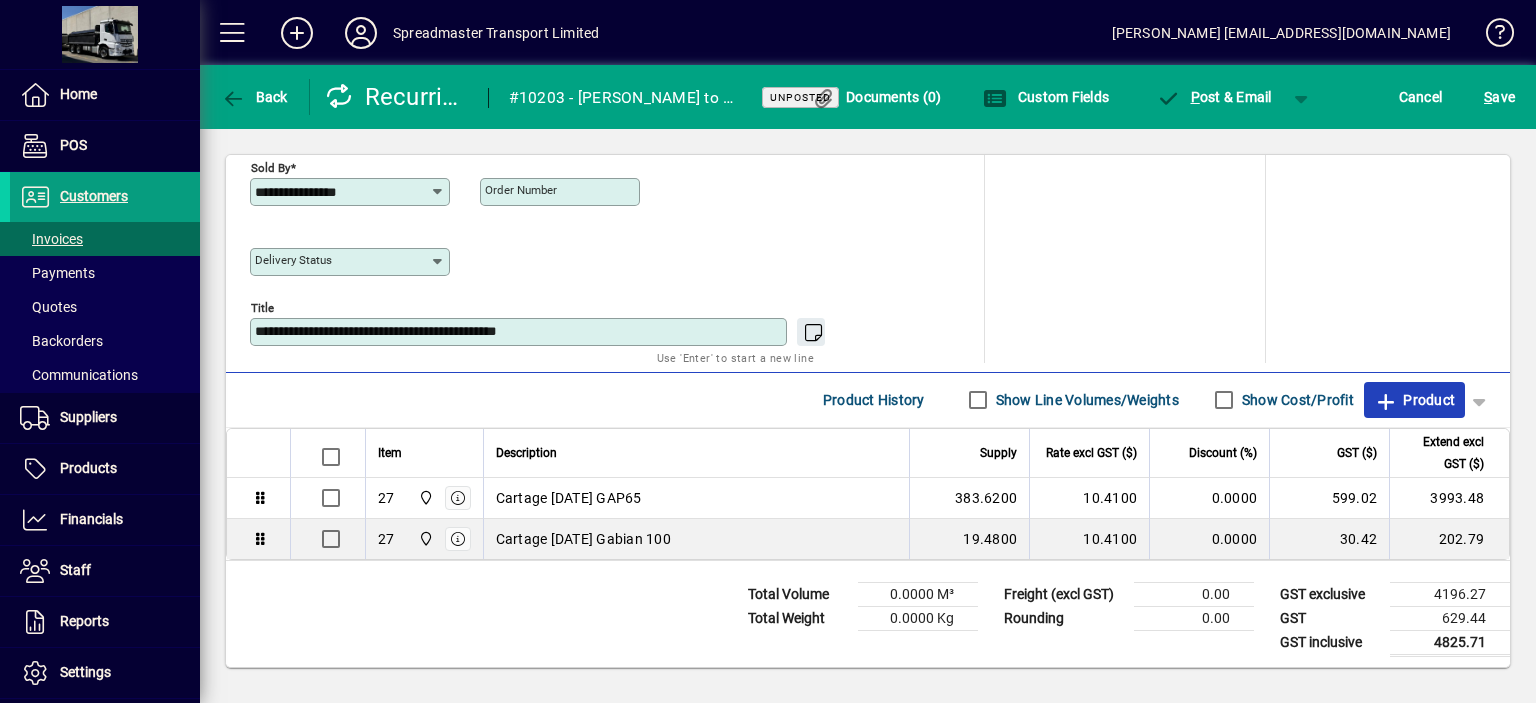 click on "Product" 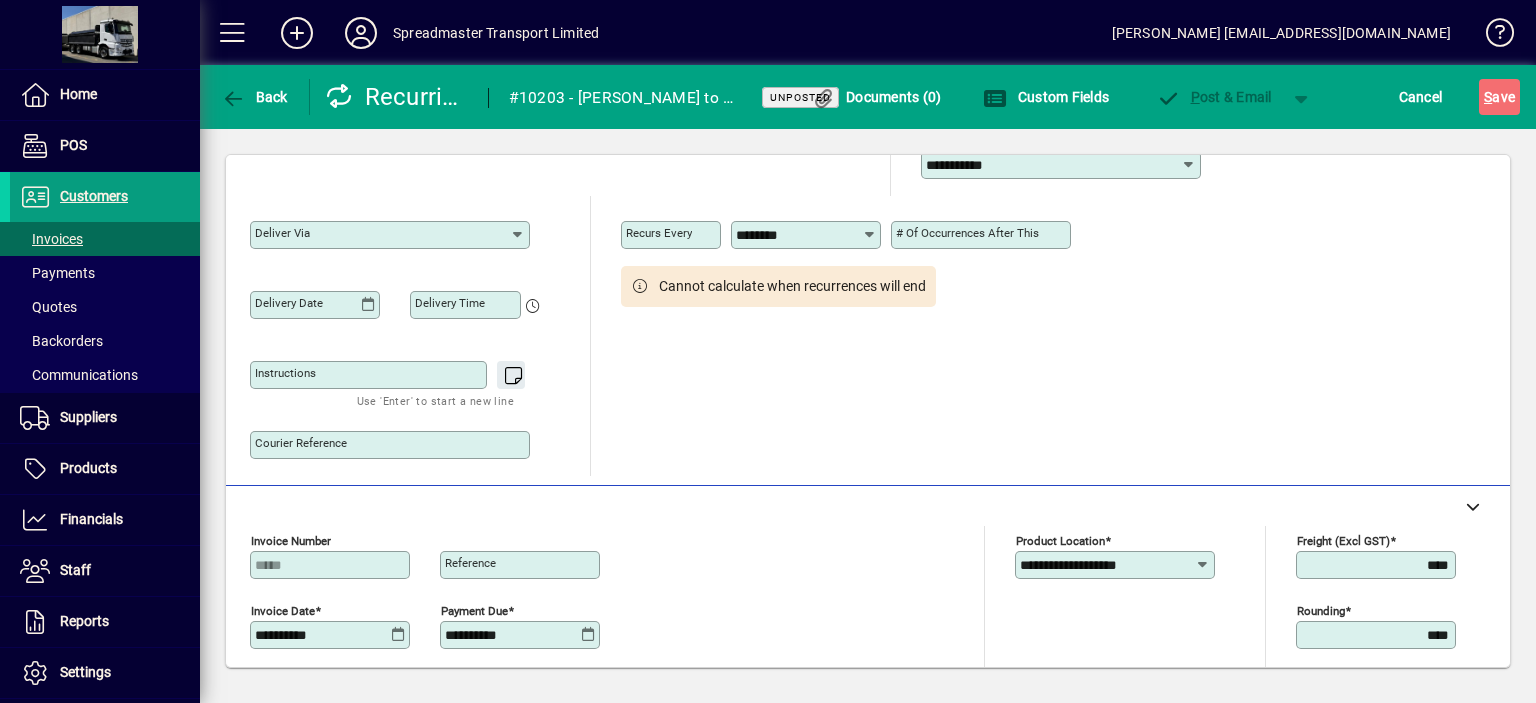 scroll, scrollTop: 203, scrollLeft: 0, axis: vertical 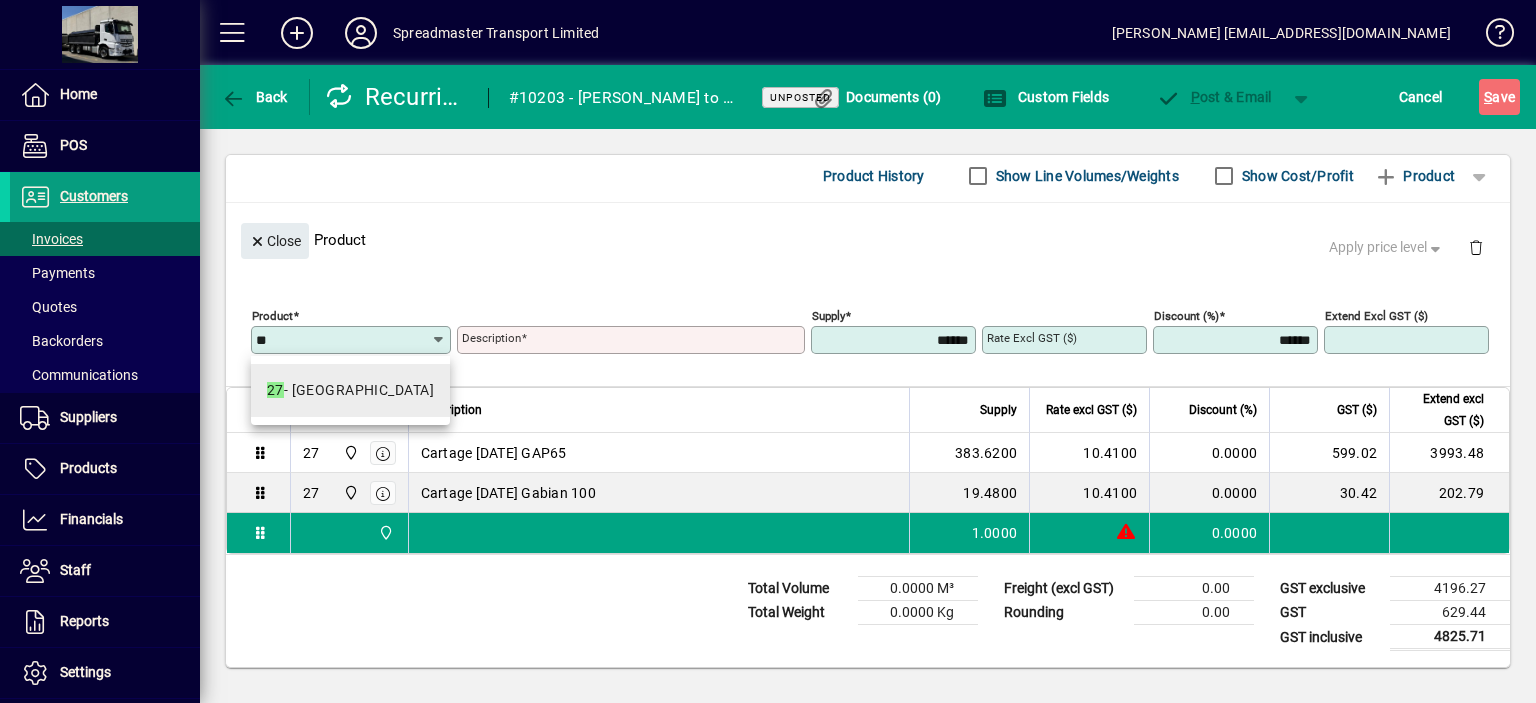 type on "**" 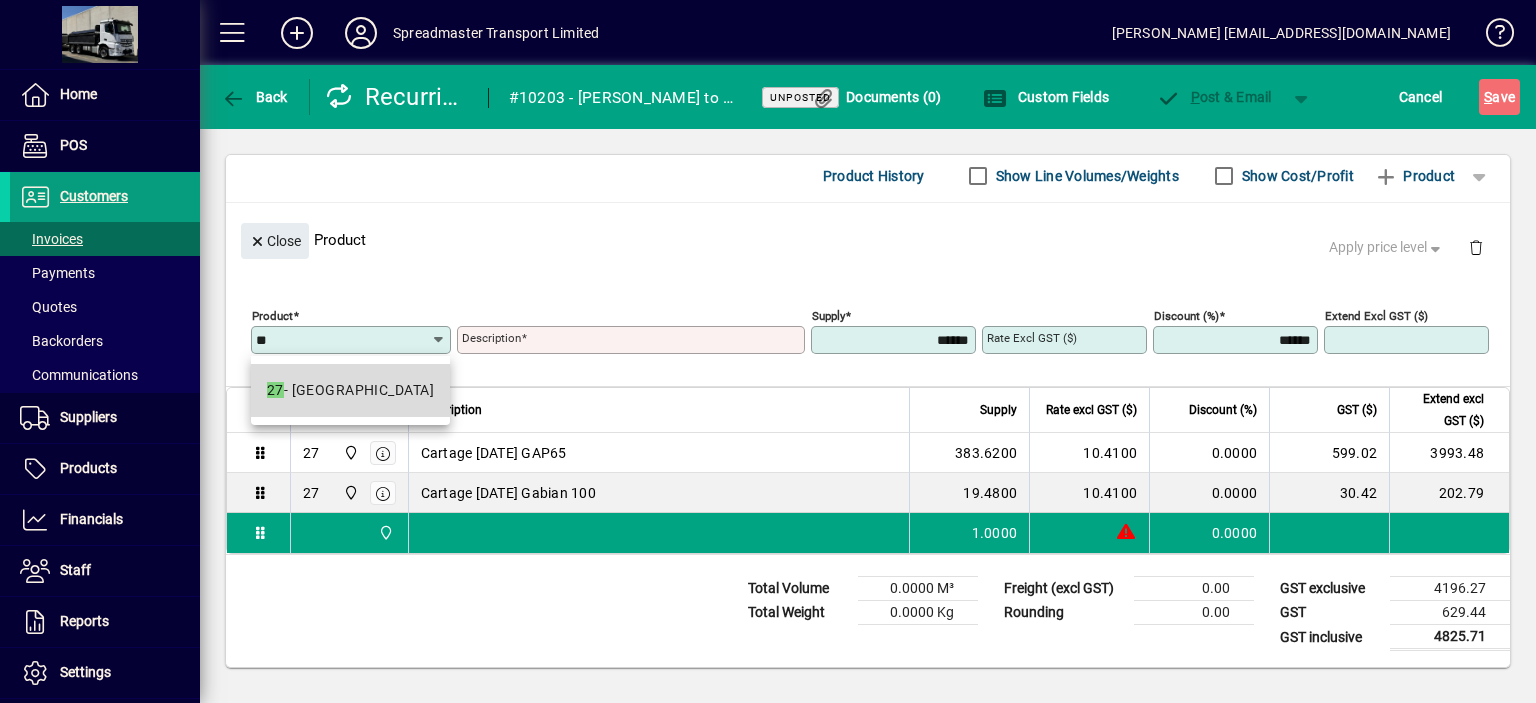 drag, startPoint x: 368, startPoint y: 393, endPoint x: 448, endPoint y: 386, distance: 80.305664 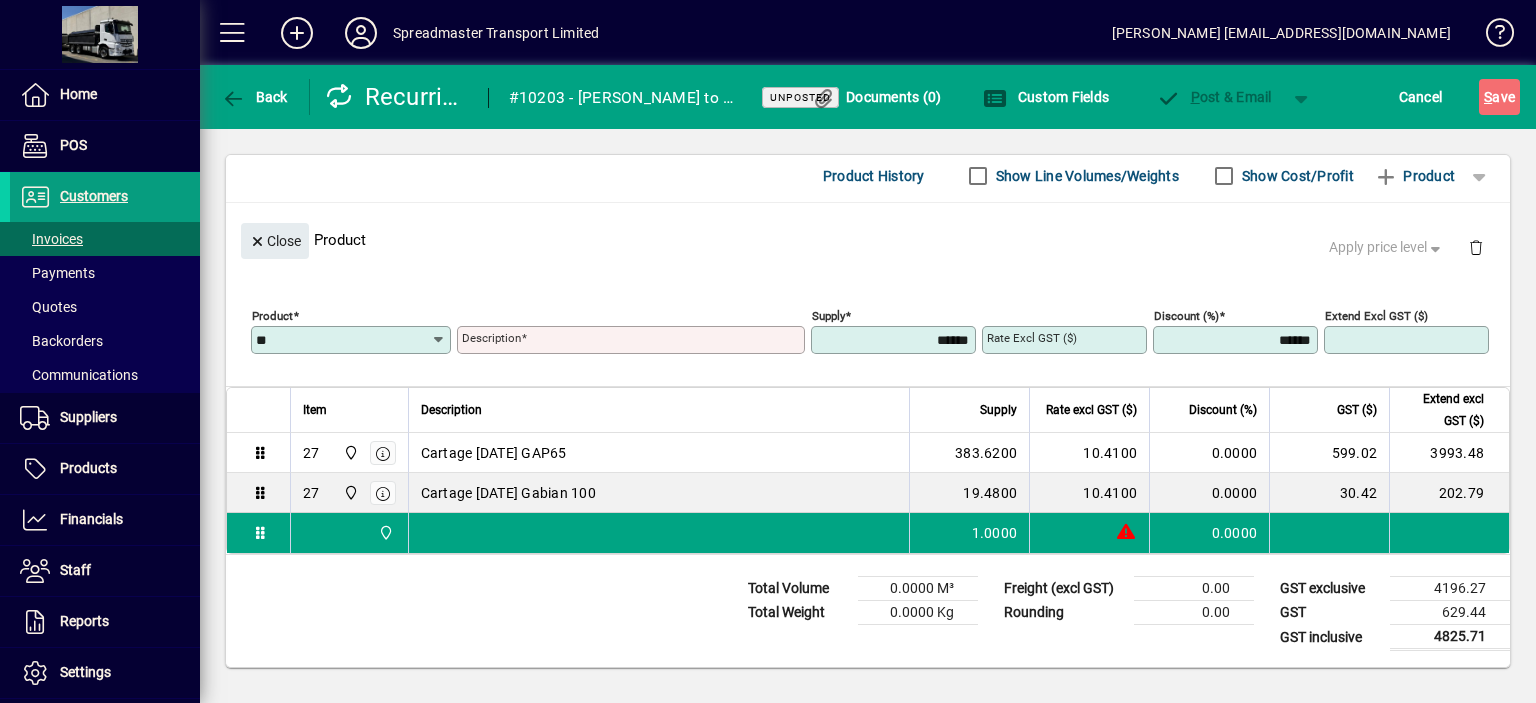 type on "**********" 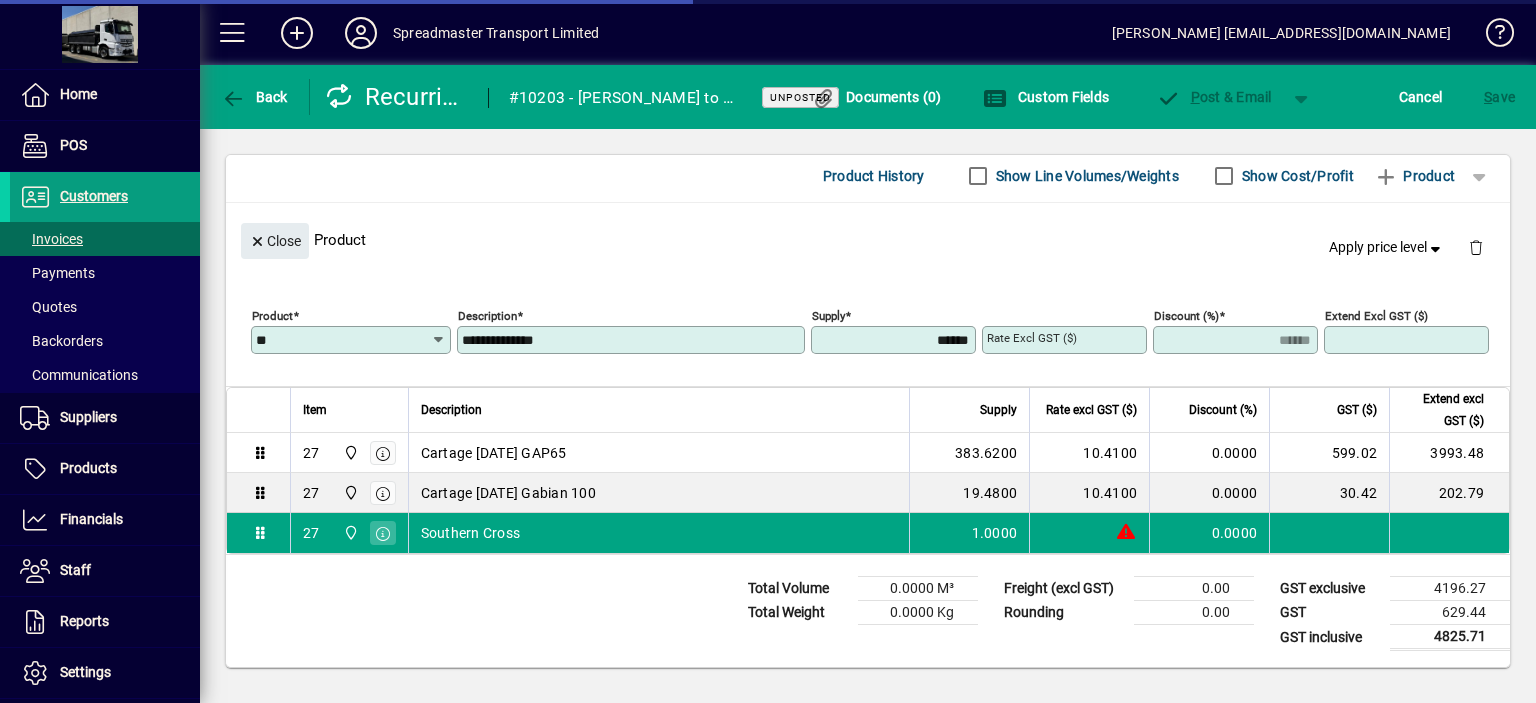 type on "****" 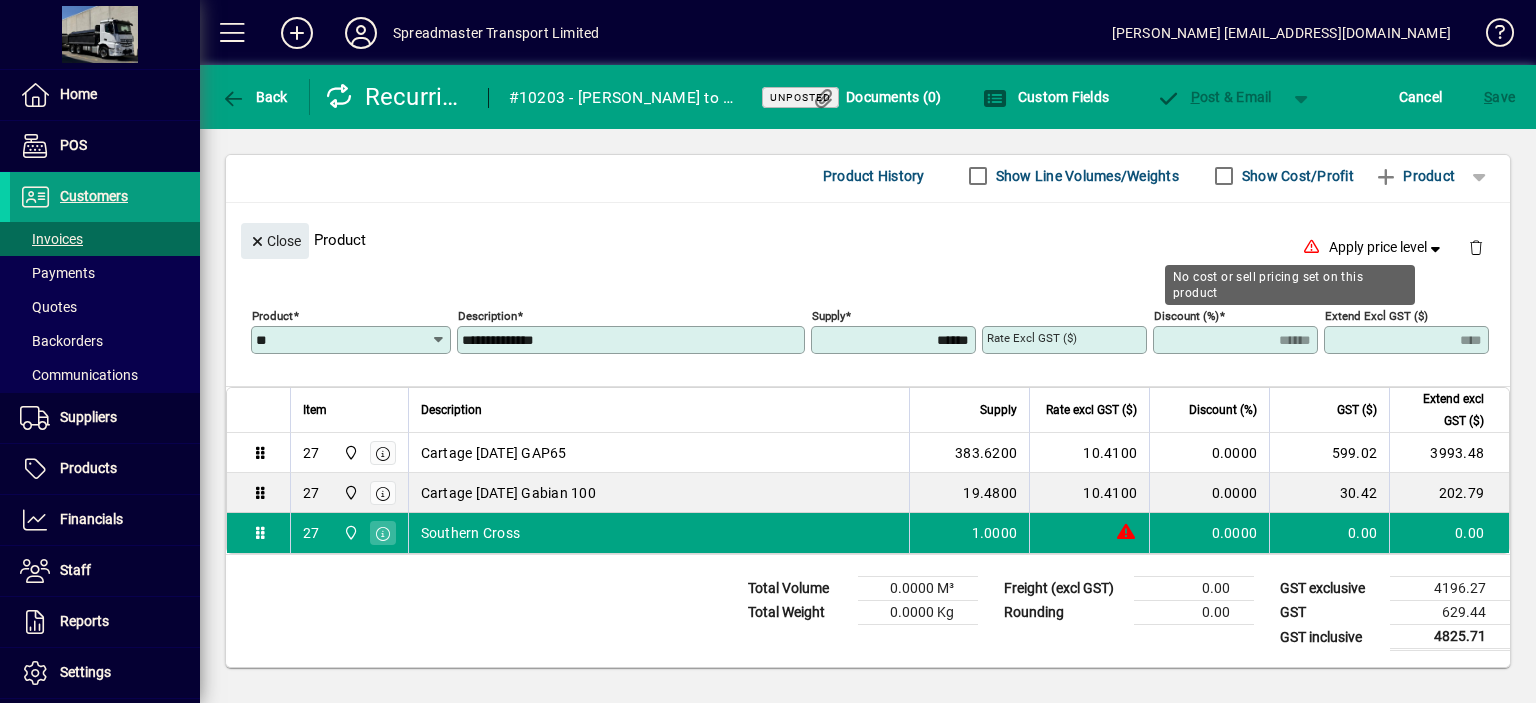 click on "**********" at bounding box center [633, 340] 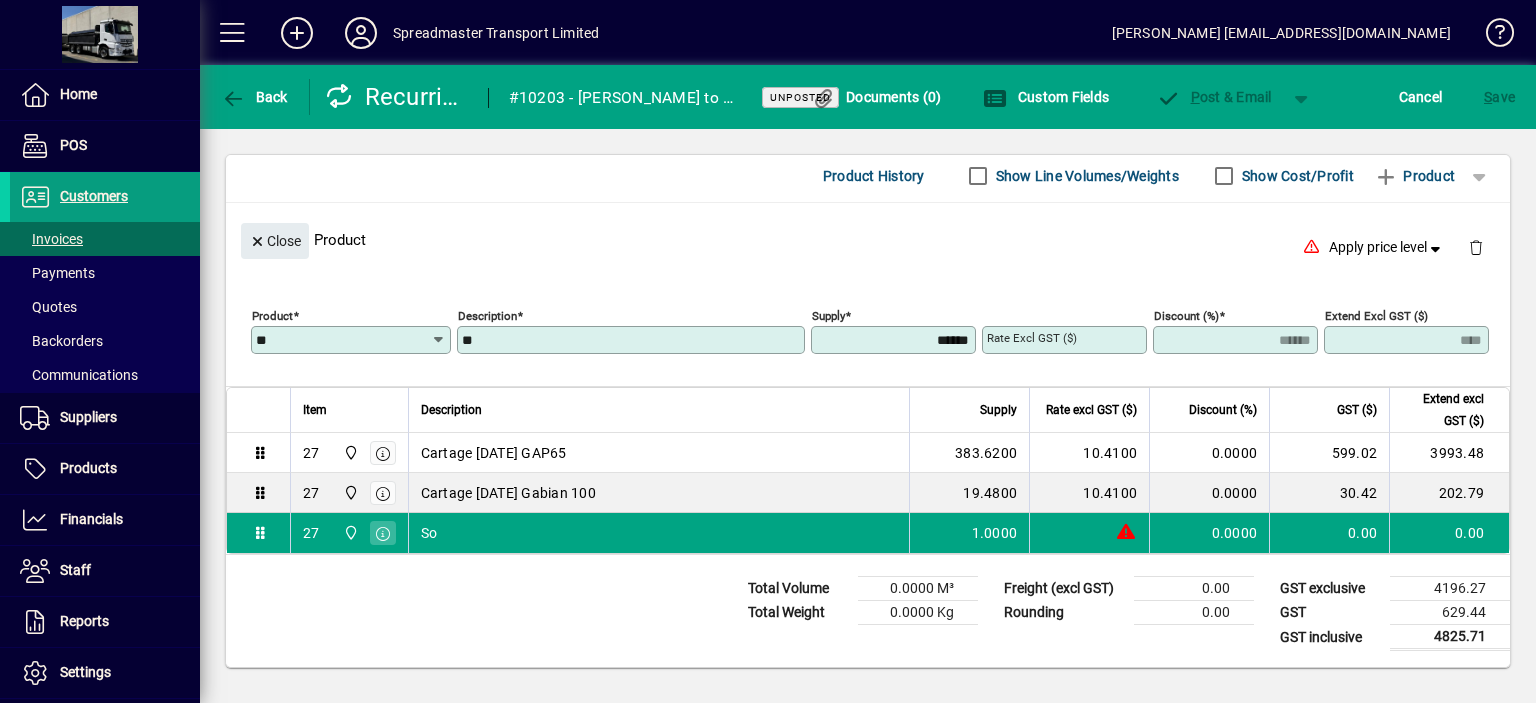 type on "*" 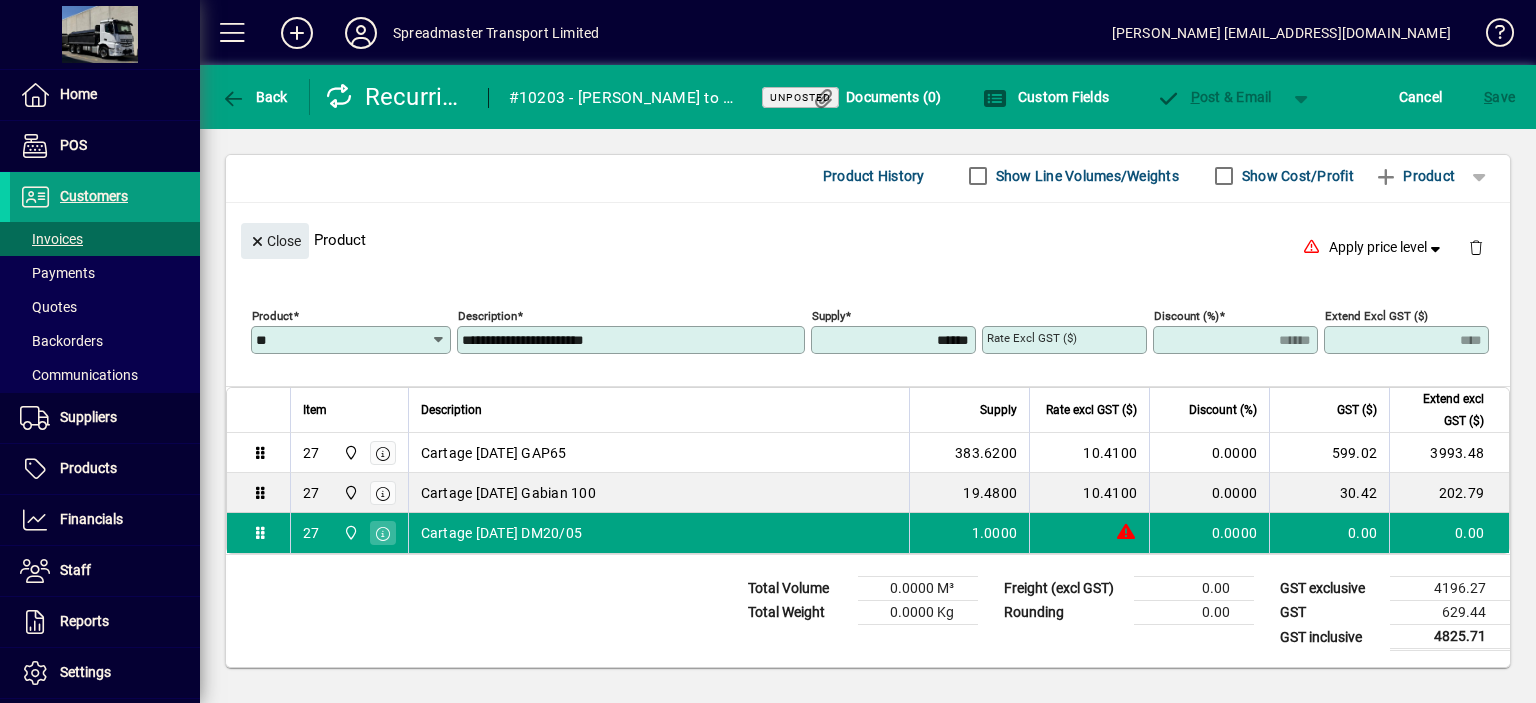 type on "**********" 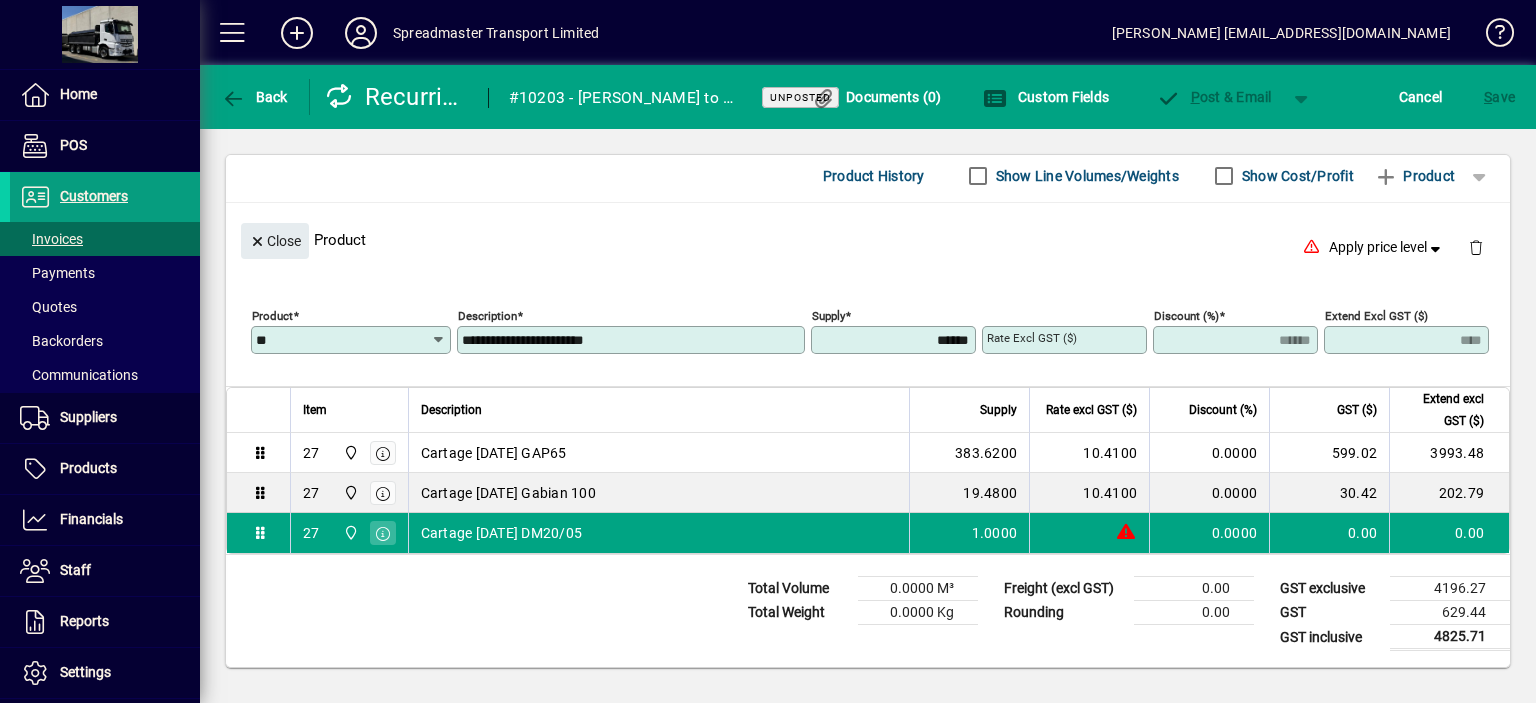 click on "******" at bounding box center [895, 340] 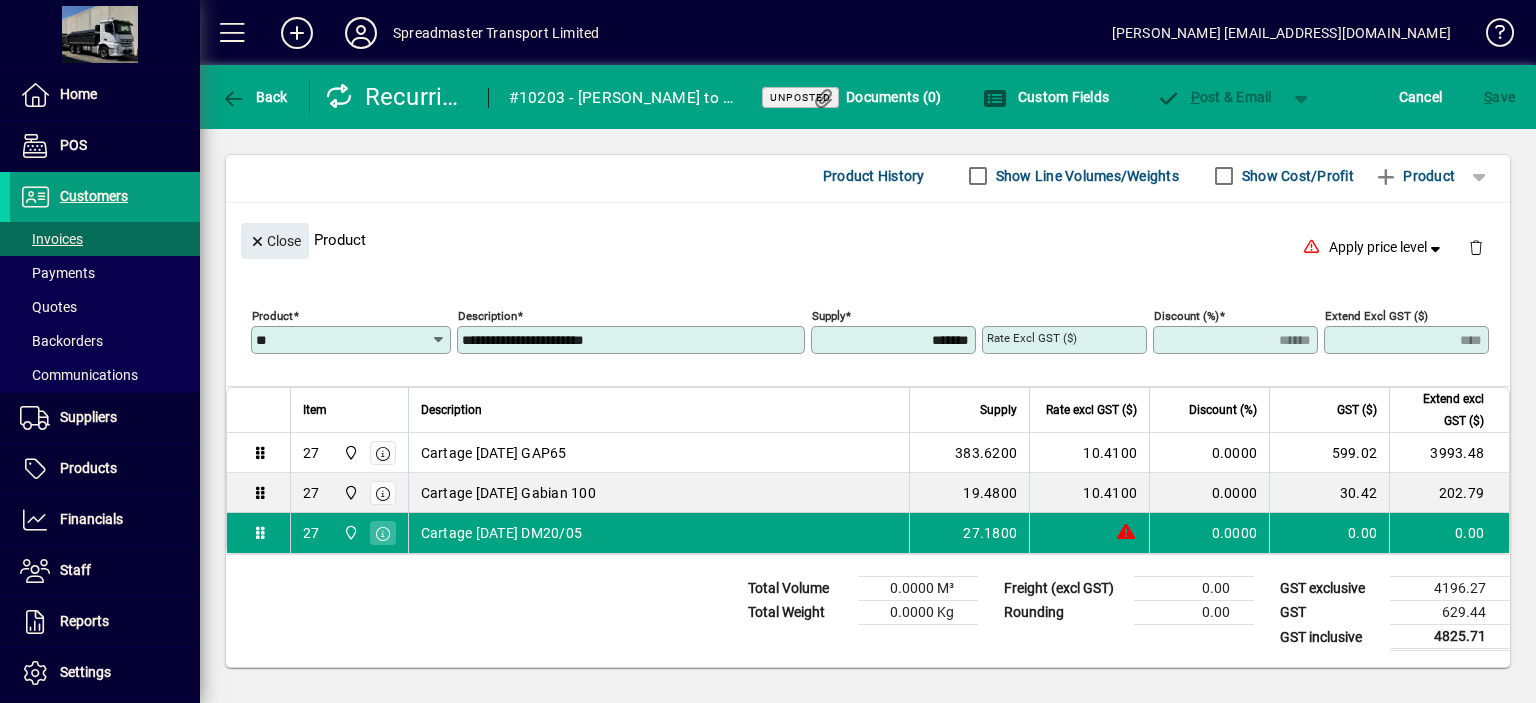 type on "*******" 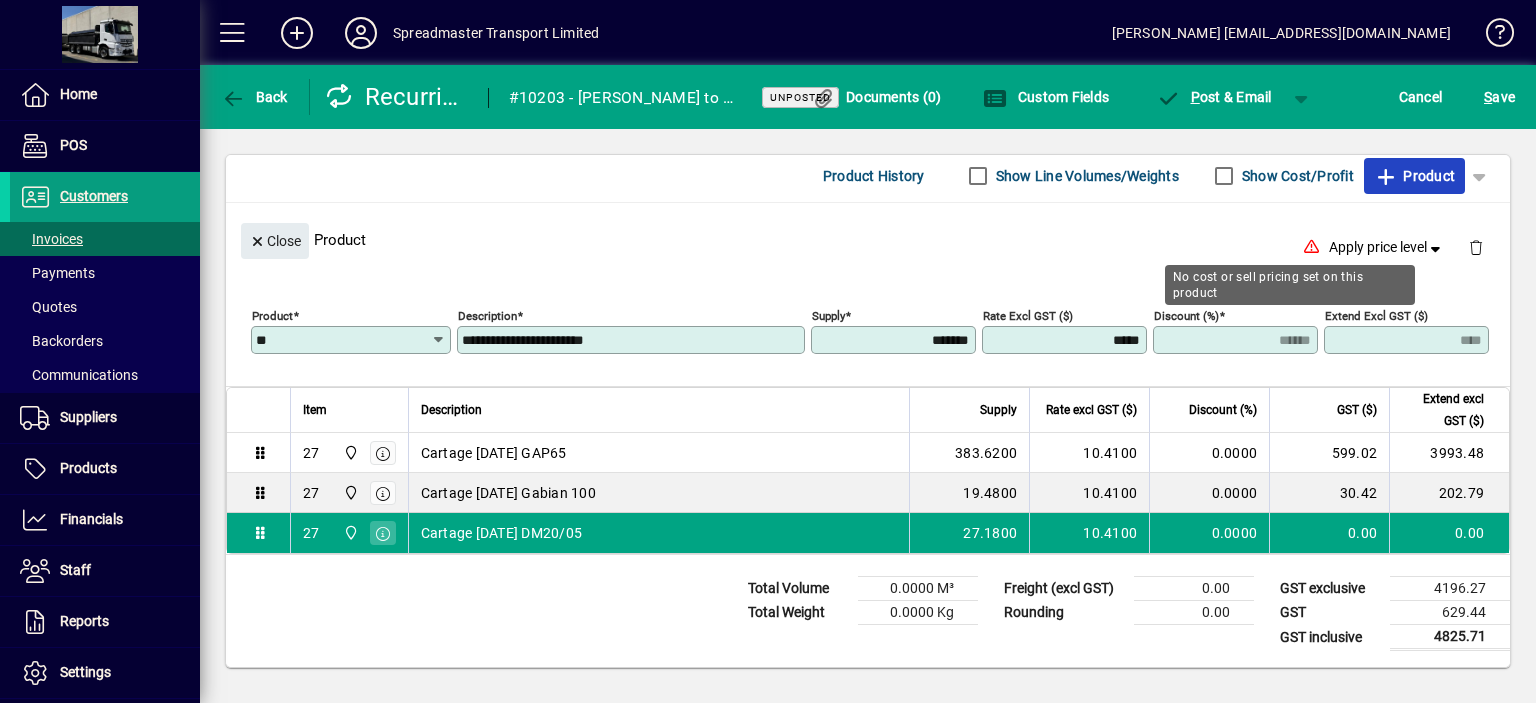 type on "*******" 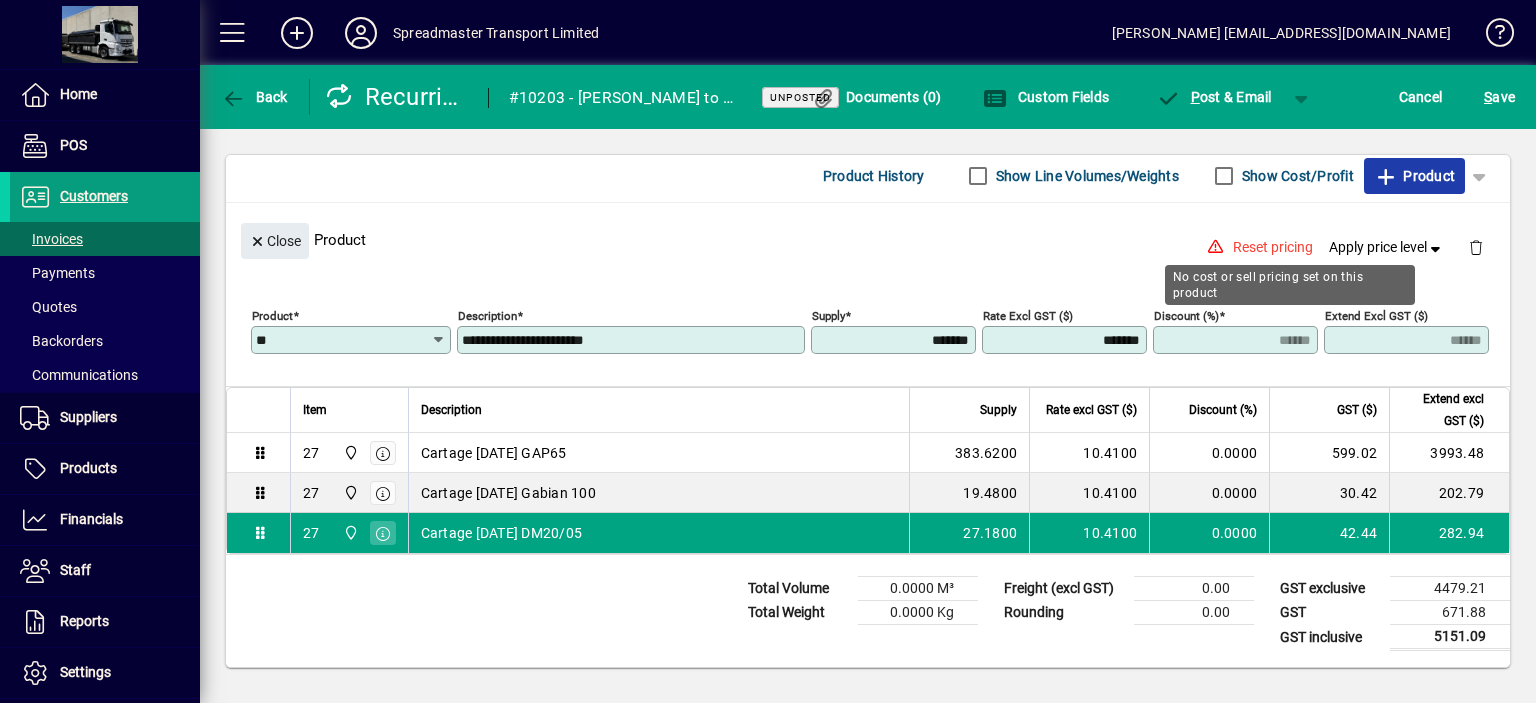 type 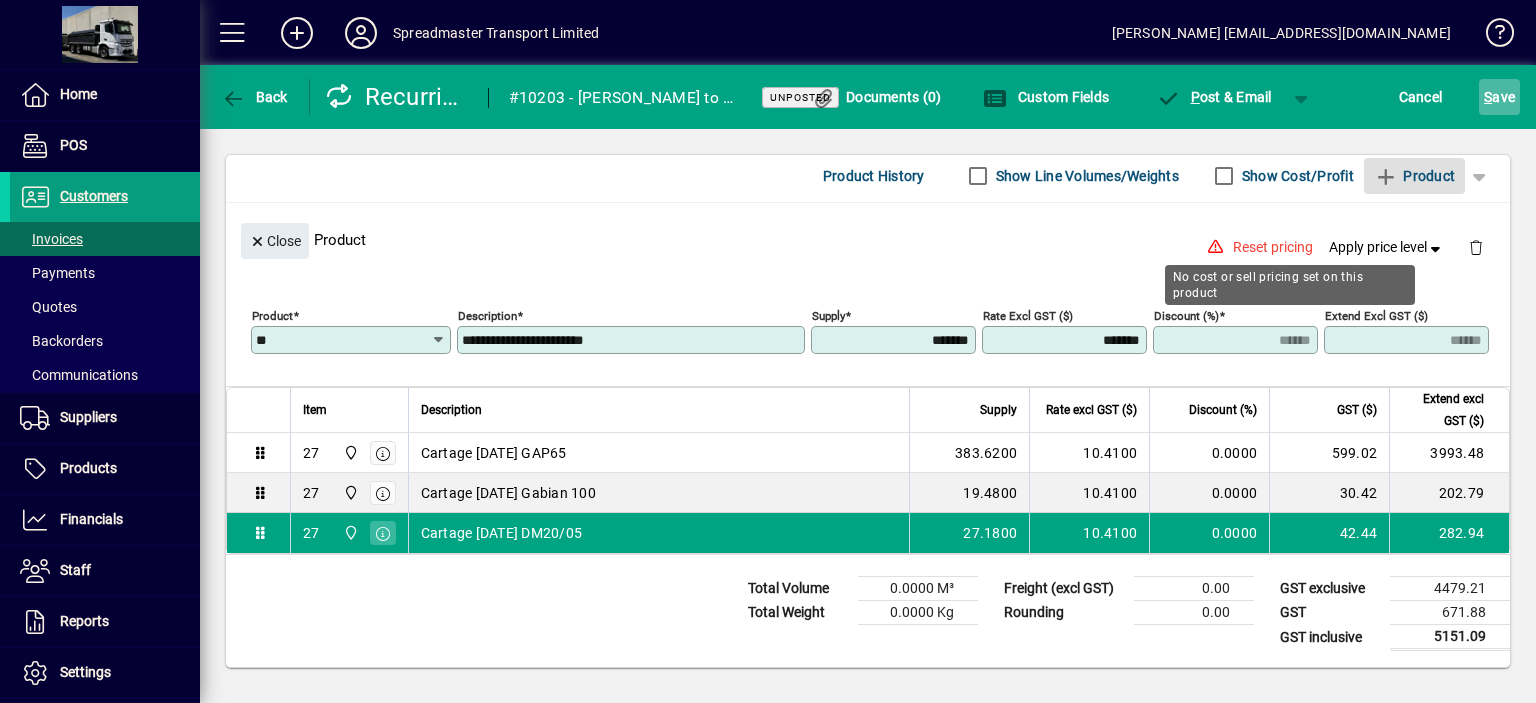 click on "S ave" 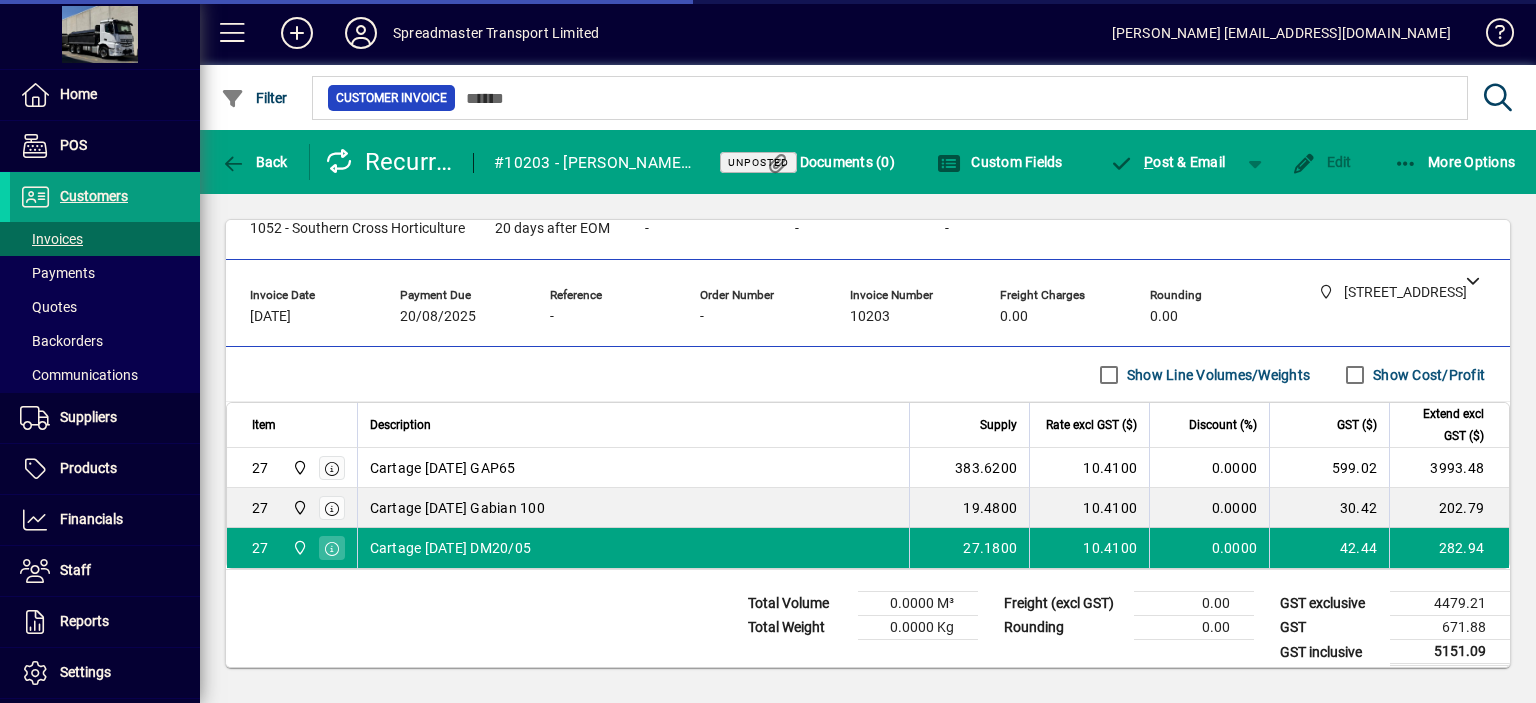 scroll, scrollTop: 84, scrollLeft: 0, axis: vertical 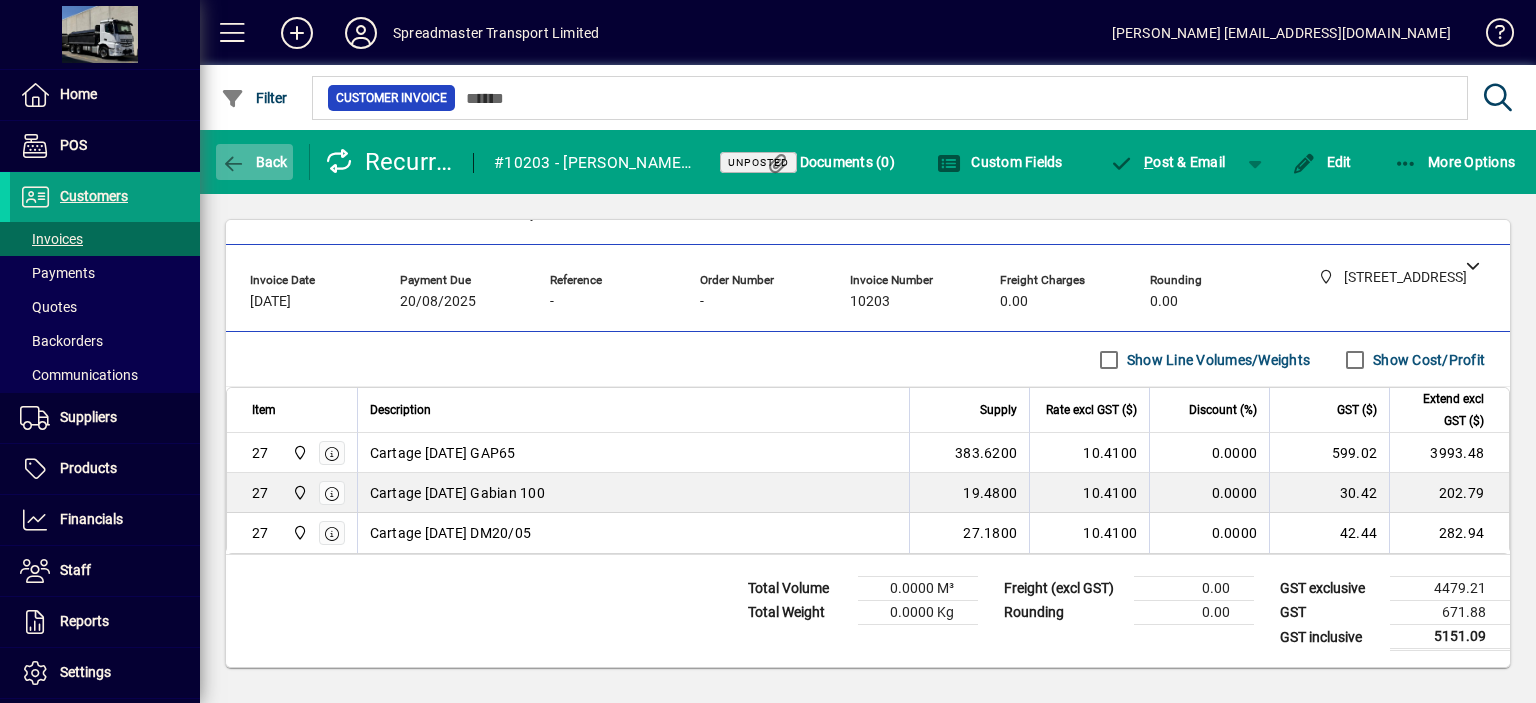 click on "Back" 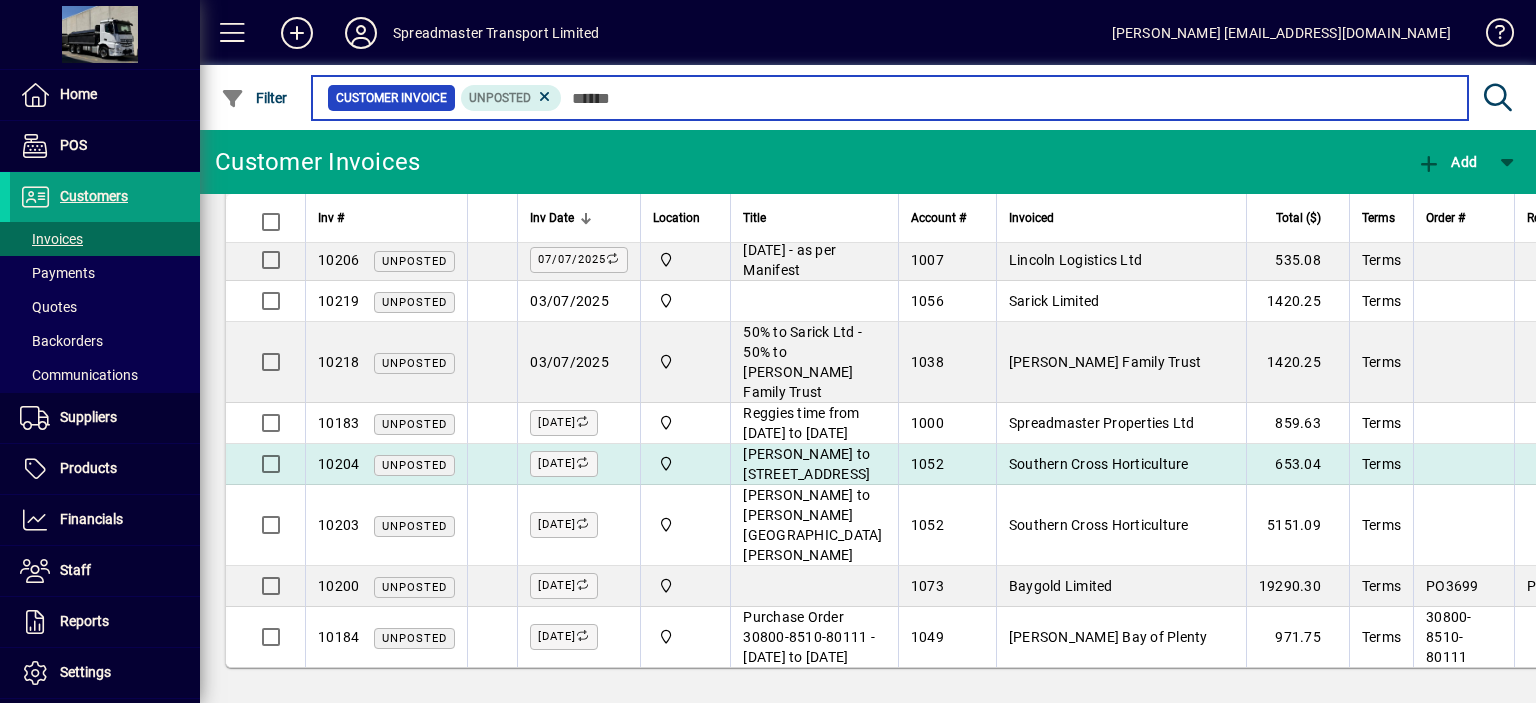 scroll, scrollTop: 713, scrollLeft: 0, axis: vertical 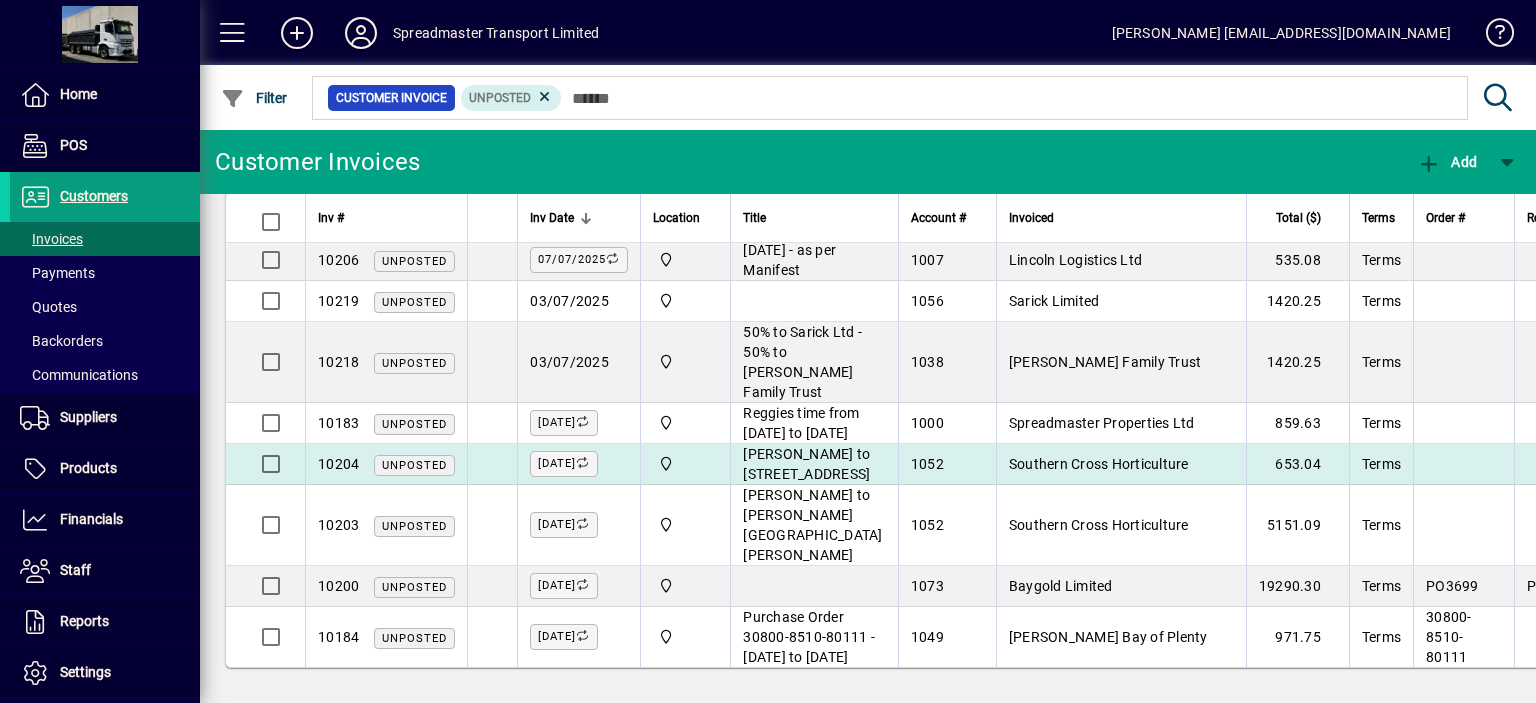 click on "Southern Cross Horticulture" at bounding box center [1099, 464] 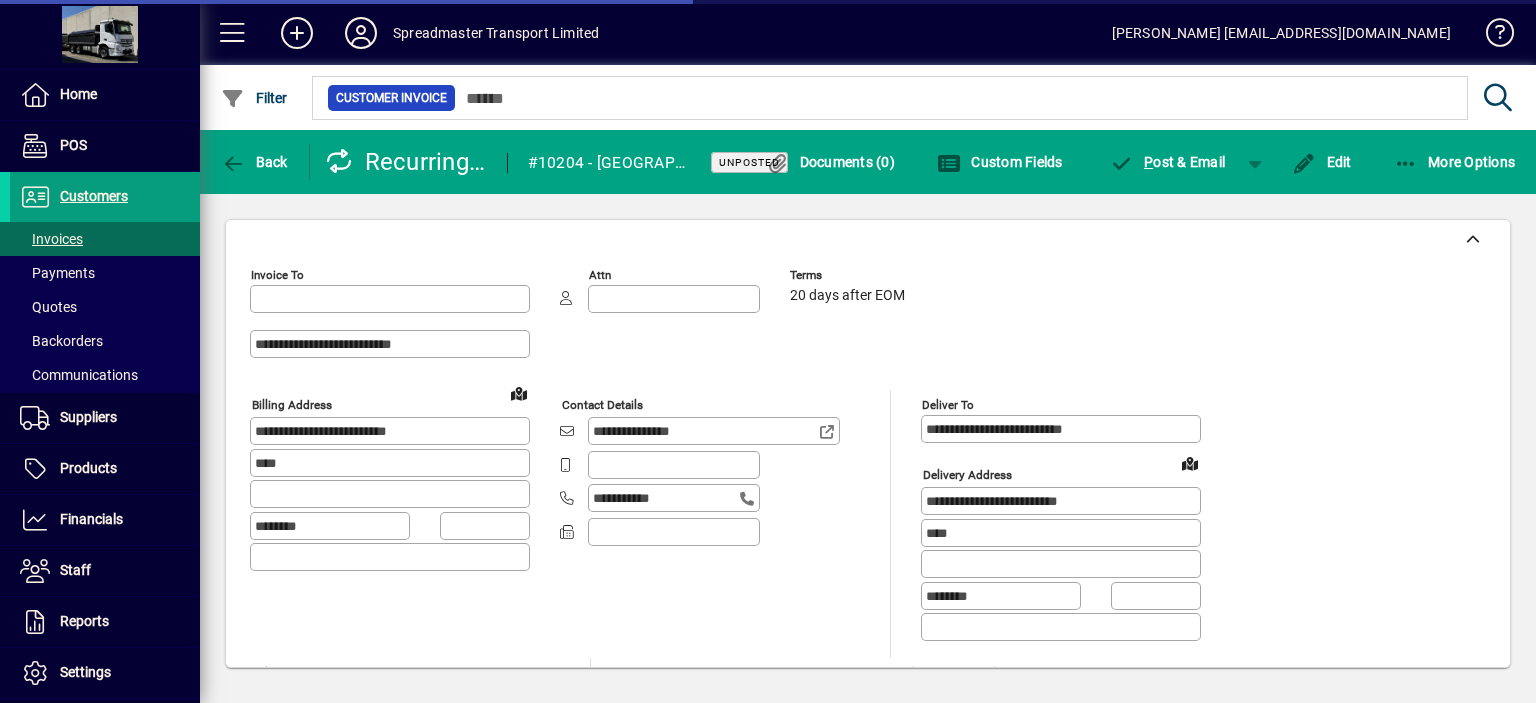 type on "**********" 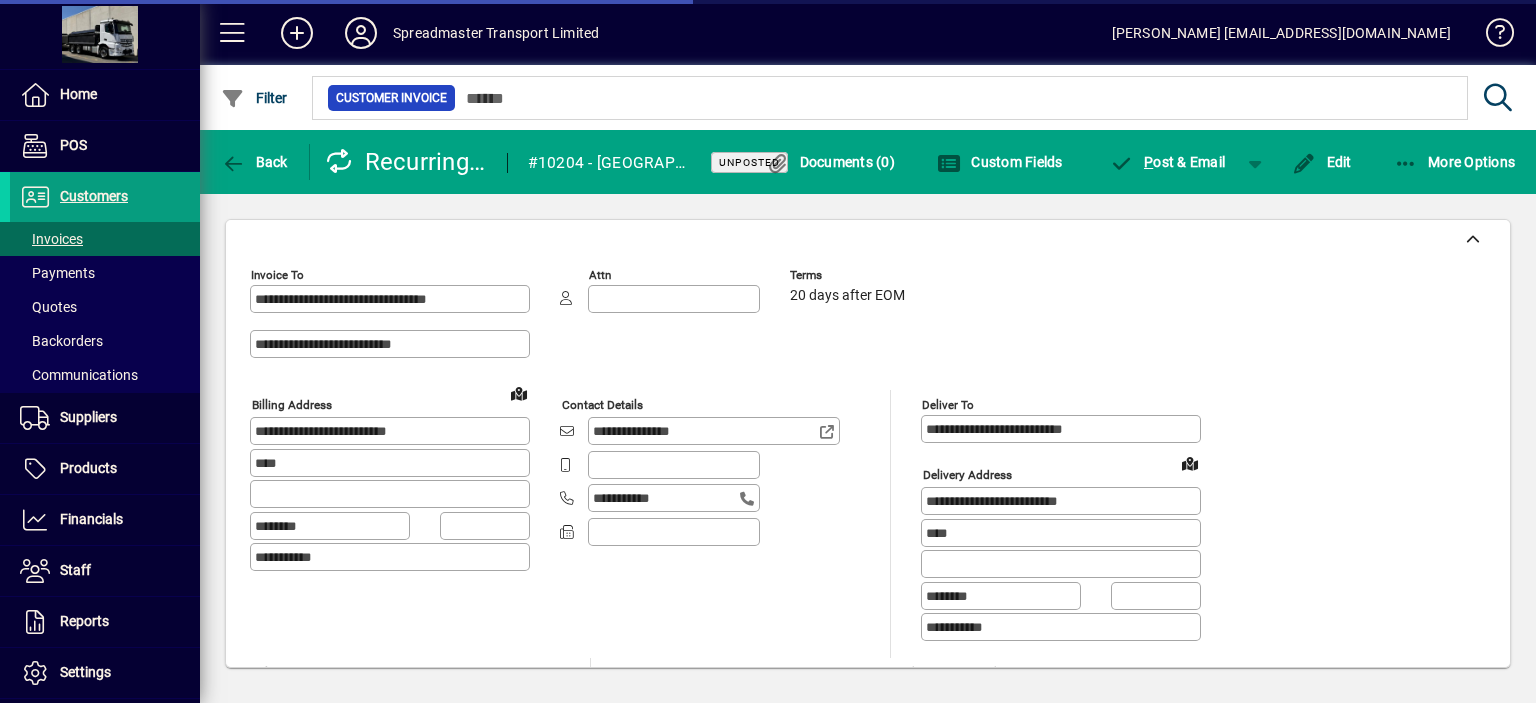 type on "**********" 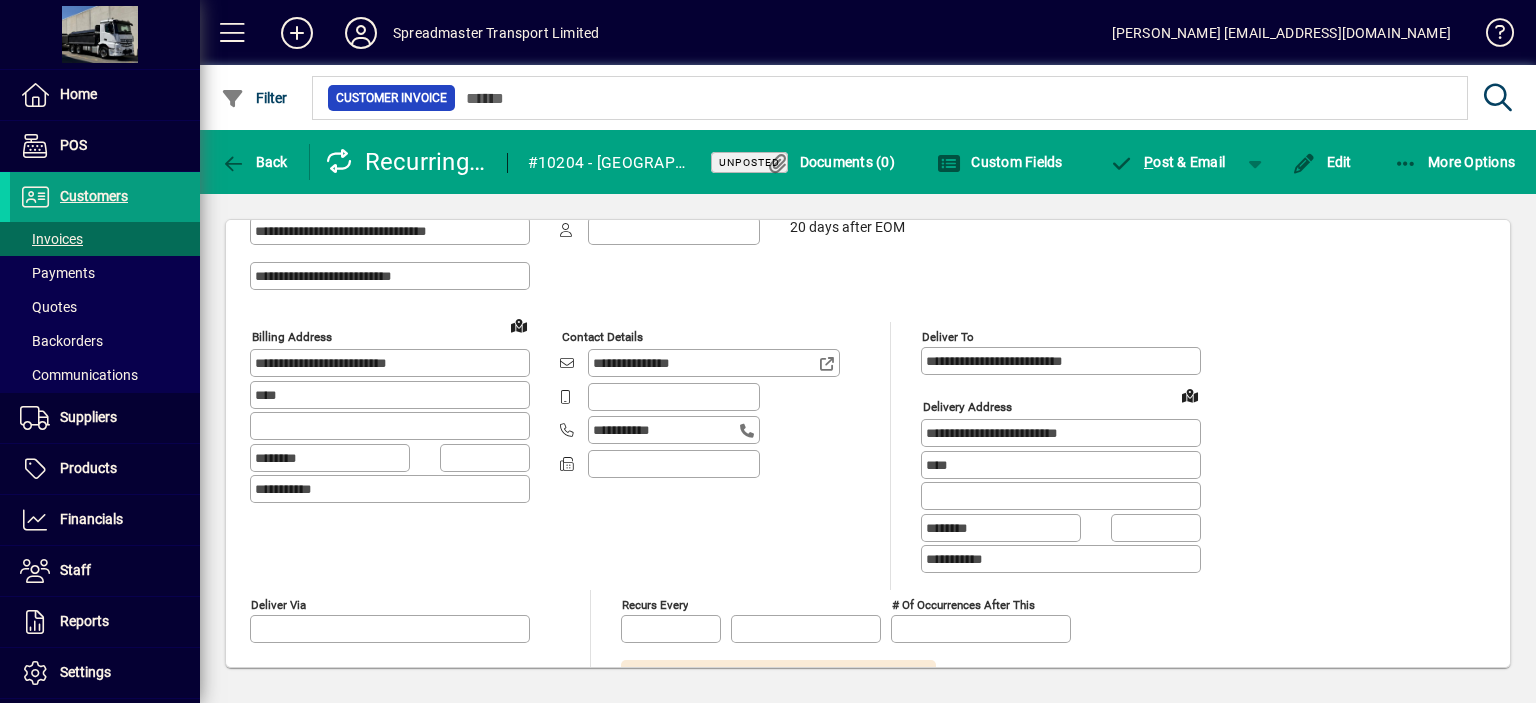 scroll, scrollTop: 0, scrollLeft: 0, axis: both 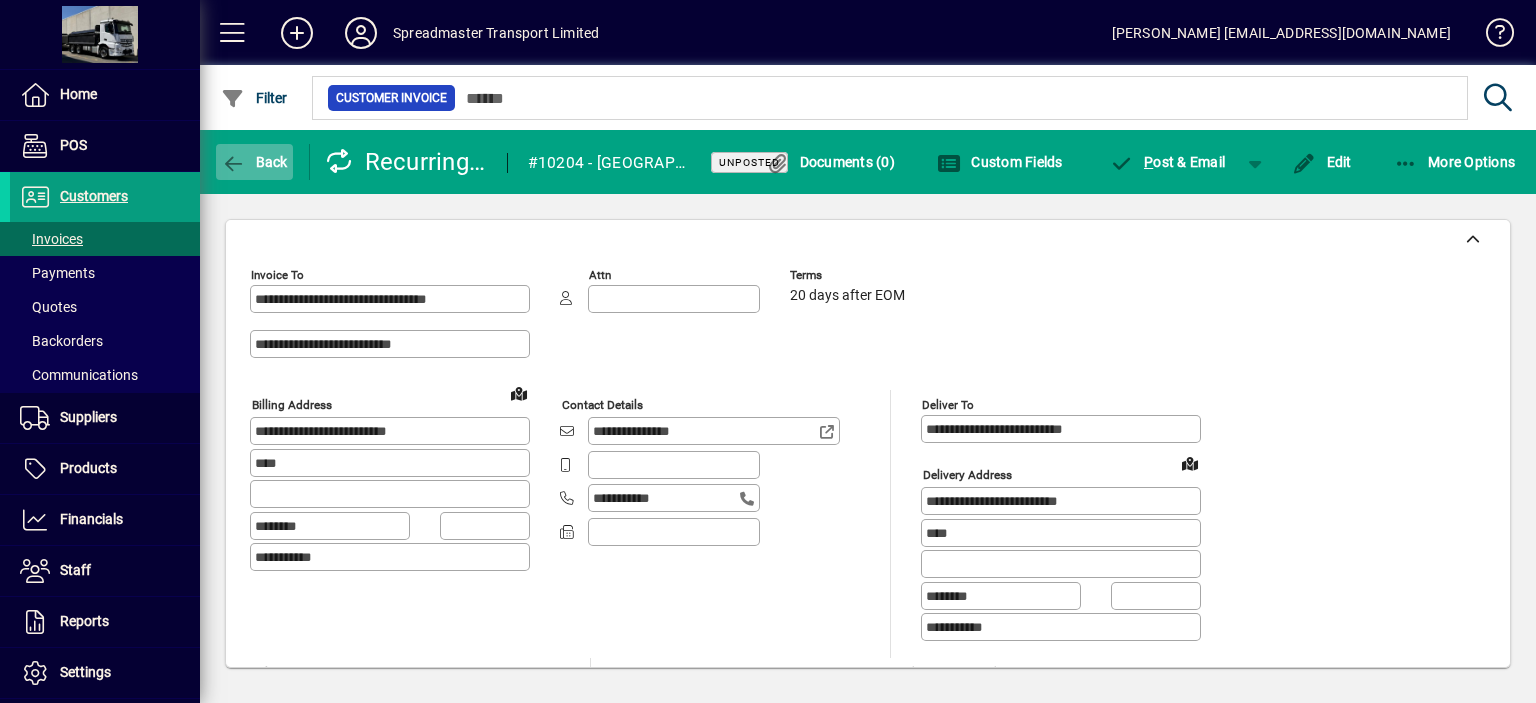 click on "Back" 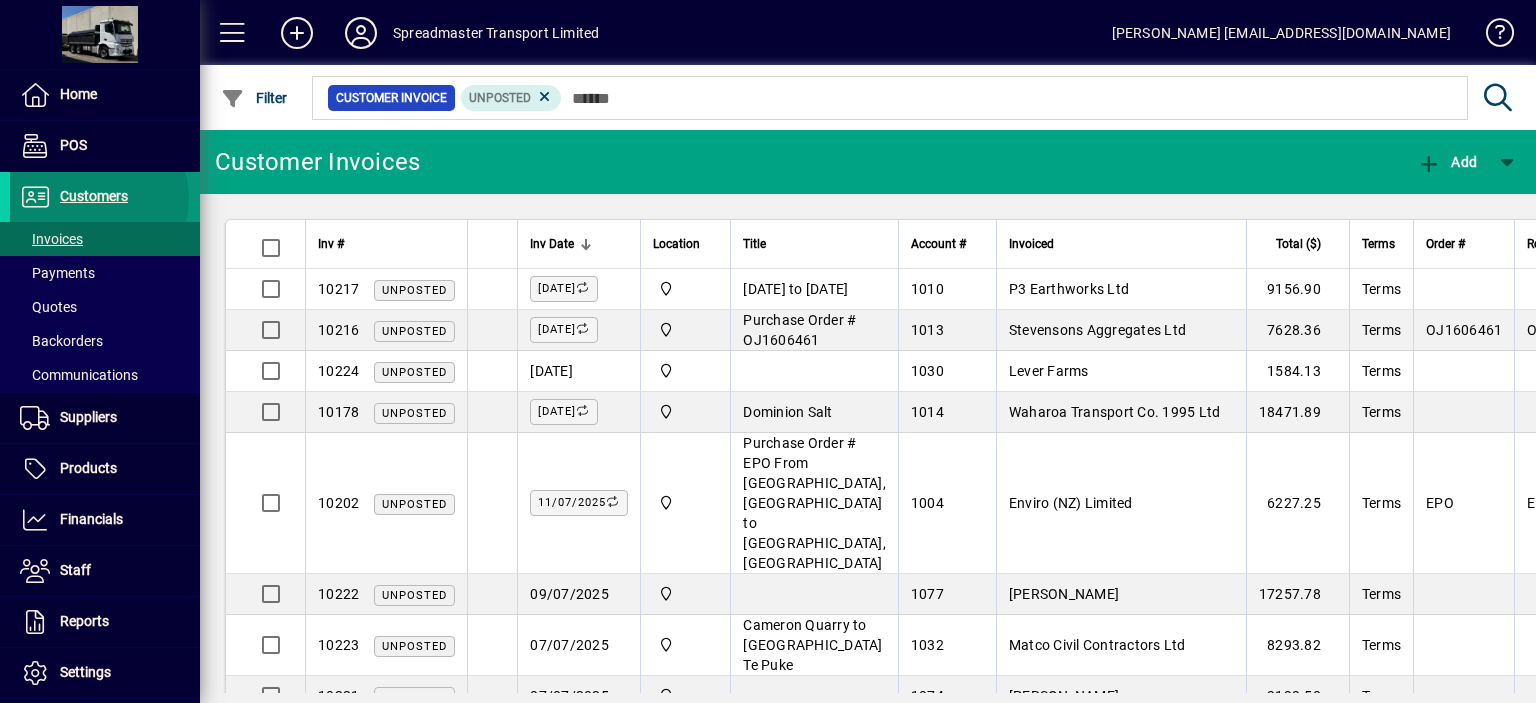 click on "Customers" at bounding box center (94, 196) 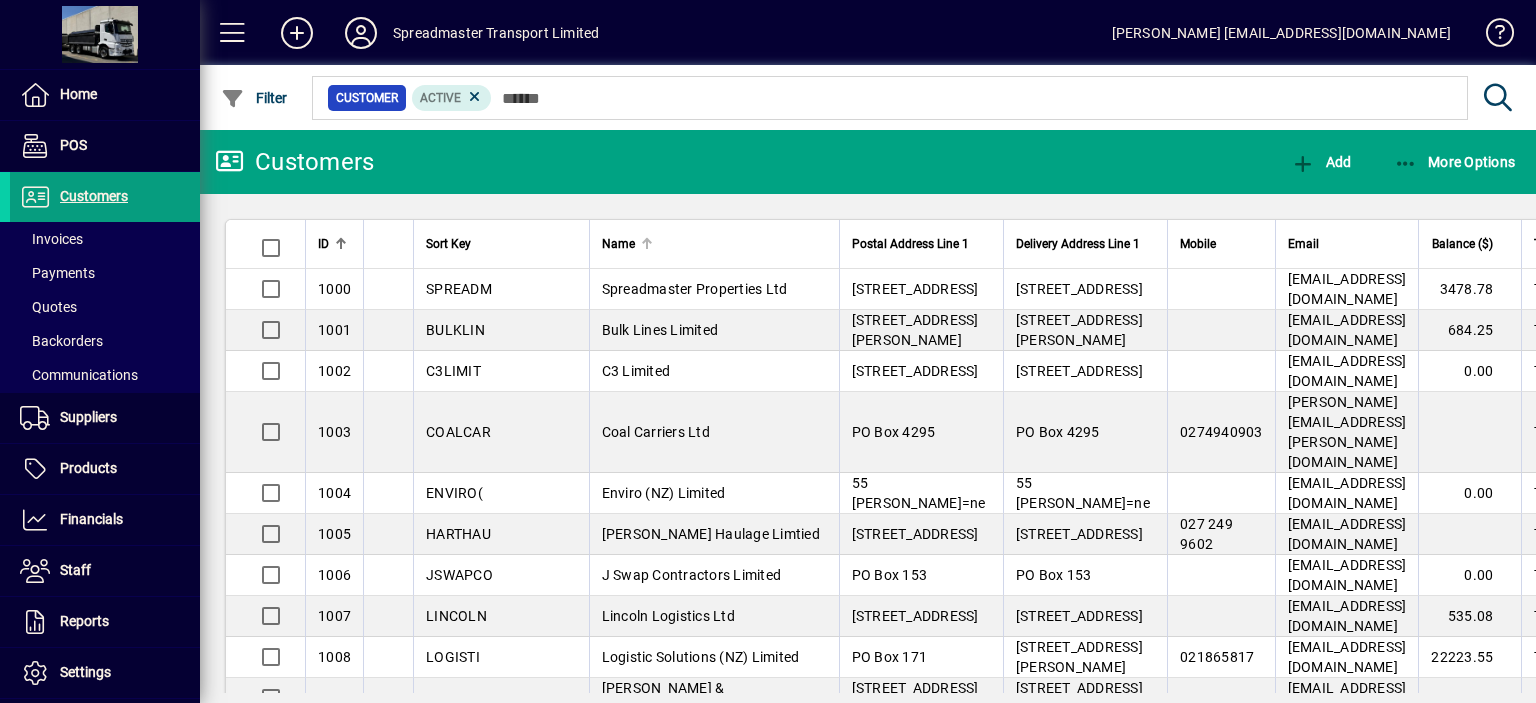 click at bounding box center [647, 244] 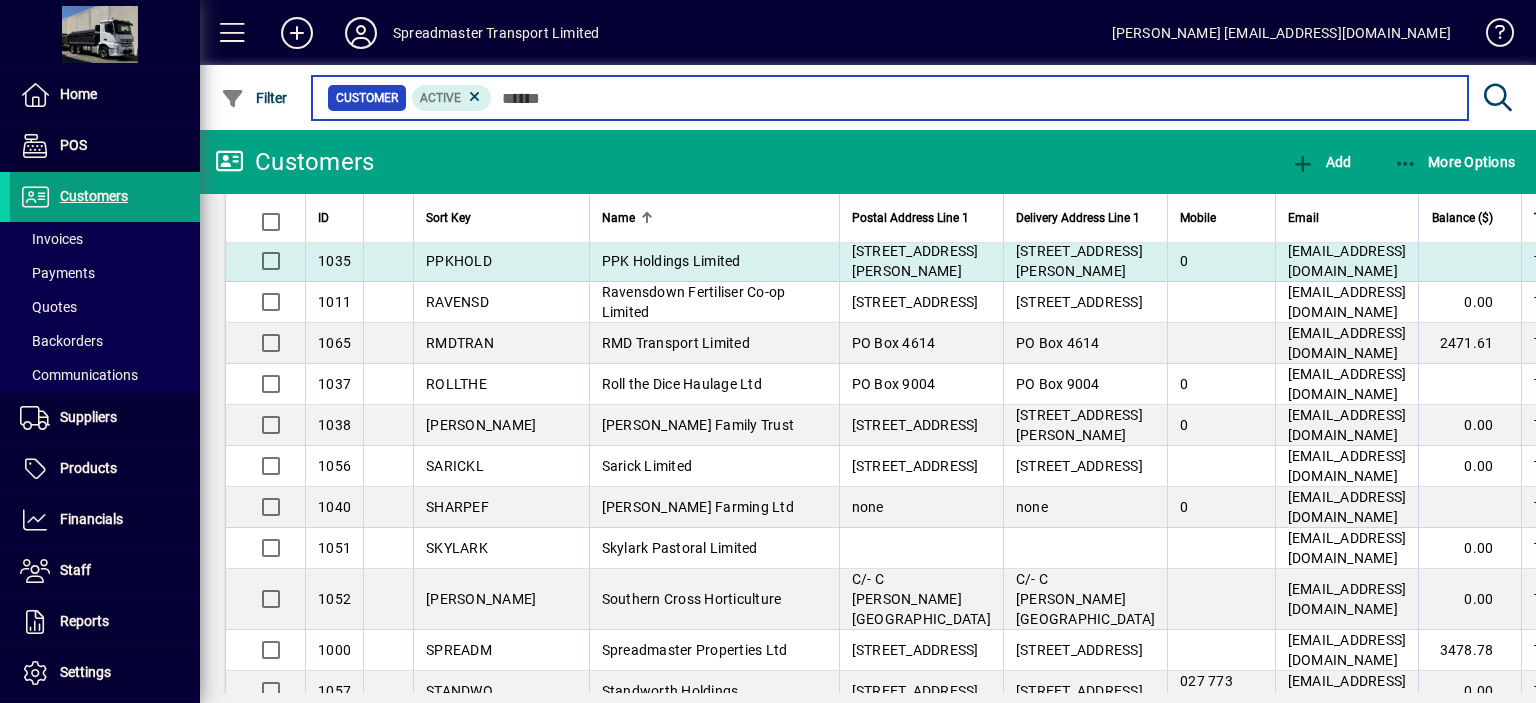 scroll, scrollTop: 2500, scrollLeft: 0, axis: vertical 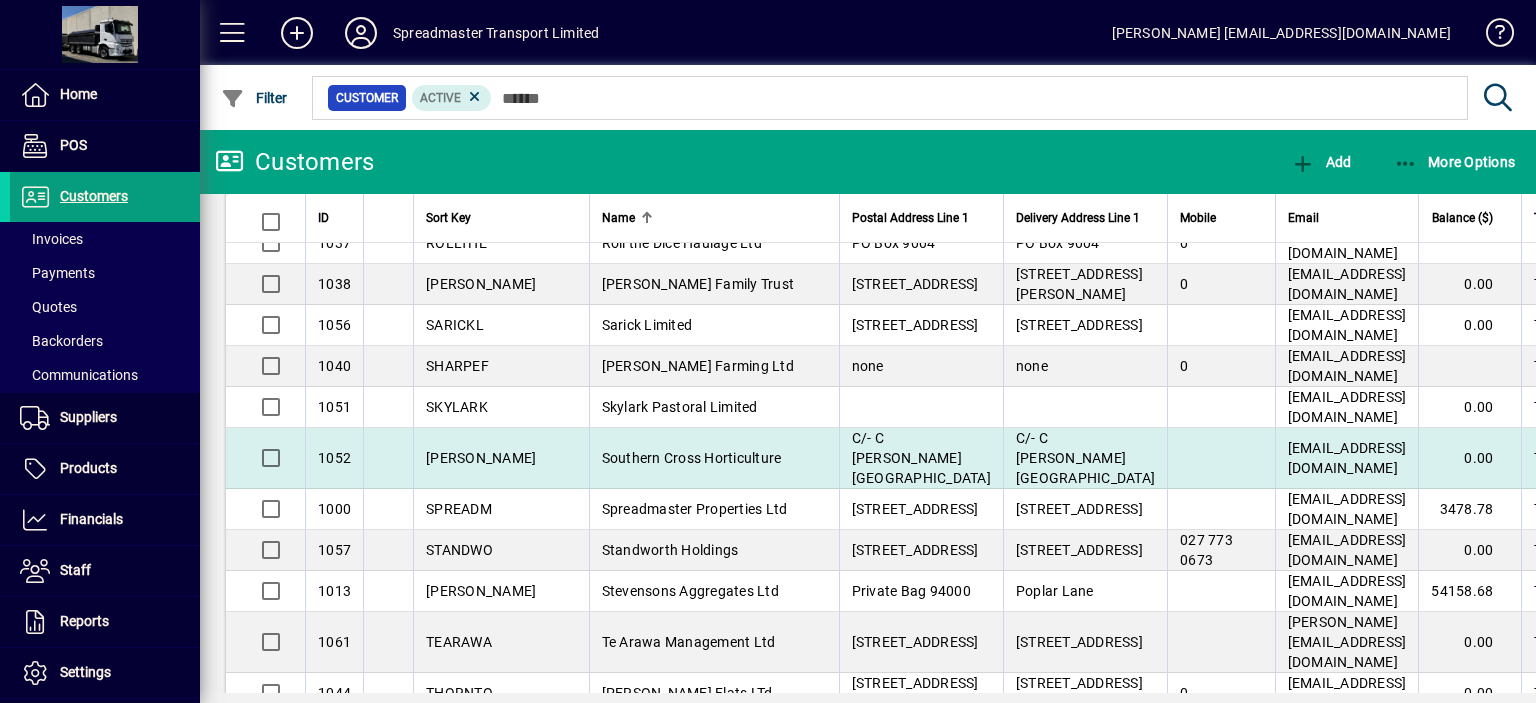 click on "Southern Cross Horticulture" at bounding box center (692, 458) 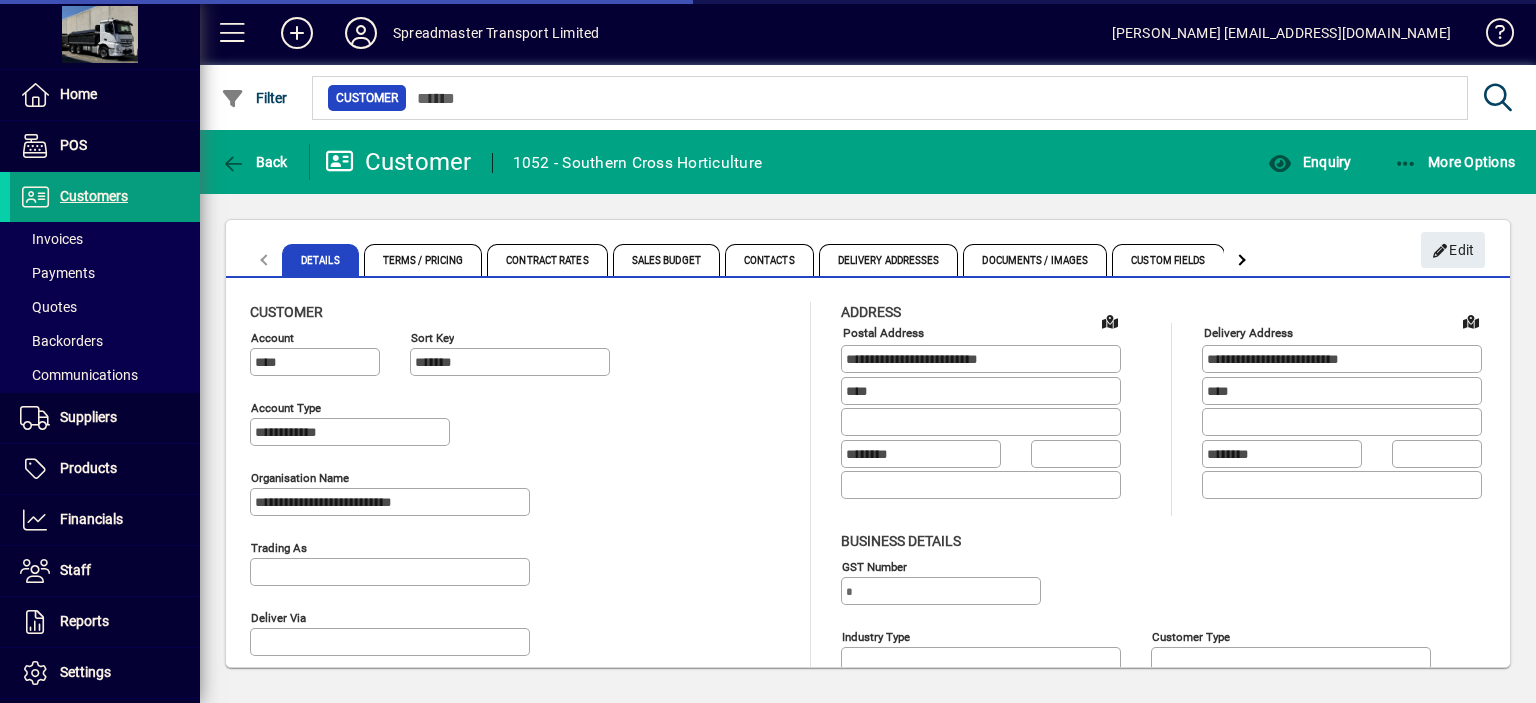 type on "**********" 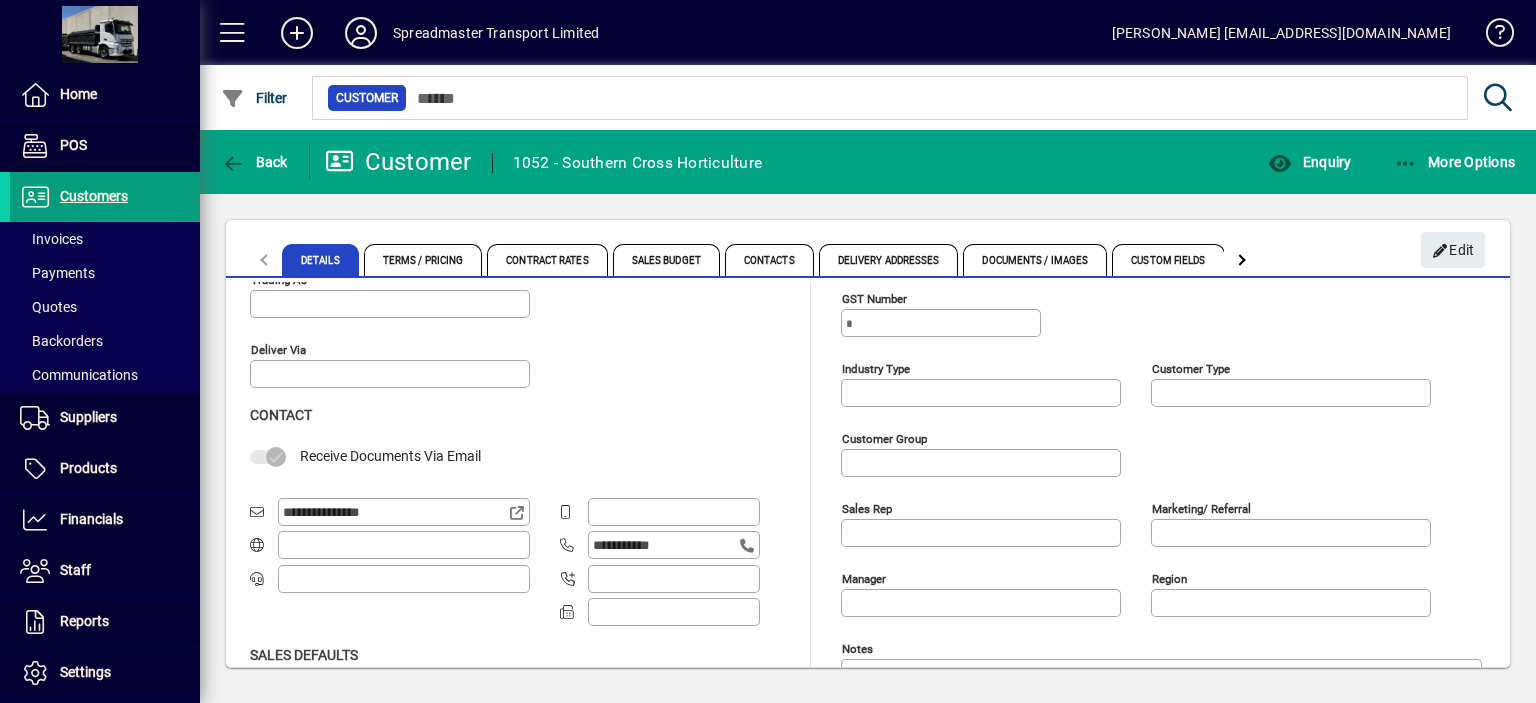 scroll, scrollTop: 344, scrollLeft: 0, axis: vertical 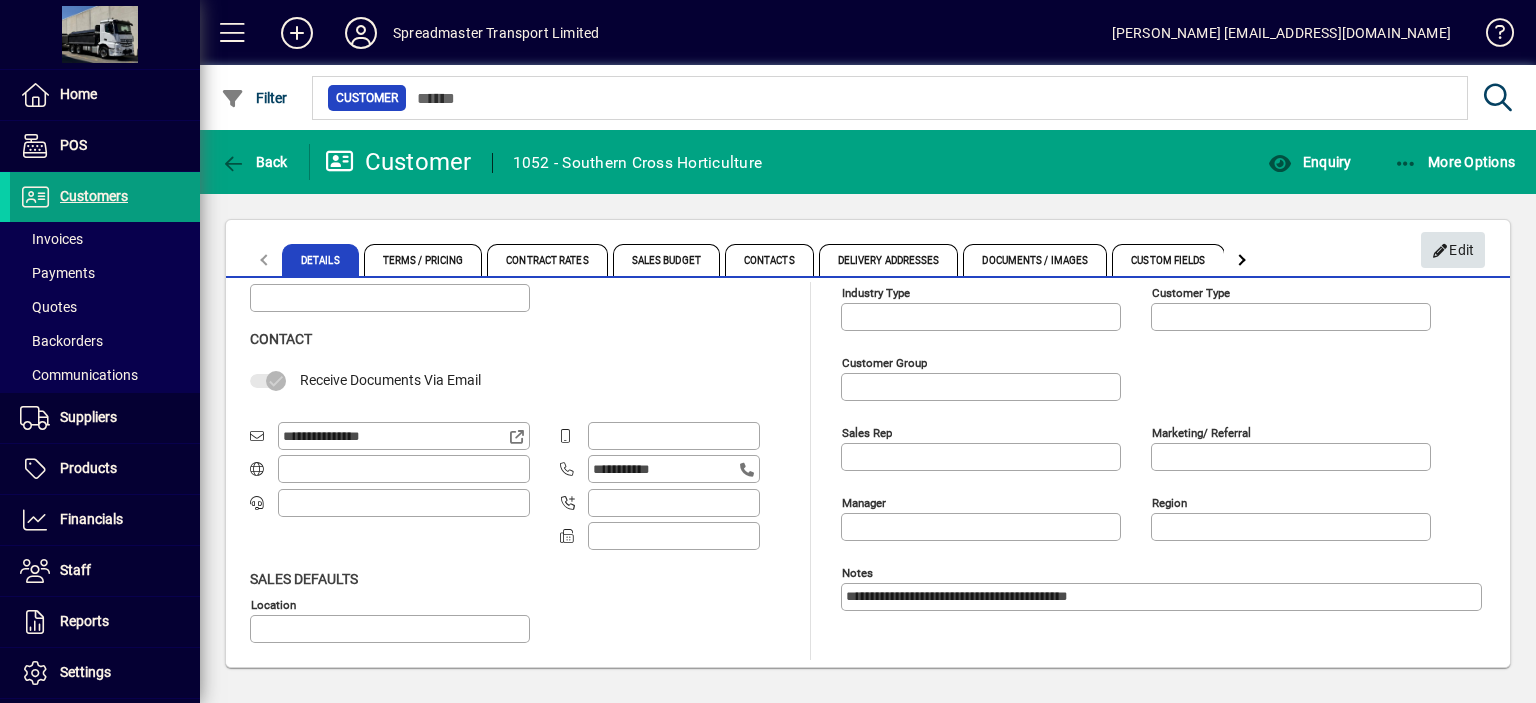 click on "Edit" 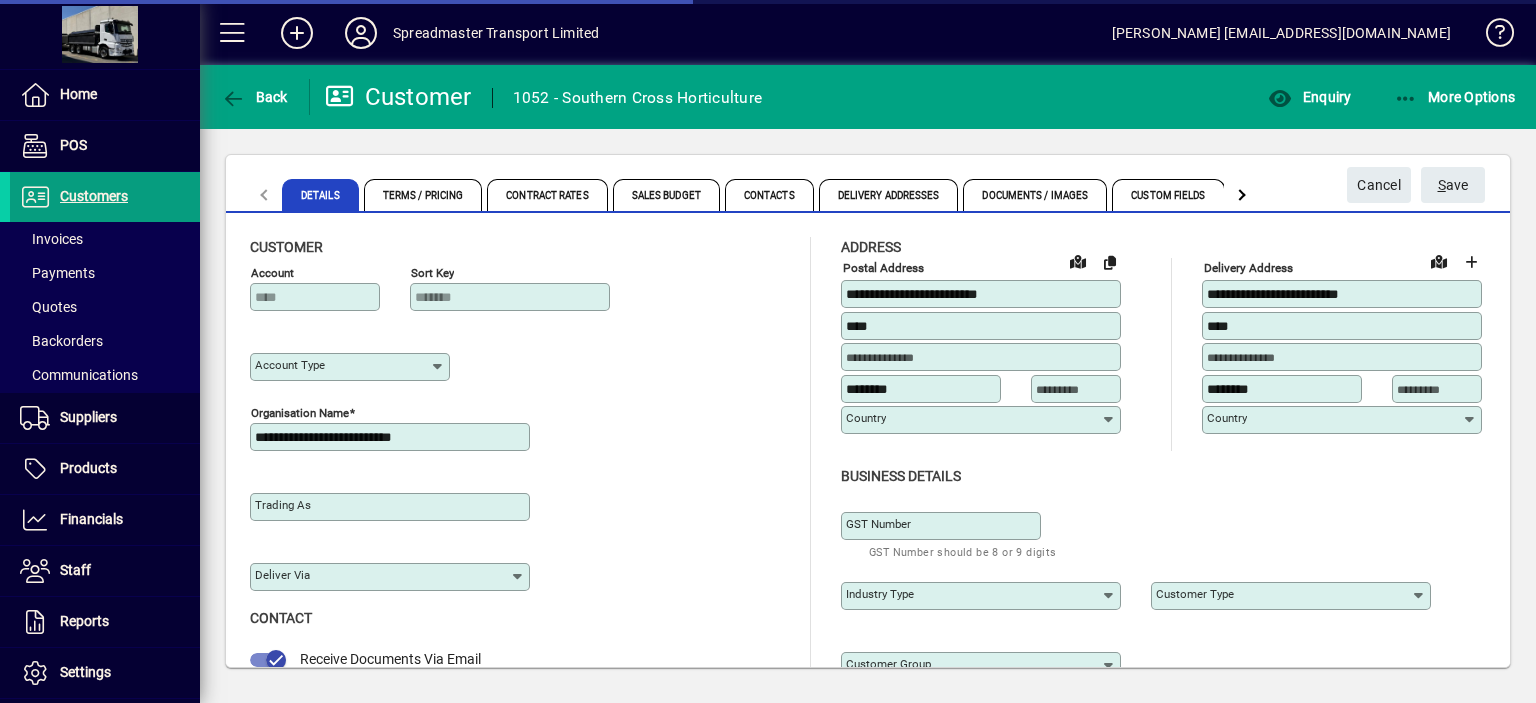 type on "**********" 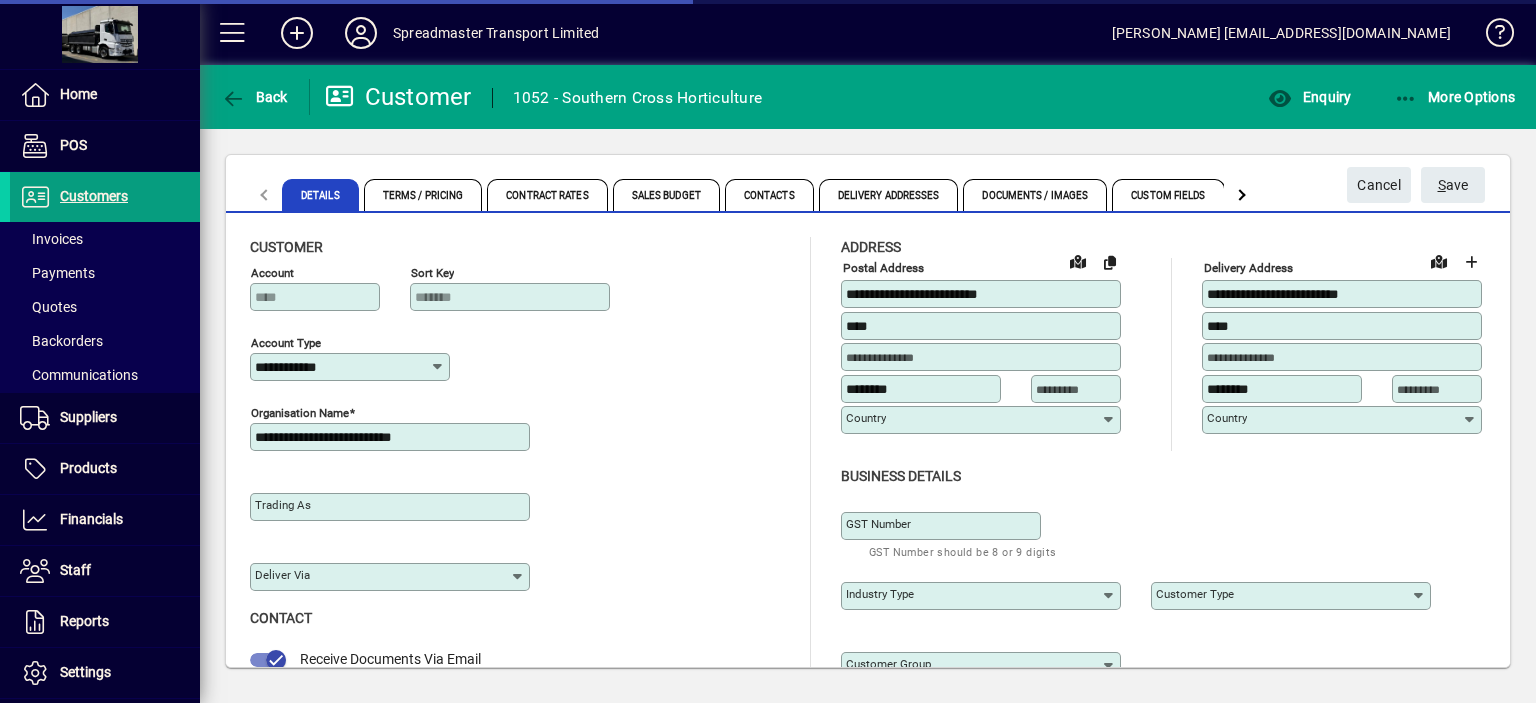 type on "**********" 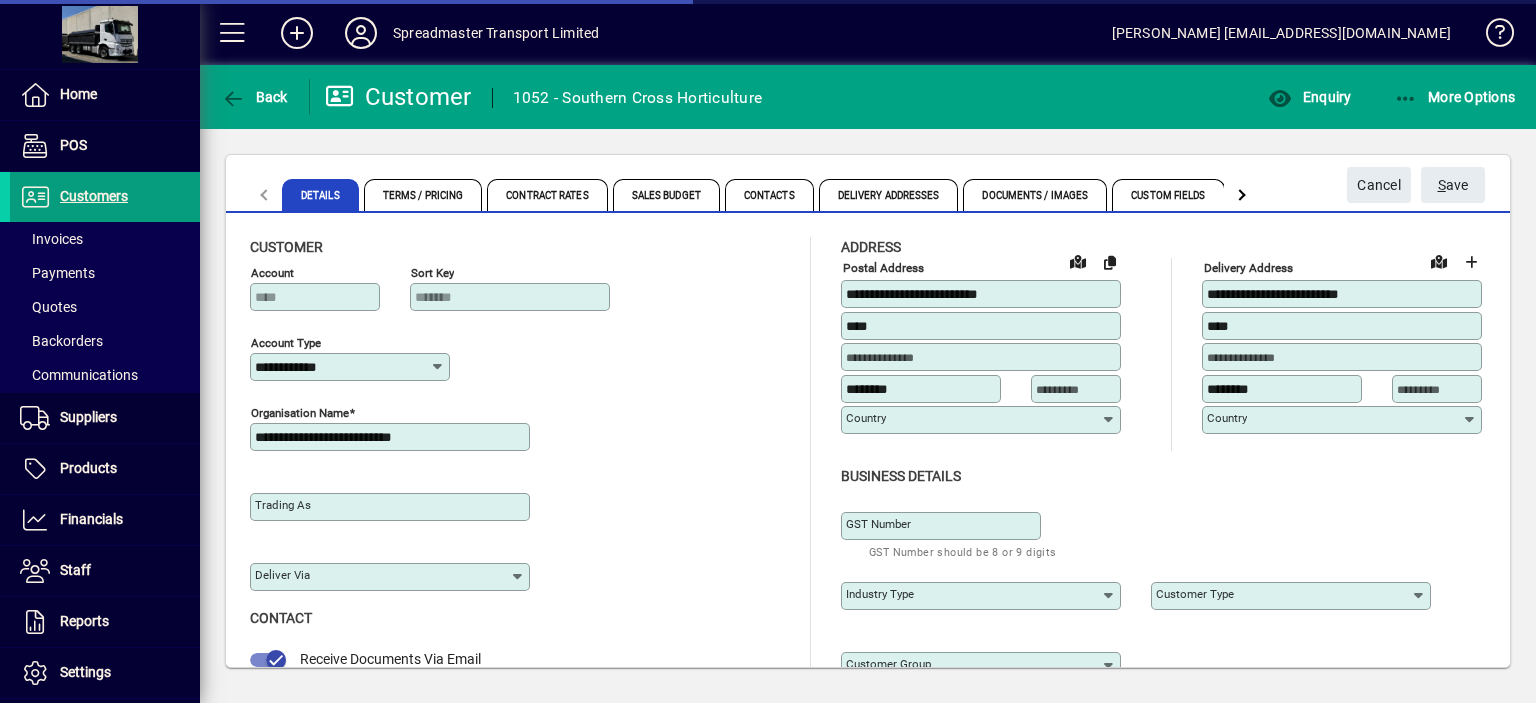 type on "**********" 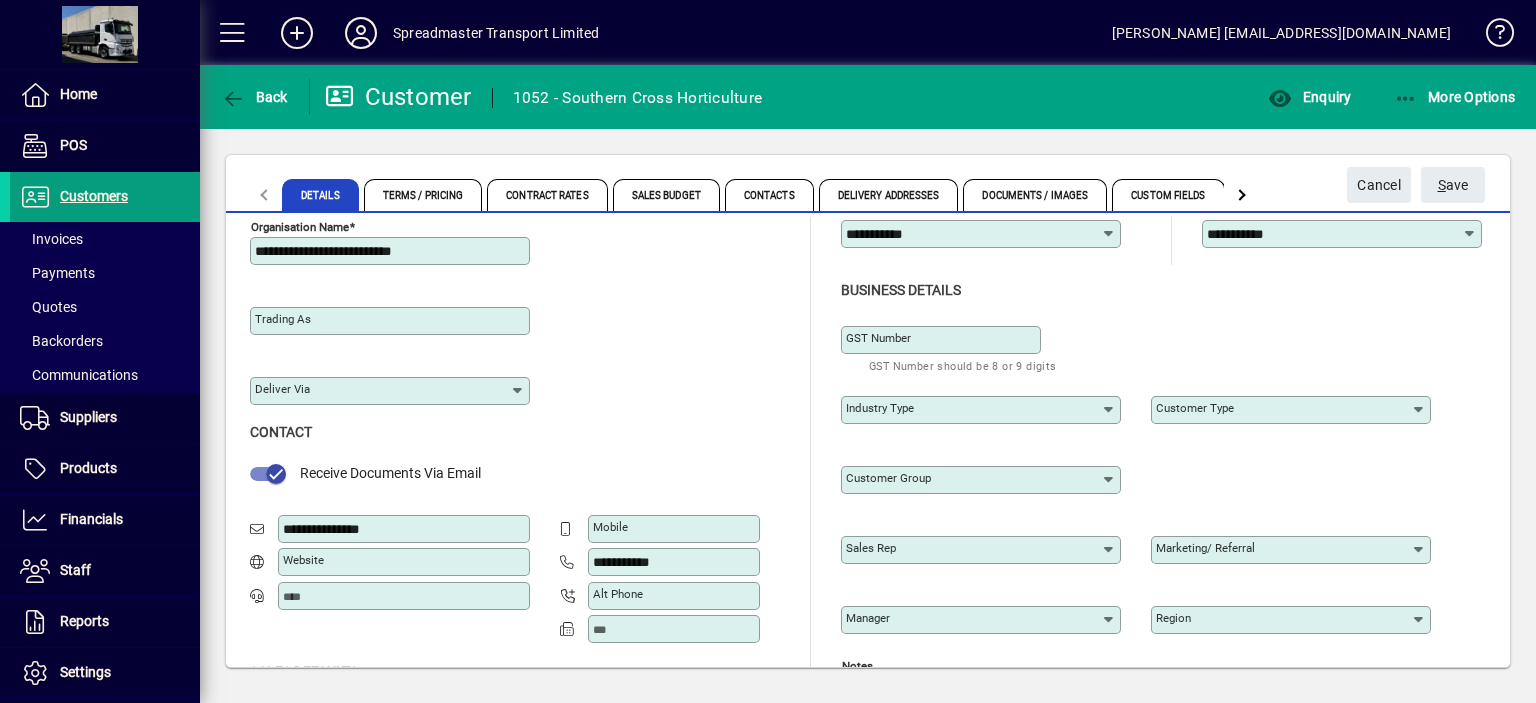 scroll, scrollTop: 280, scrollLeft: 0, axis: vertical 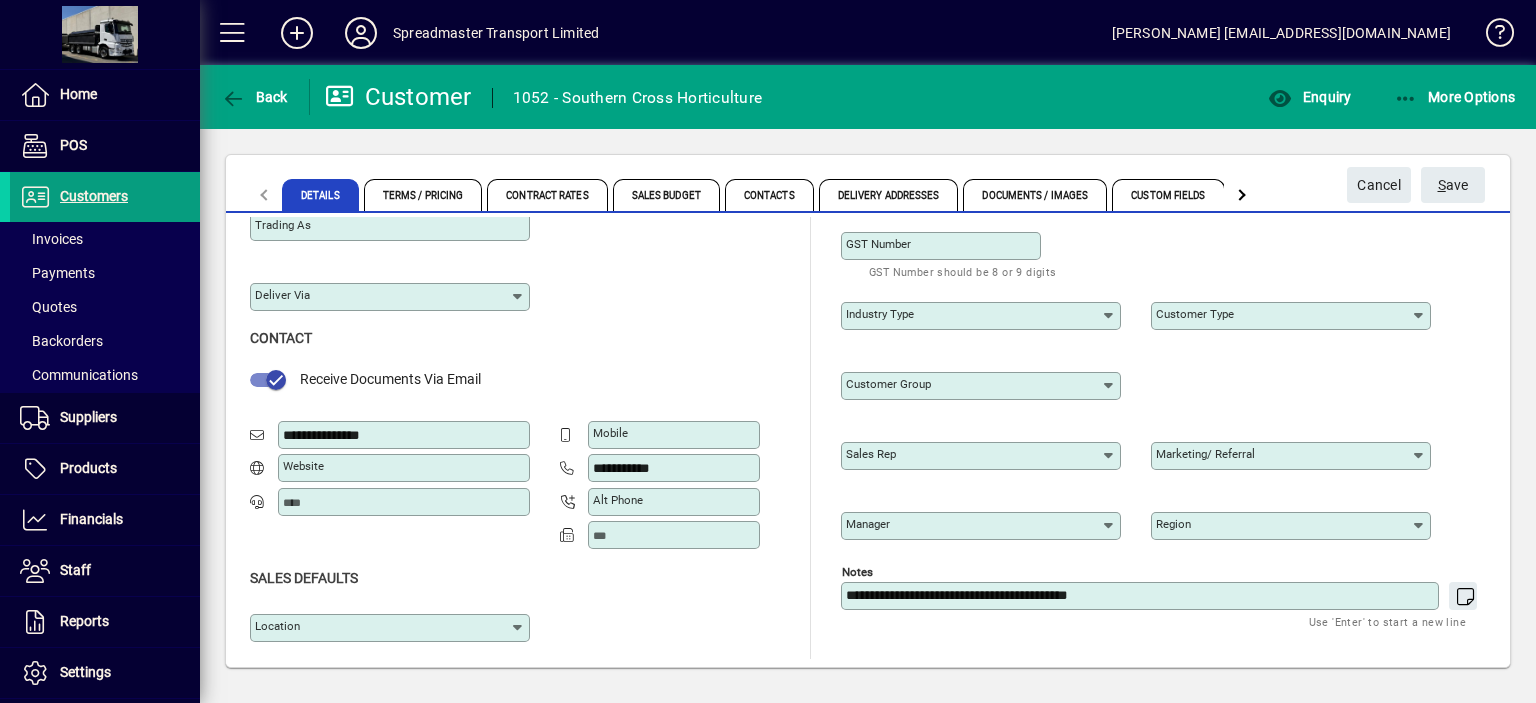 click on "**********" at bounding box center (1142, 596) 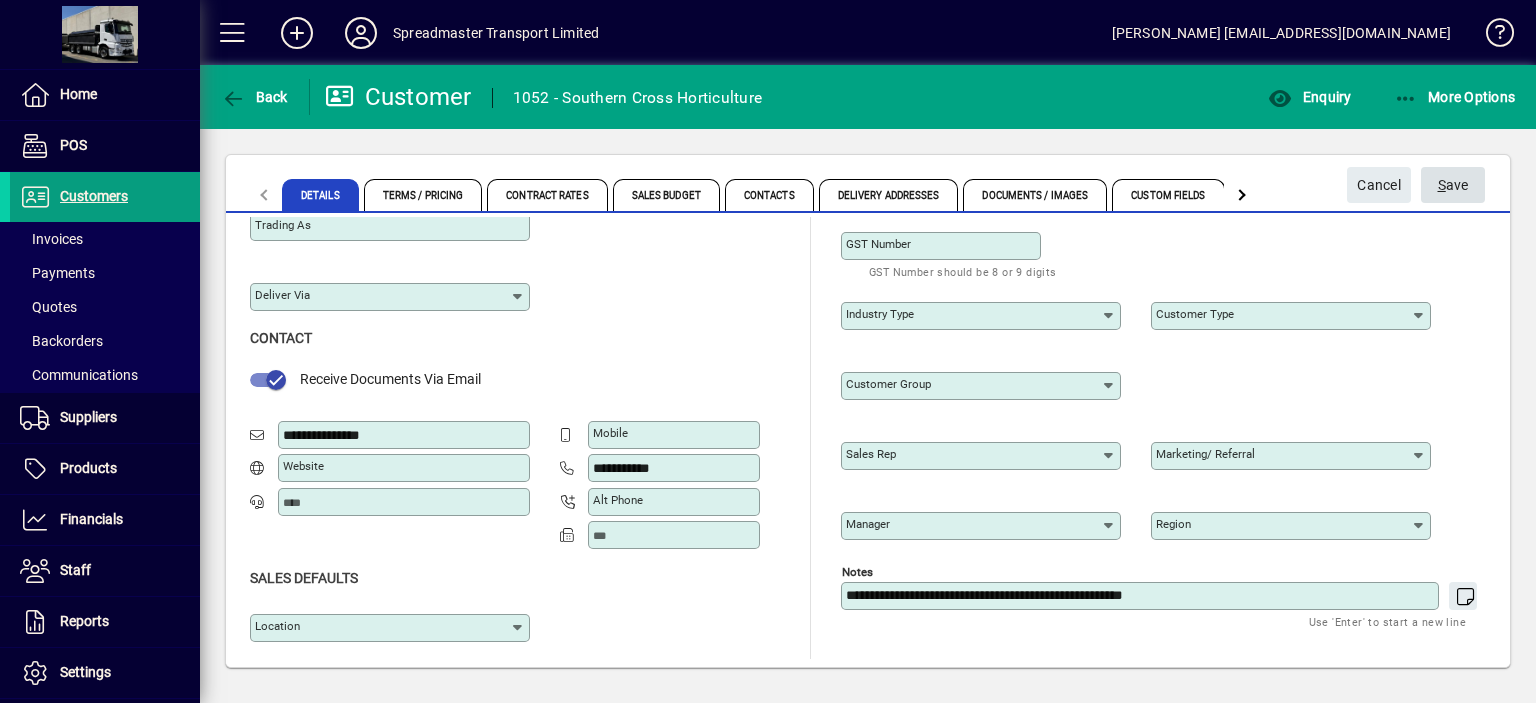 type on "**********" 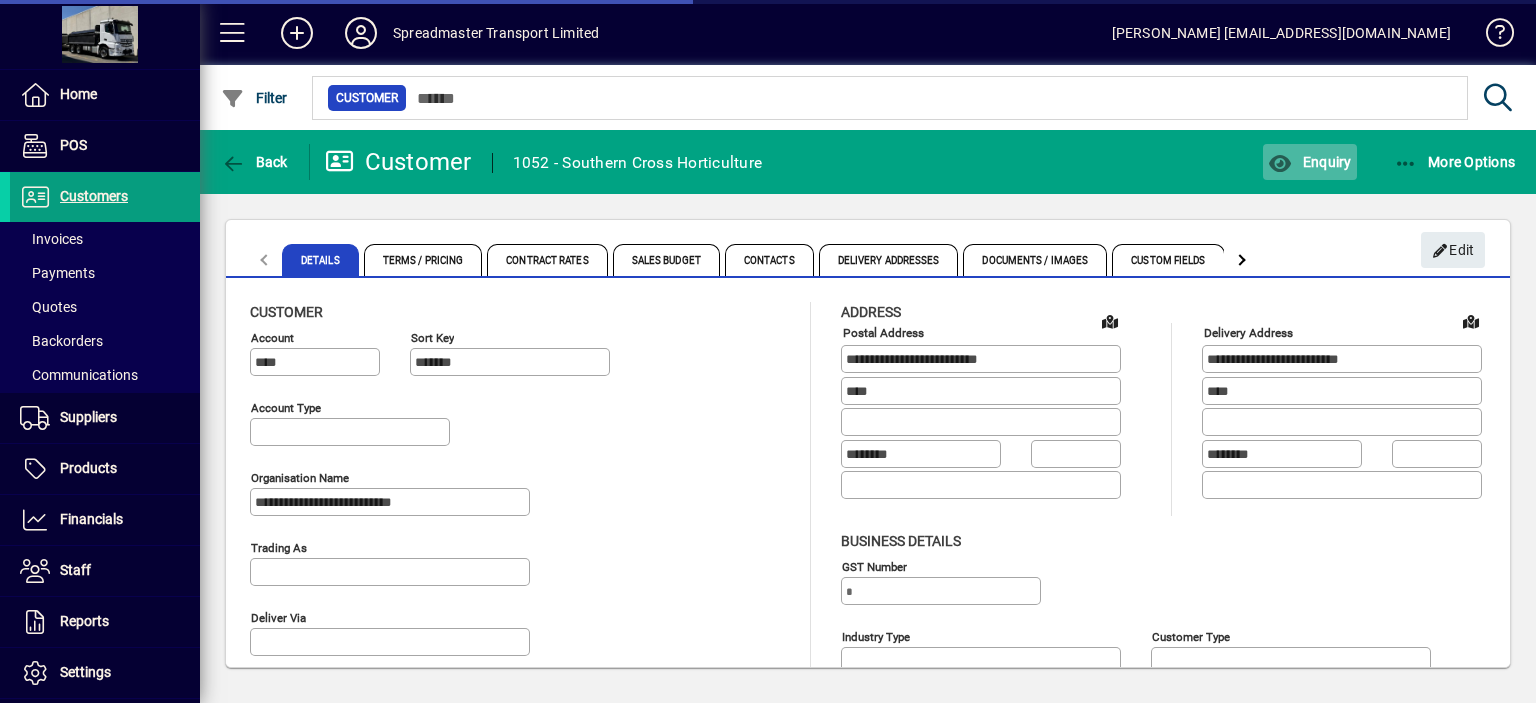 type on "**********" 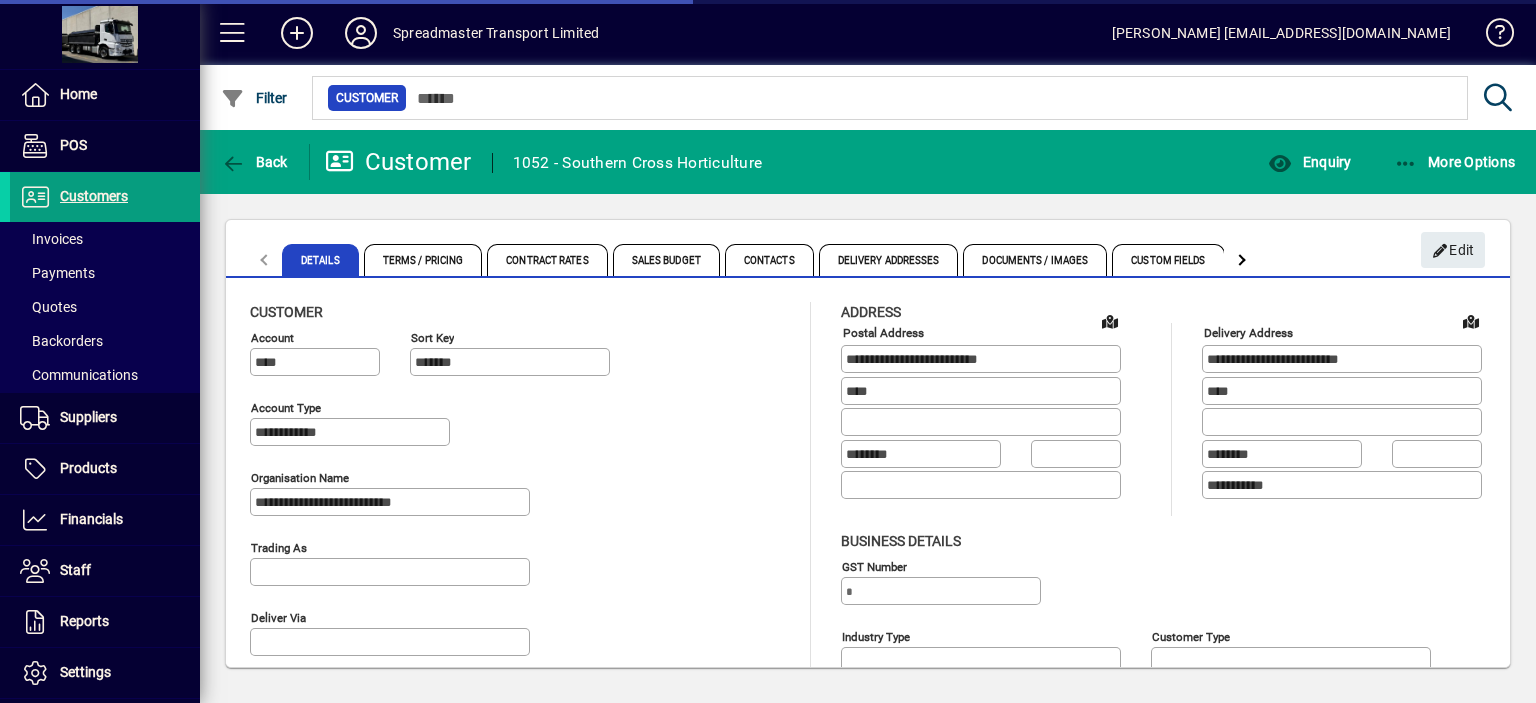 type on "**********" 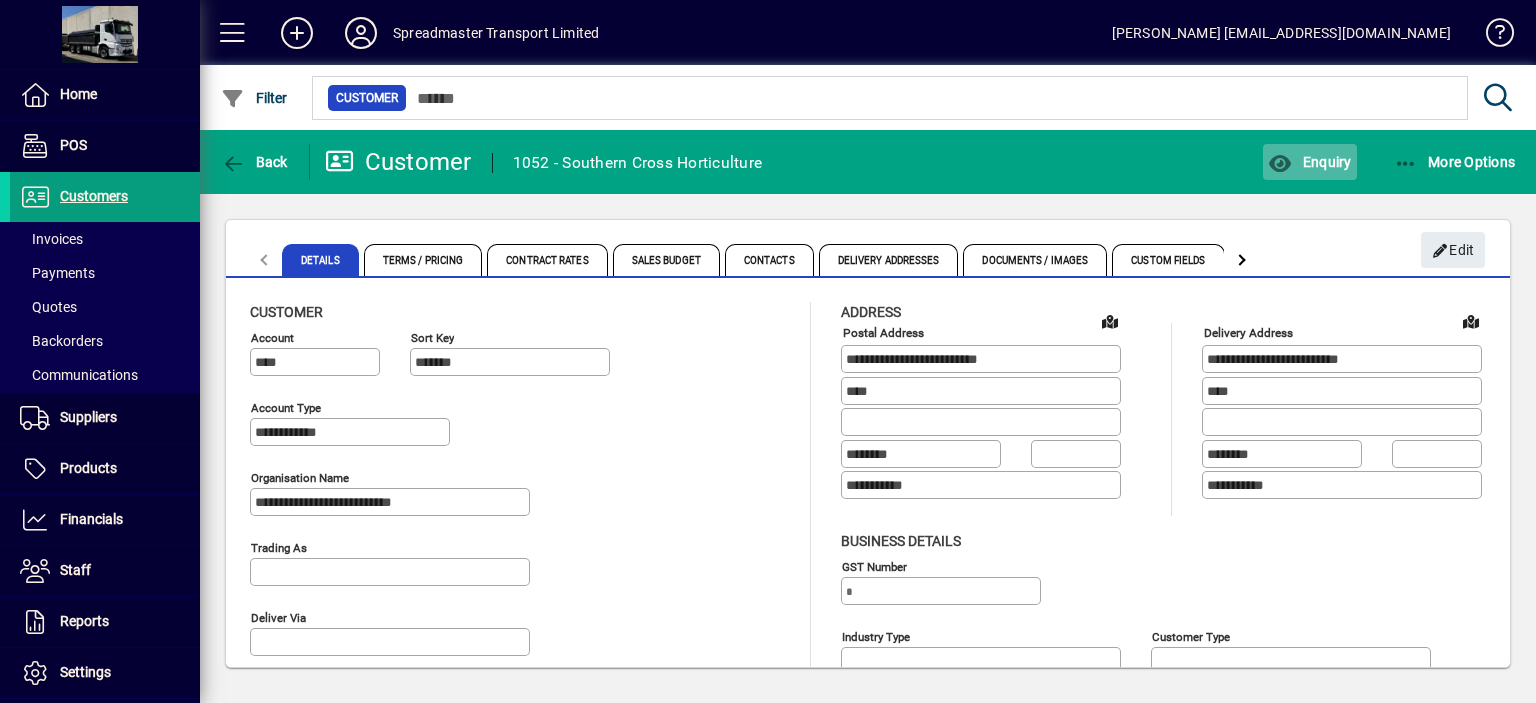 click on "Enquiry" 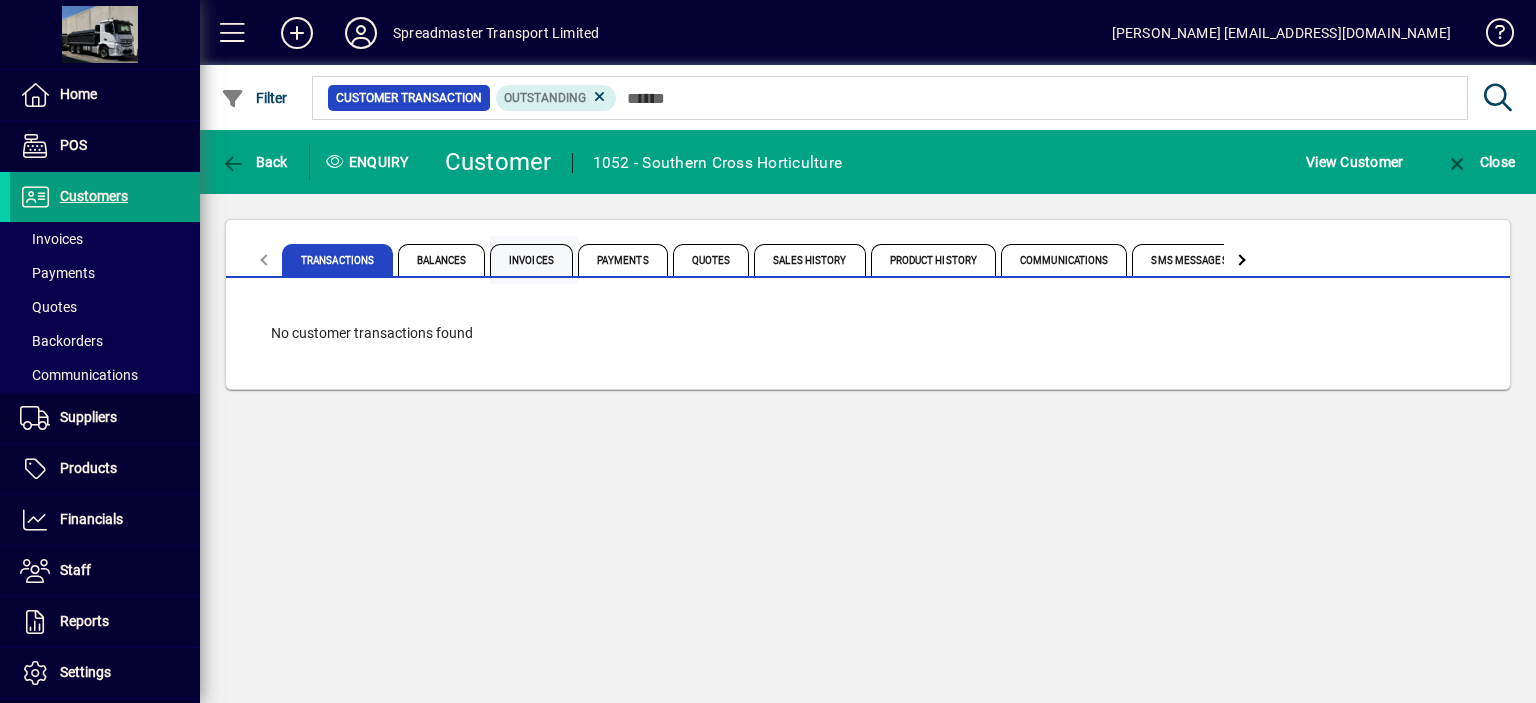 click on "Invoices" at bounding box center (531, 260) 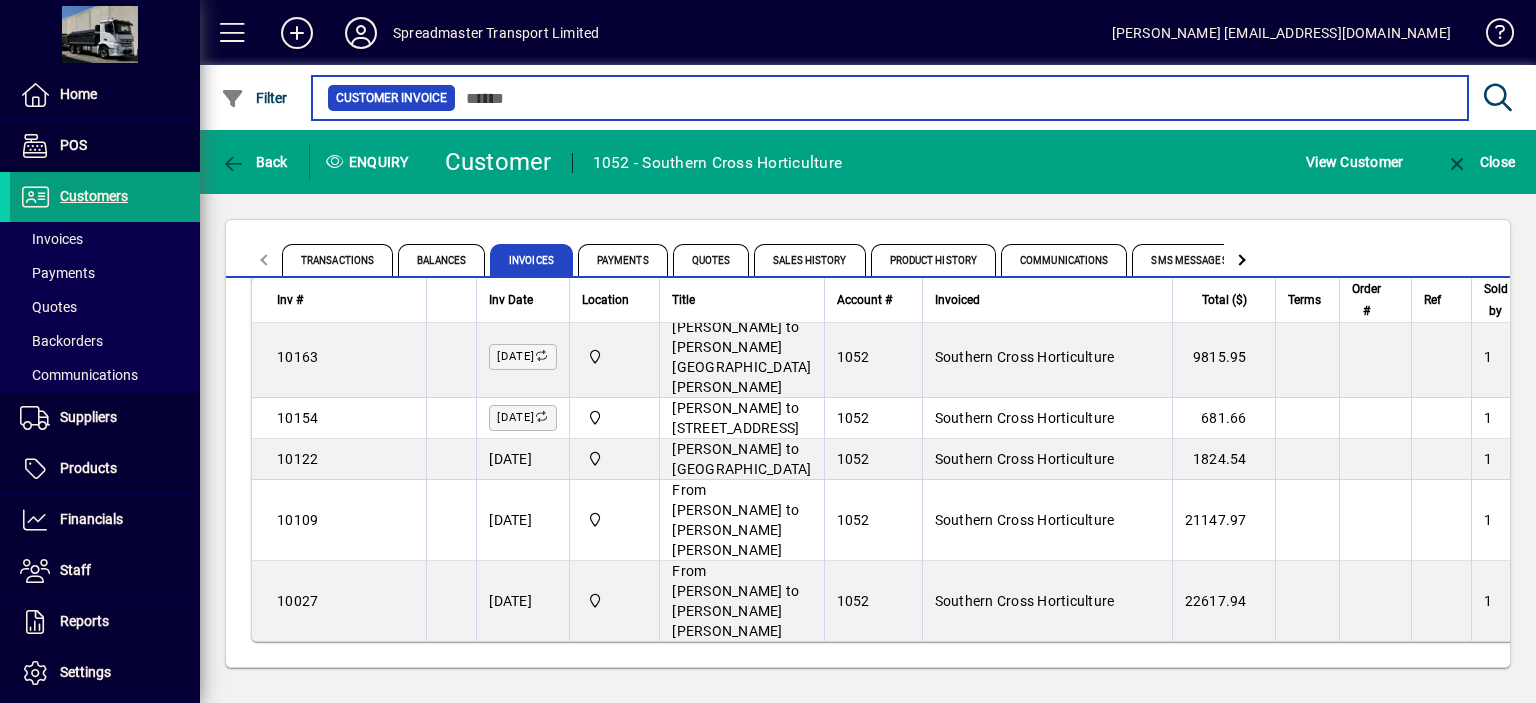 scroll, scrollTop: 300, scrollLeft: 0, axis: vertical 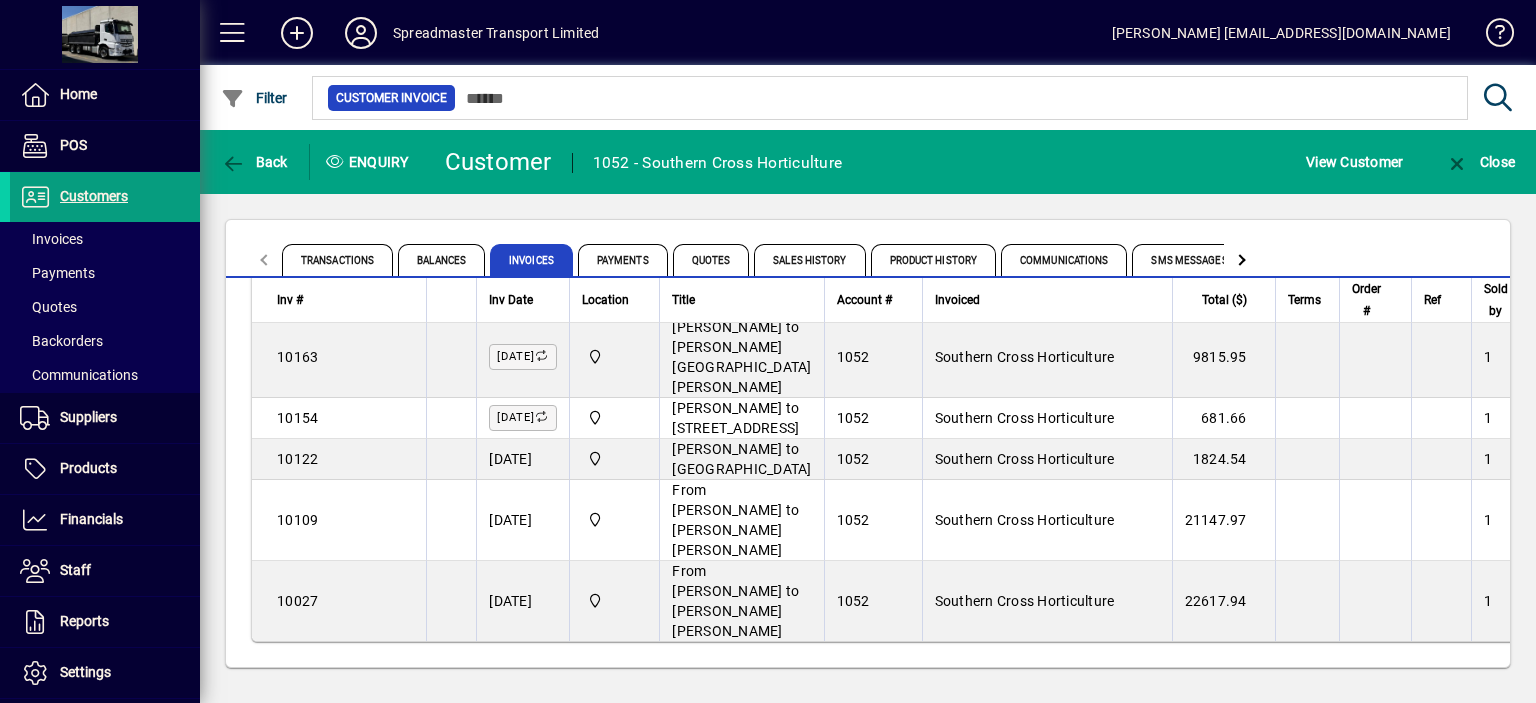 click on "[PERSON_NAME] to [GEOGRAPHIC_DATA]" at bounding box center [741, 255] 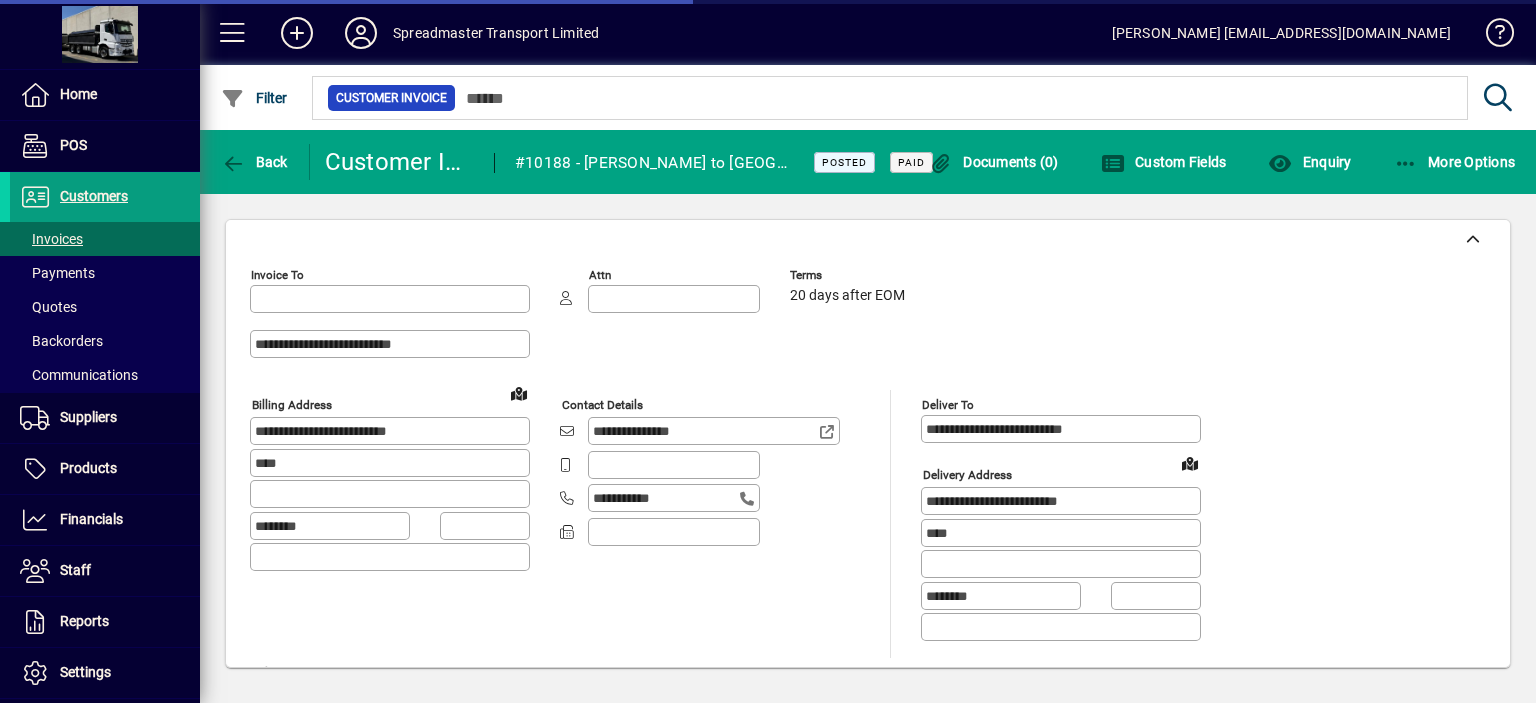 type on "**********" 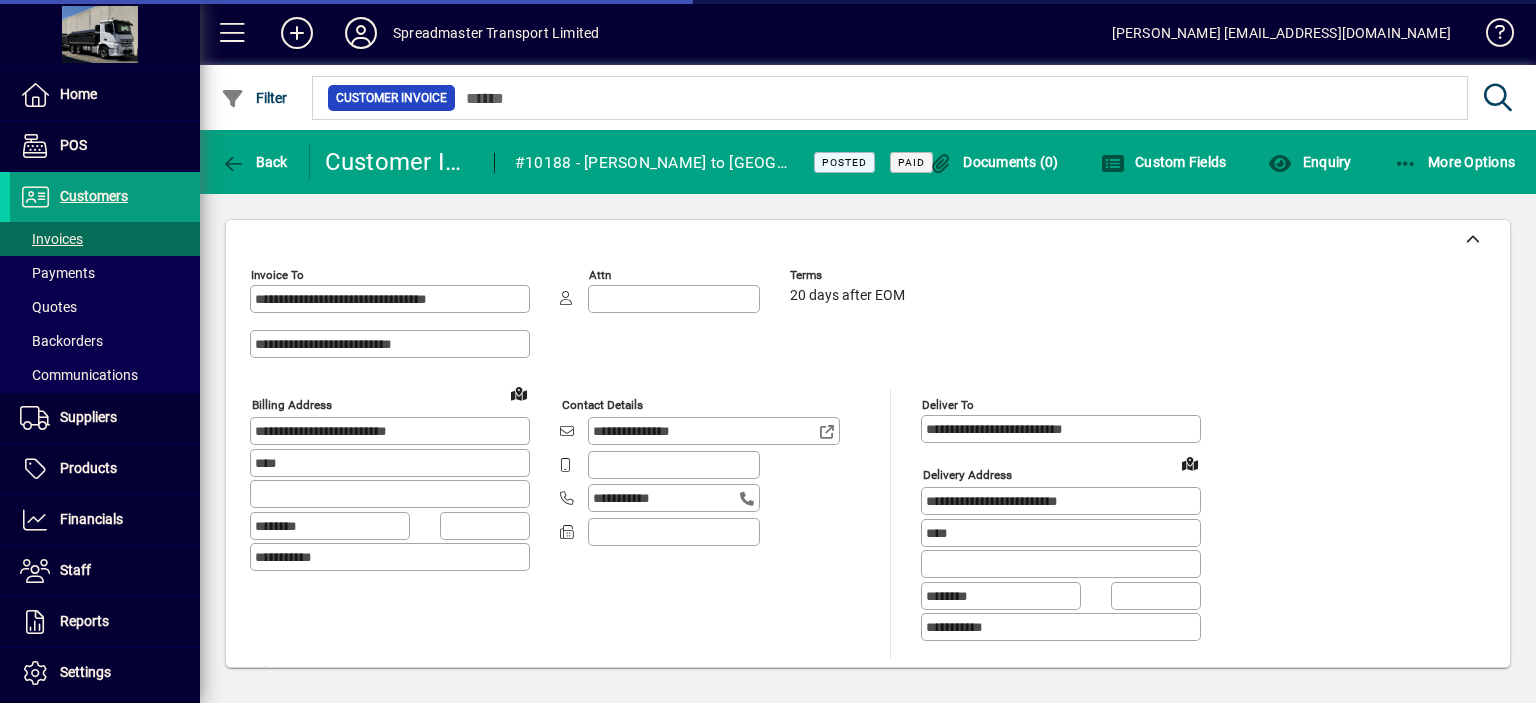 type on "**********" 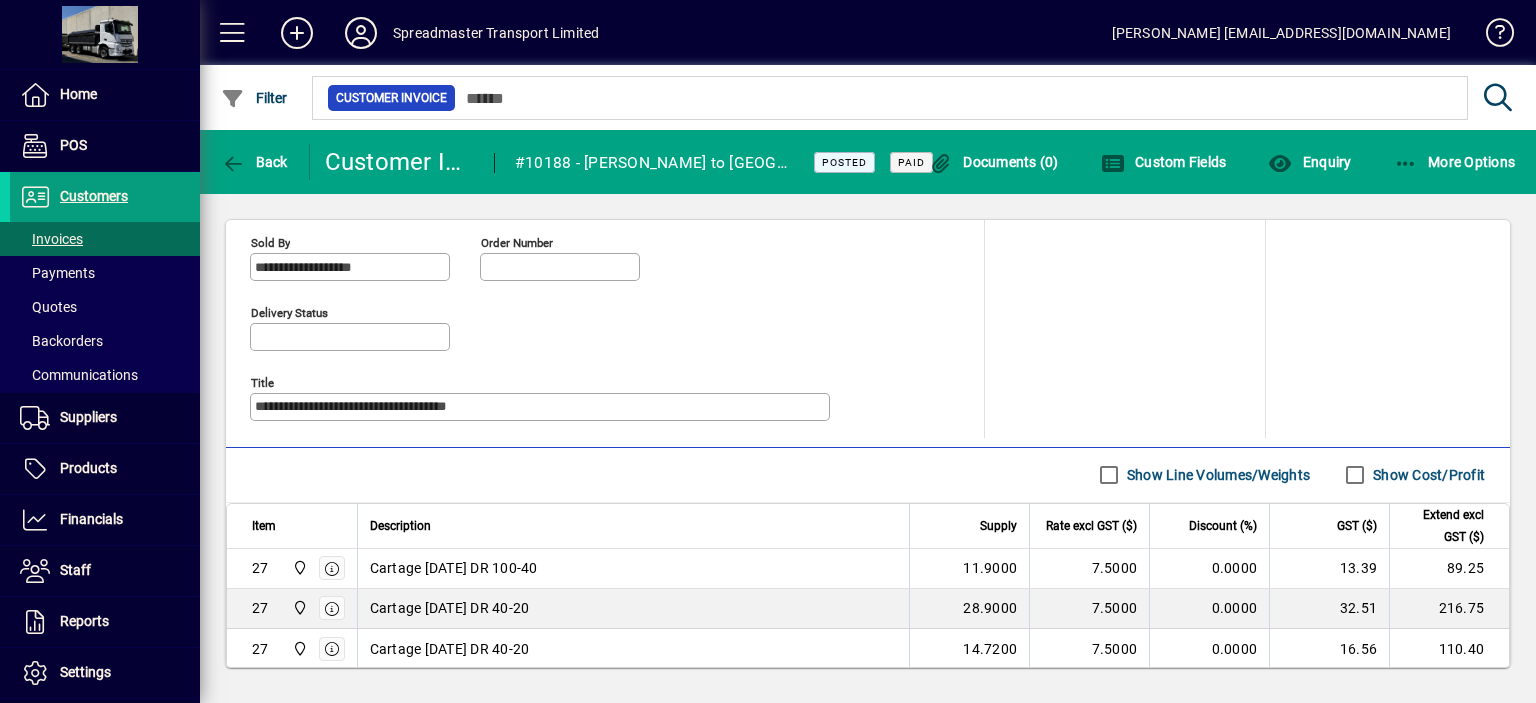 scroll, scrollTop: 1000, scrollLeft: 0, axis: vertical 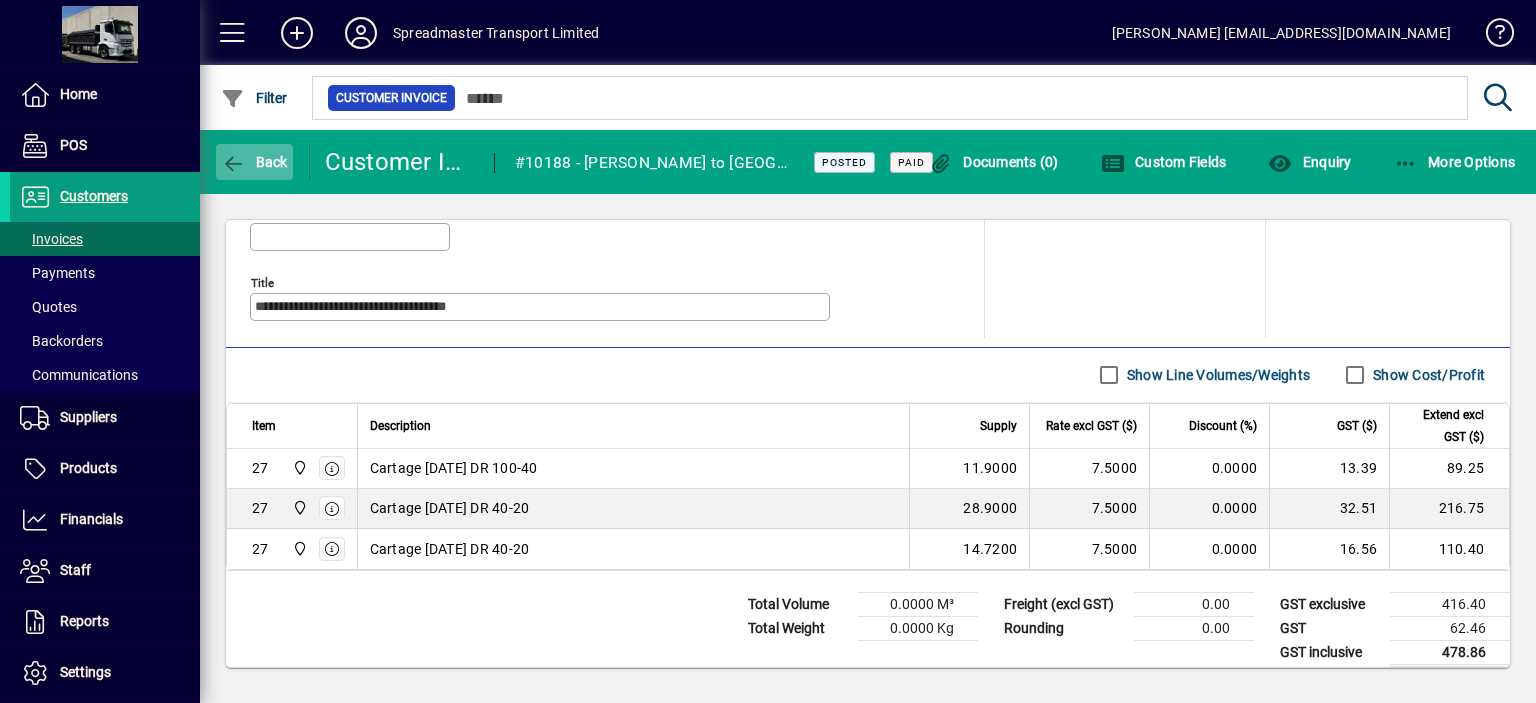 click on "Back" 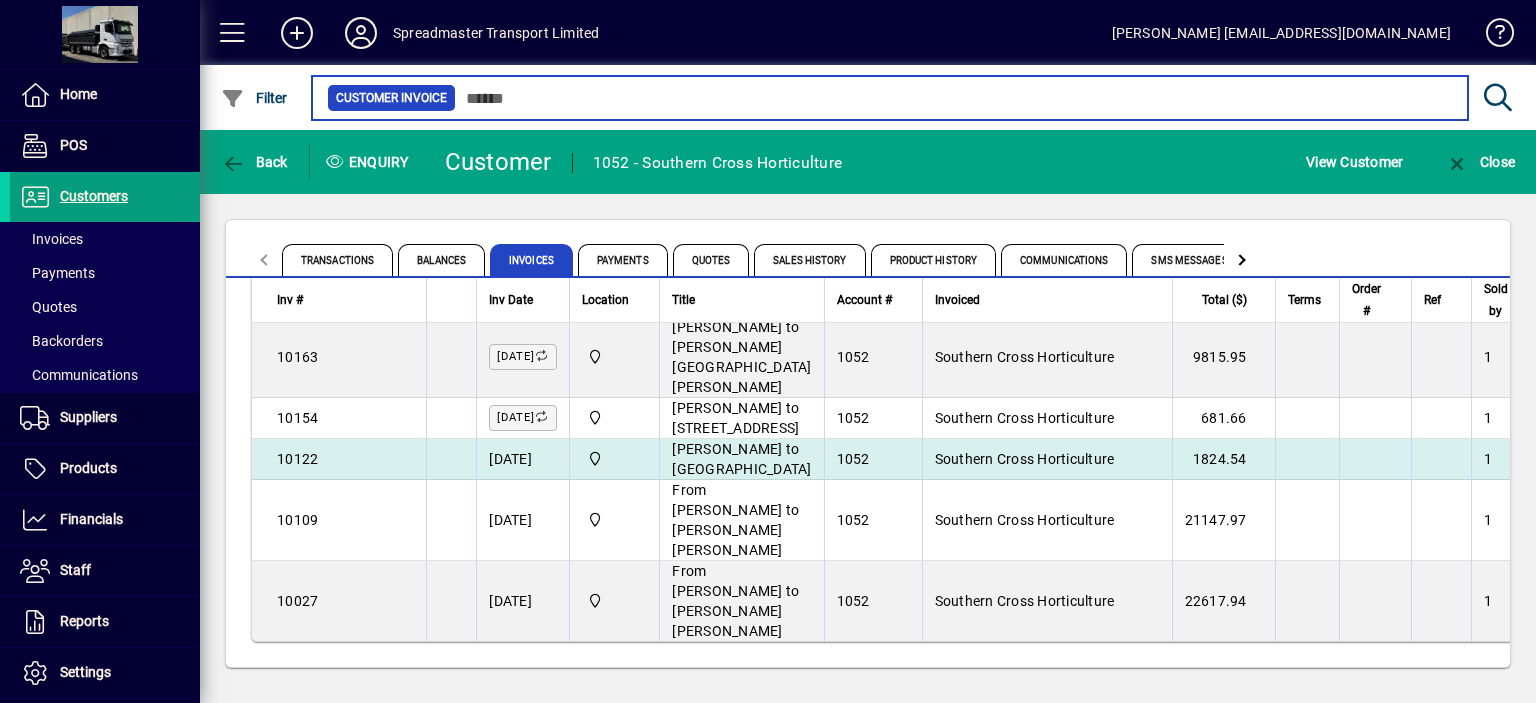 scroll, scrollTop: 800, scrollLeft: 0, axis: vertical 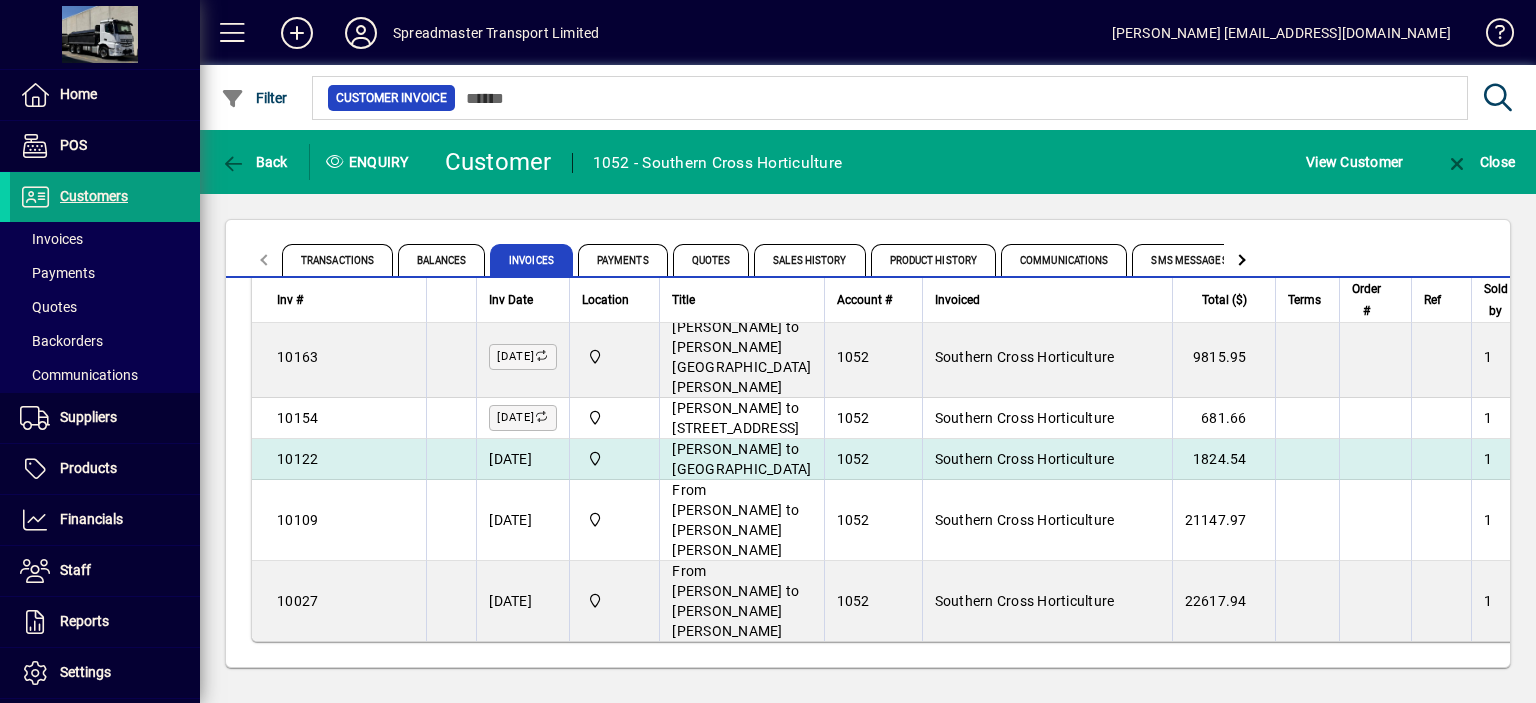 click on "Southern Cross Horticulture" at bounding box center (1025, 459) 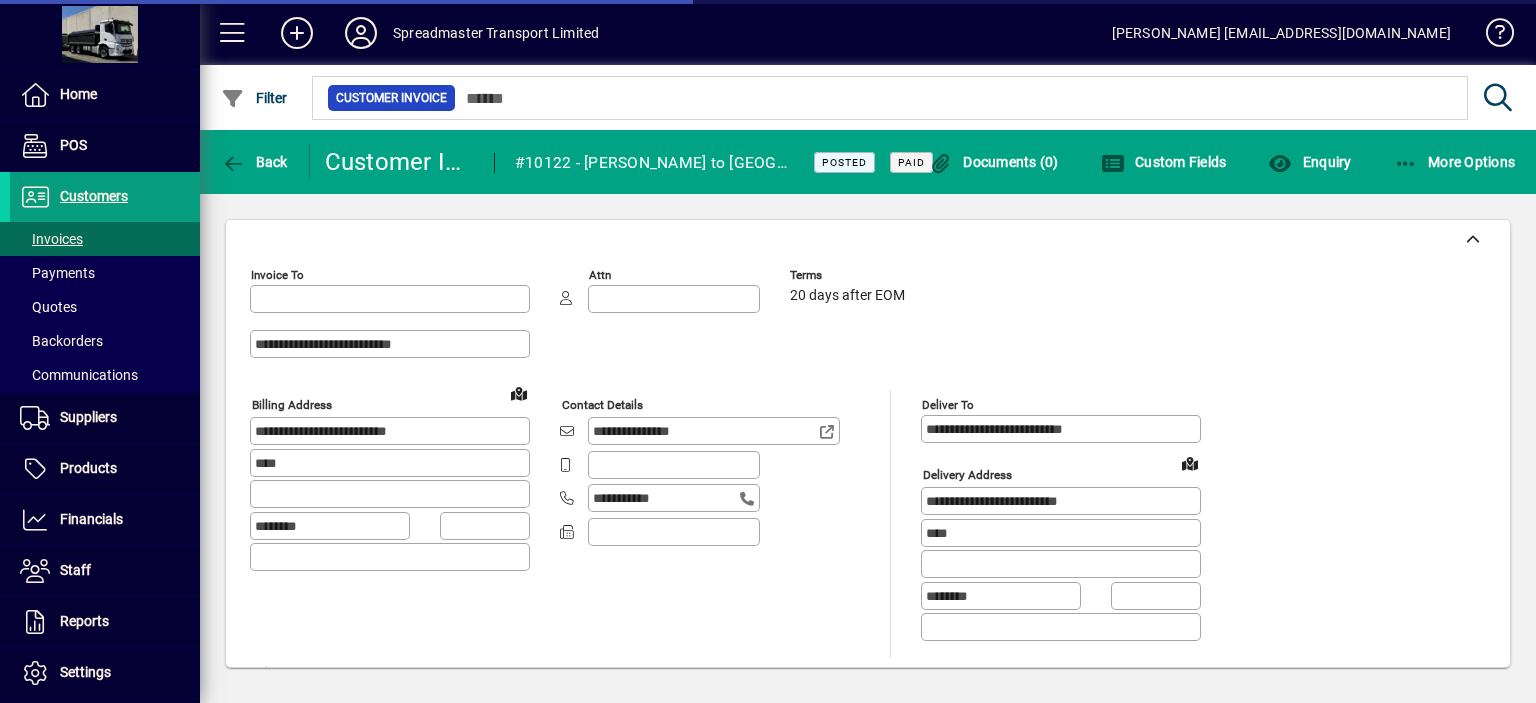 type on "**********" 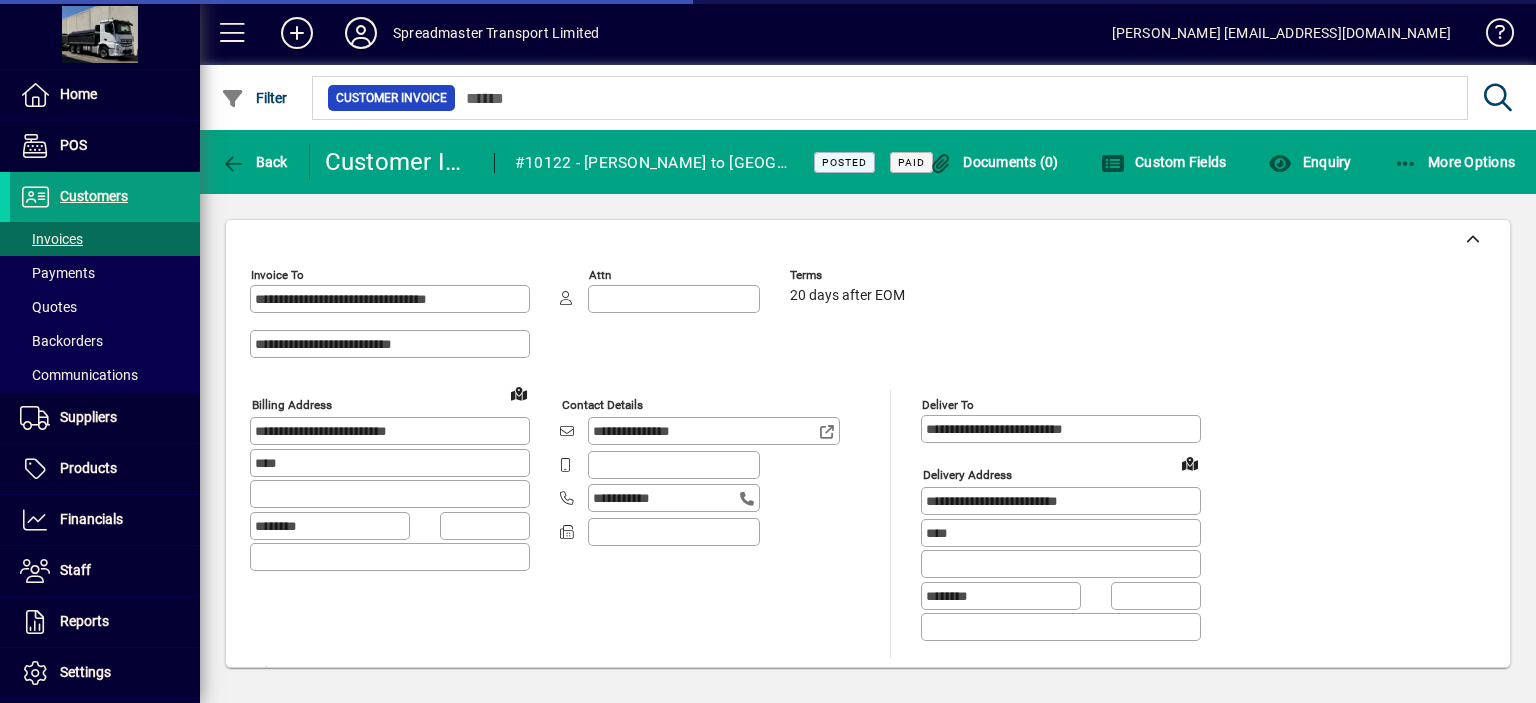 type on "**********" 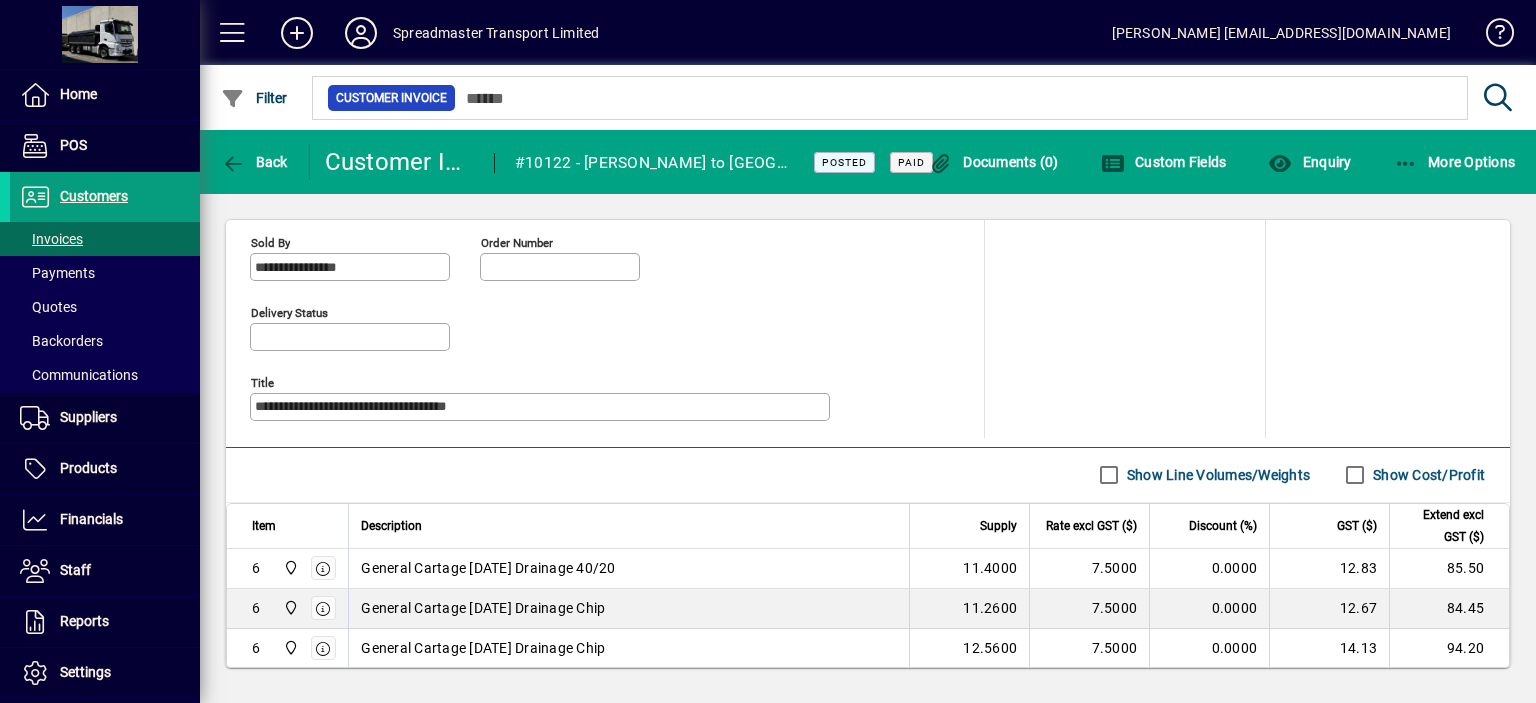 scroll, scrollTop: 800, scrollLeft: 0, axis: vertical 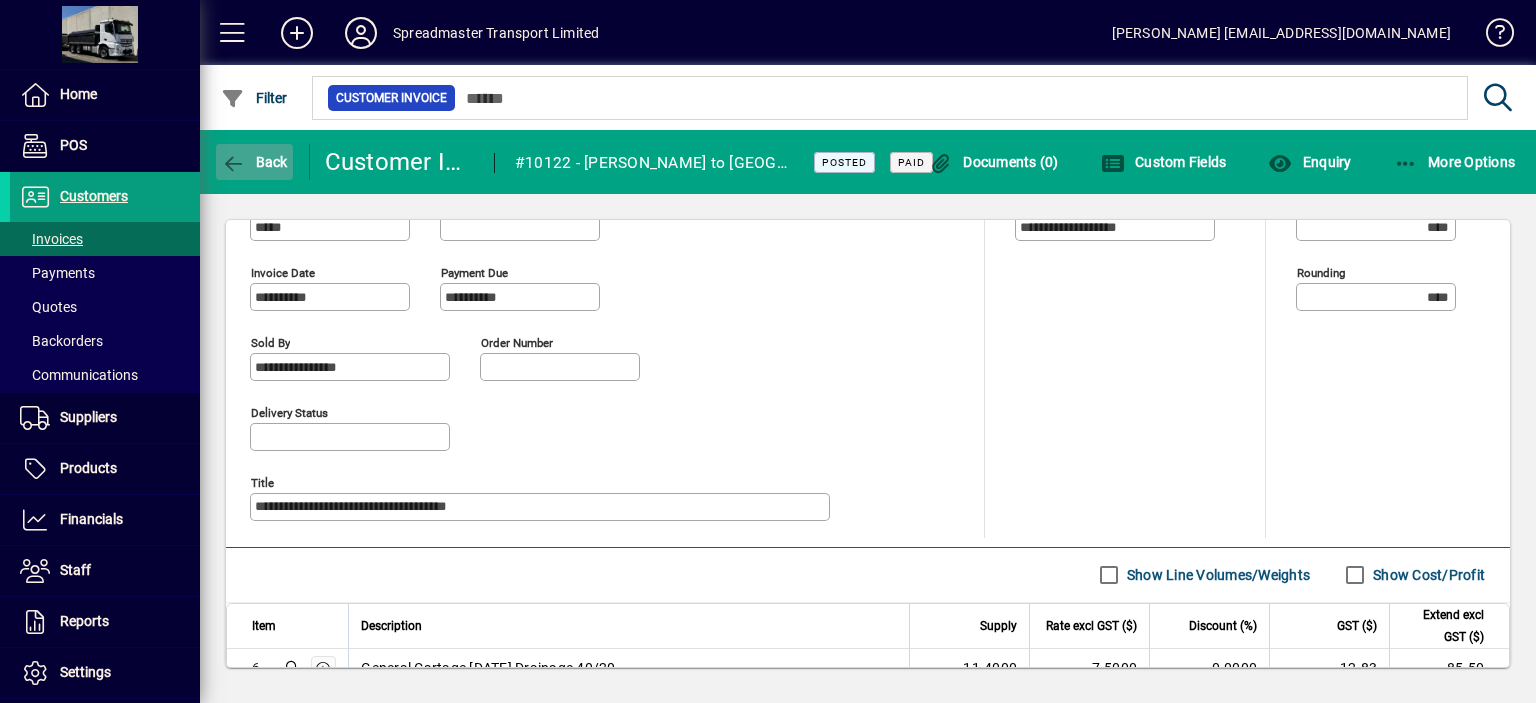 click on "Back" 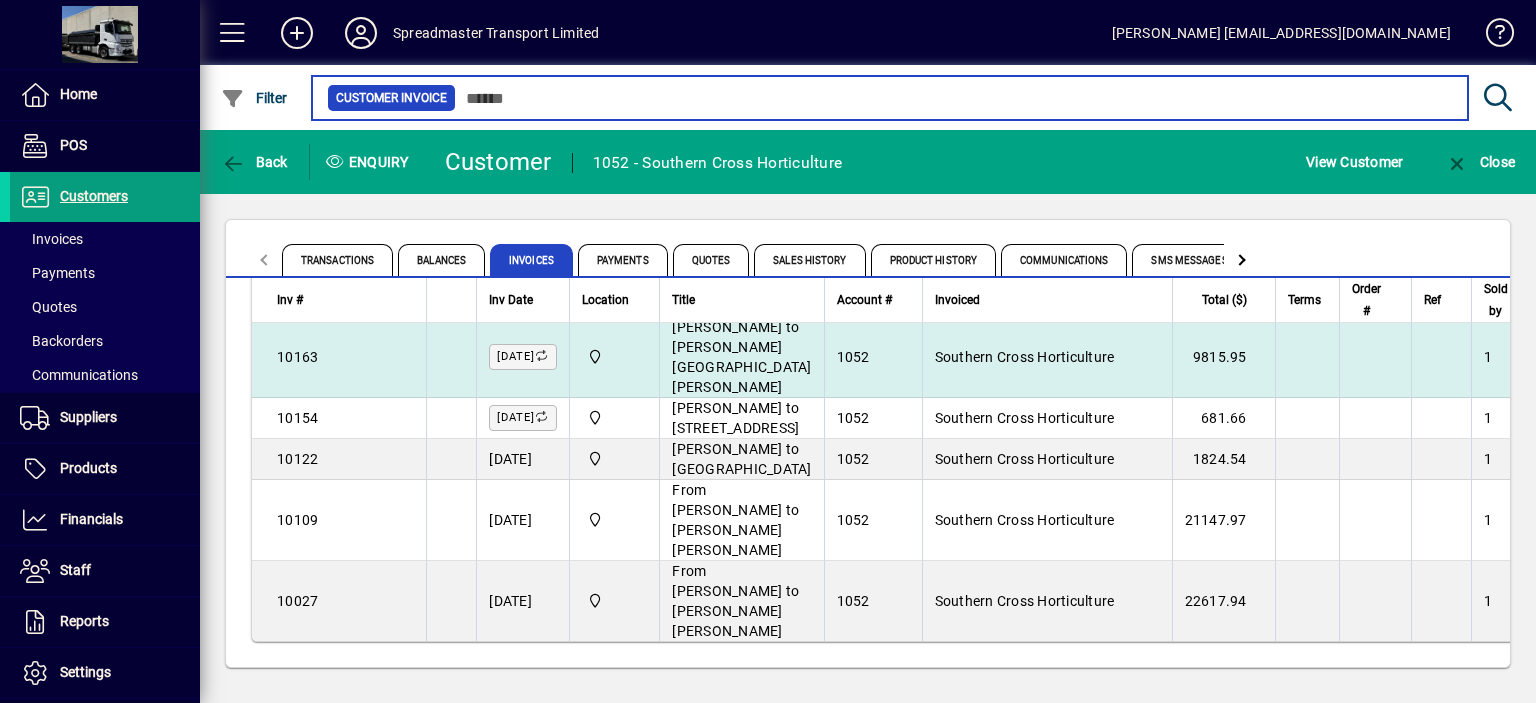 scroll, scrollTop: 754, scrollLeft: 0, axis: vertical 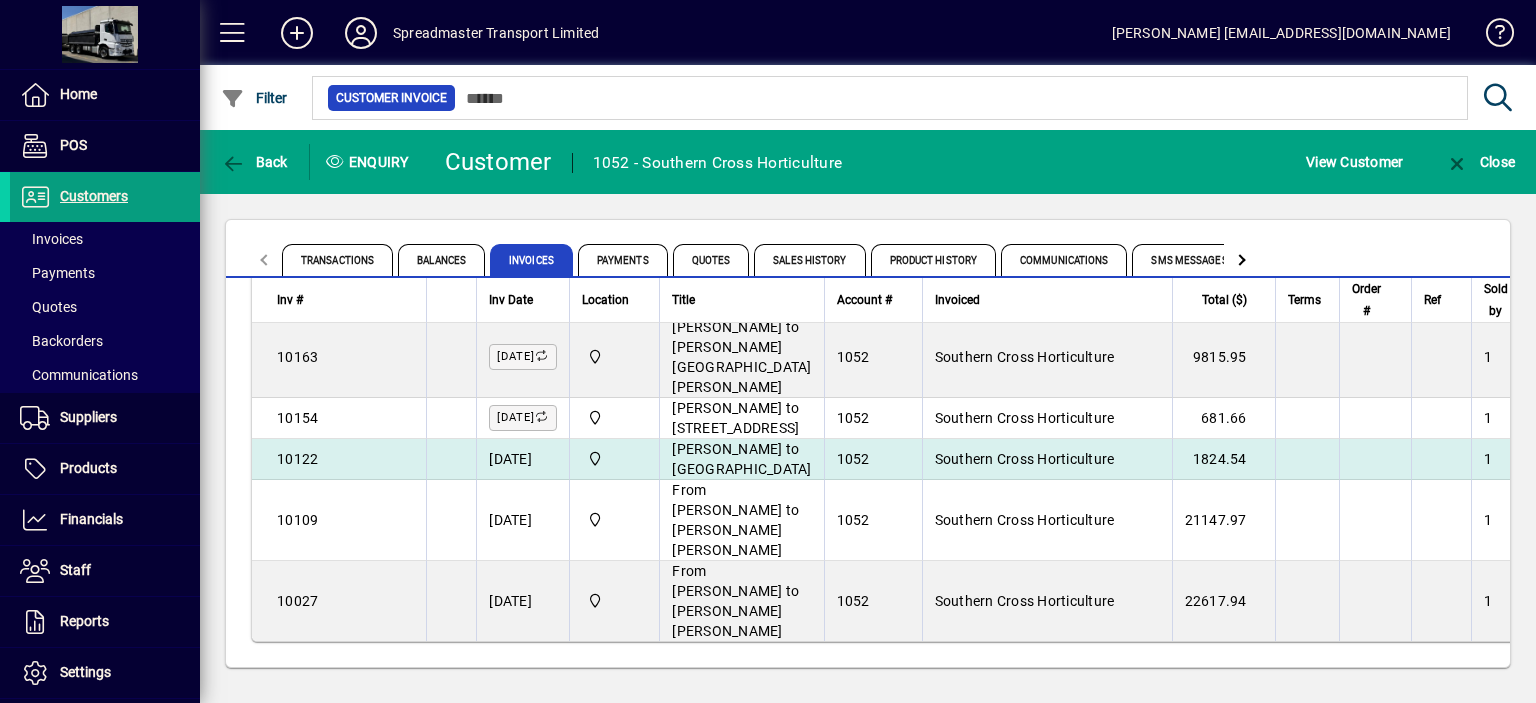 click on "[PERSON_NAME] to [GEOGRAPHIC_DATA]" at bounding box center [741, 459] 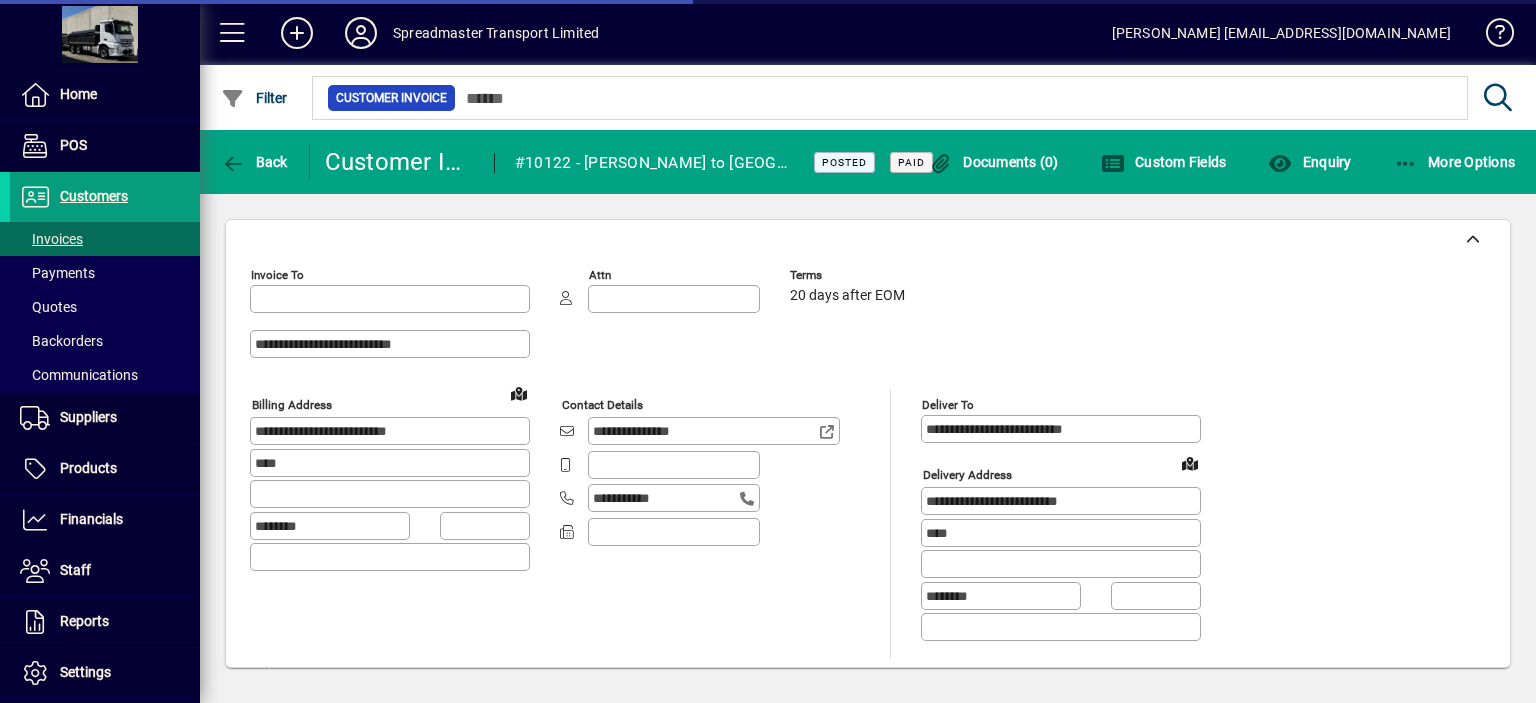type on "**********" 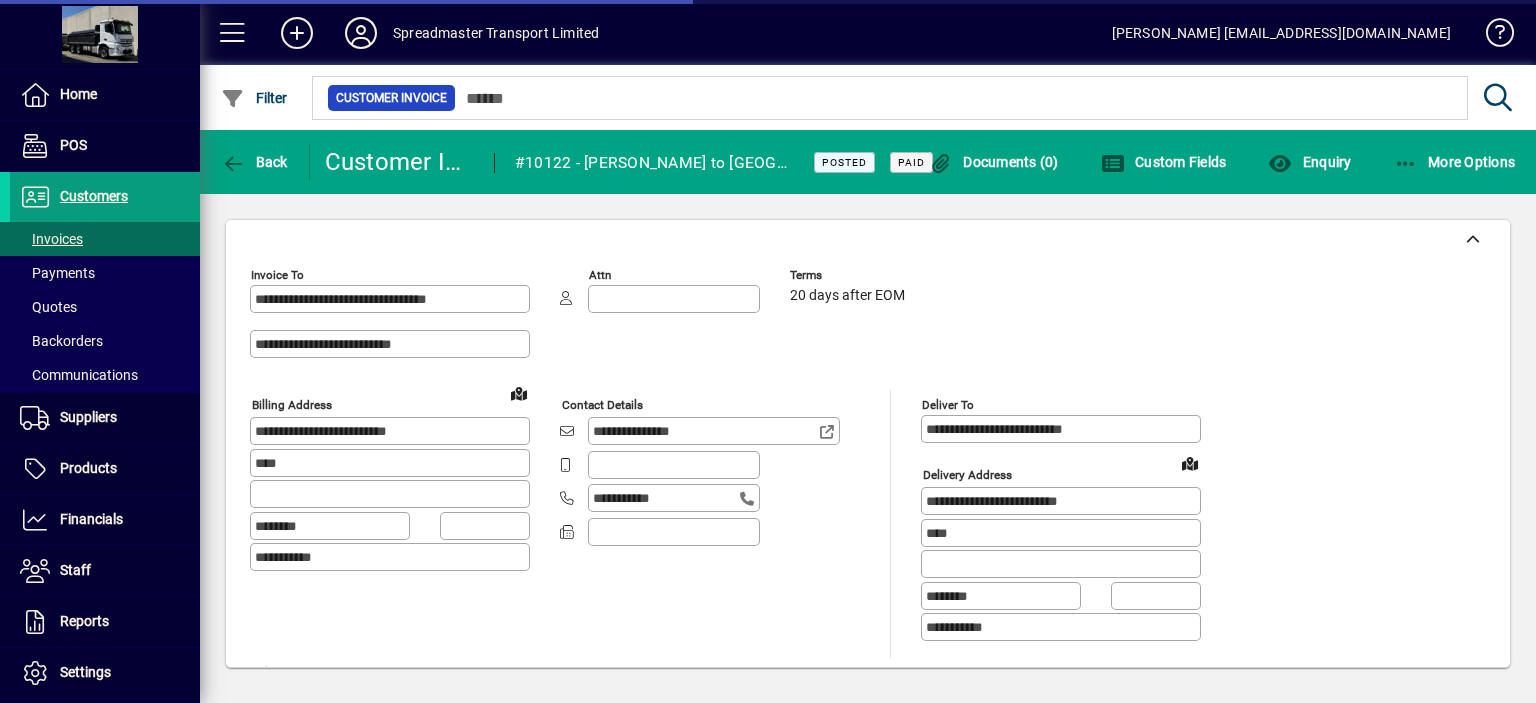 type on "**********" 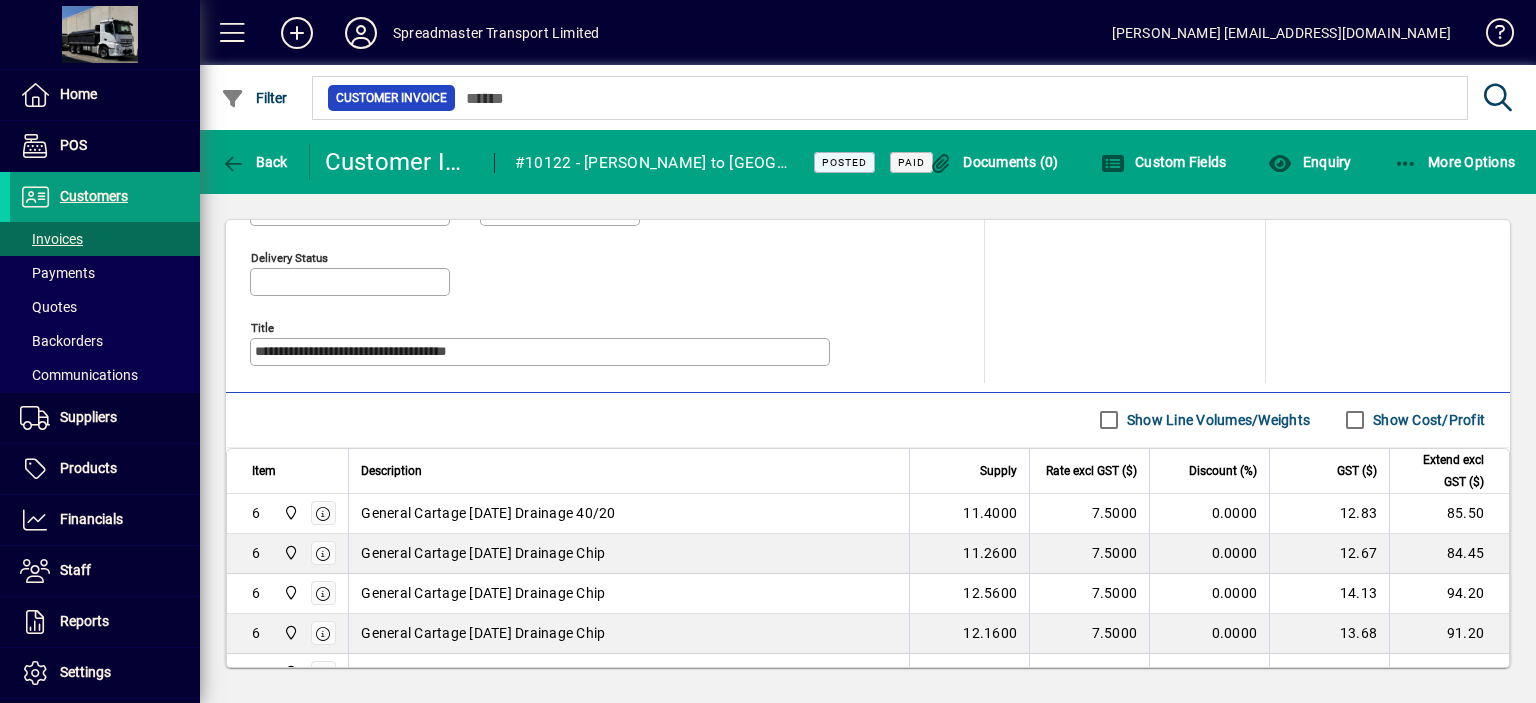 scroll, scrollTop: 1000, scrollLeft: 0, axis: vertical 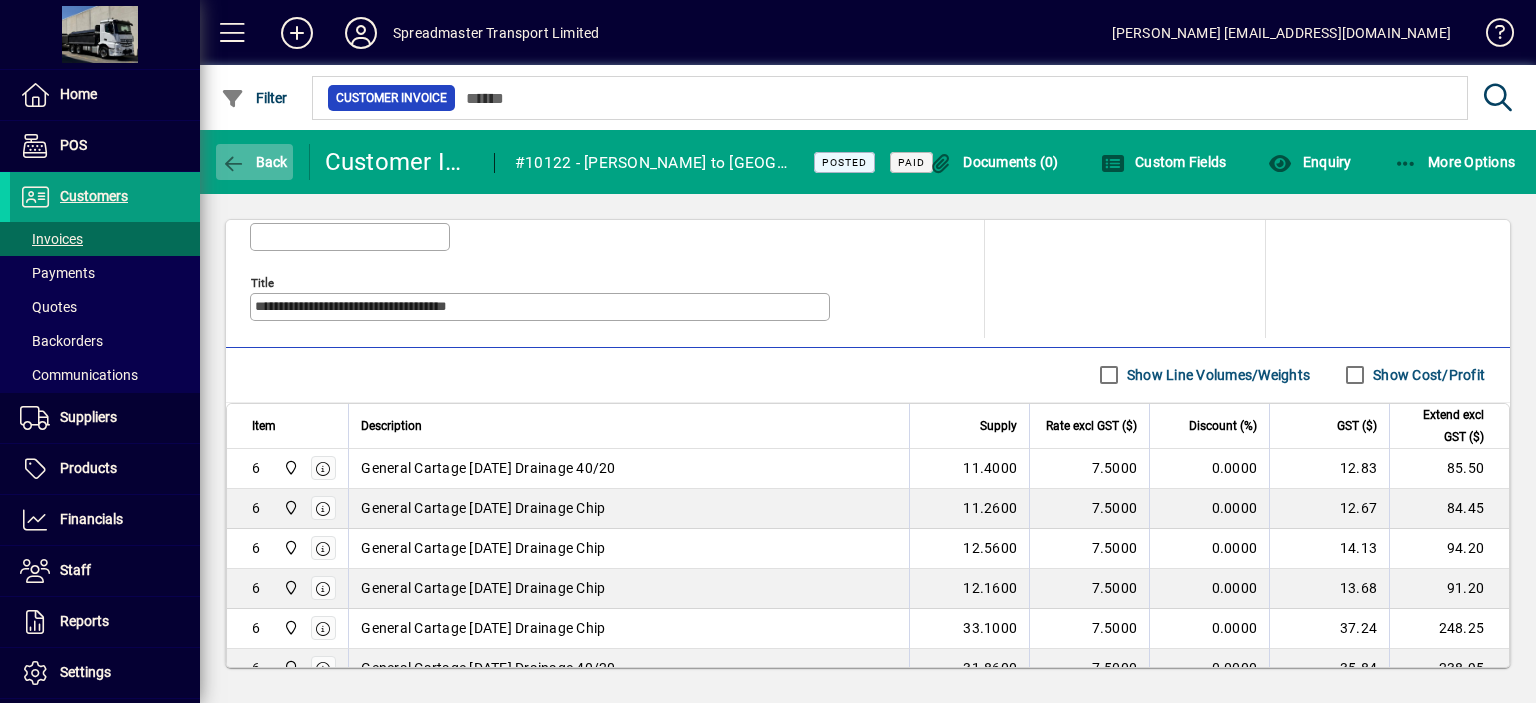 click on "Back" 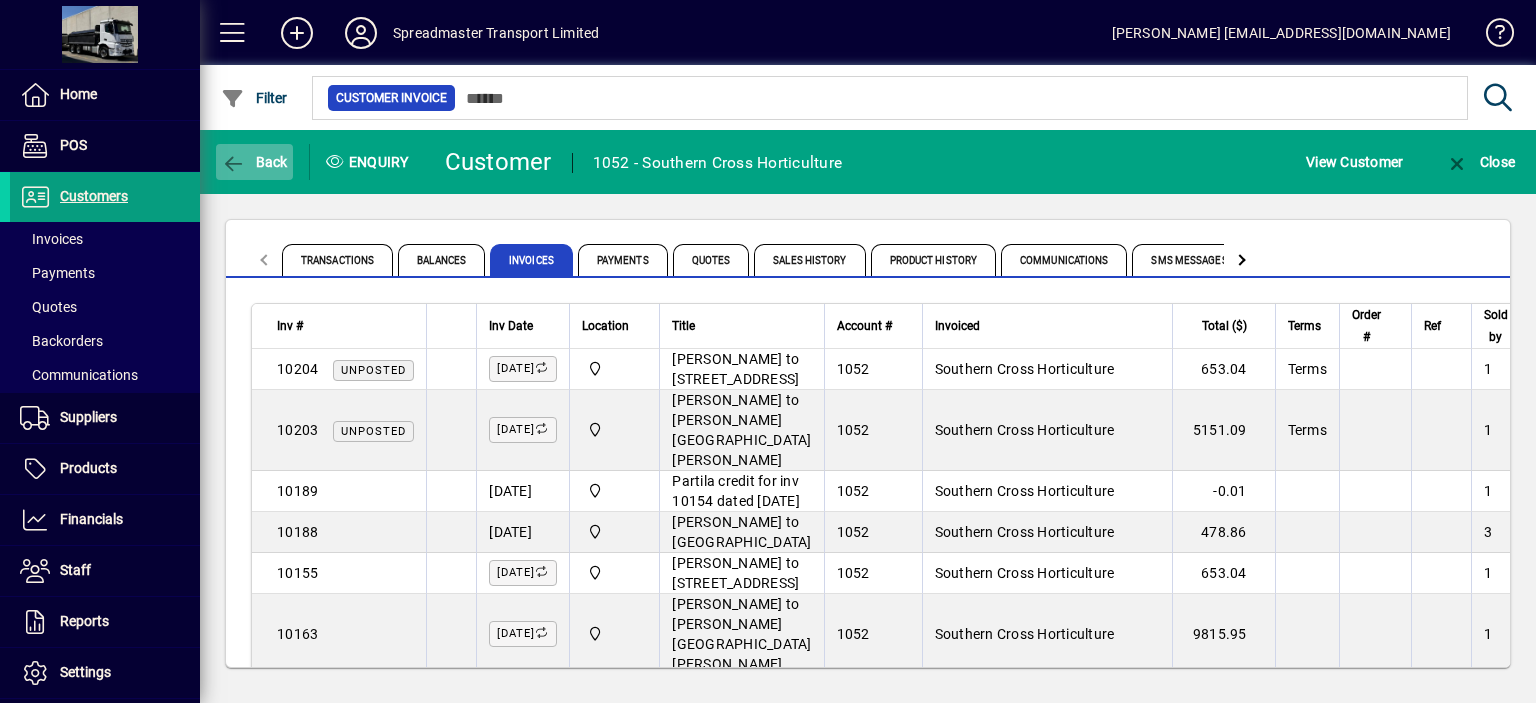 click on "Back" 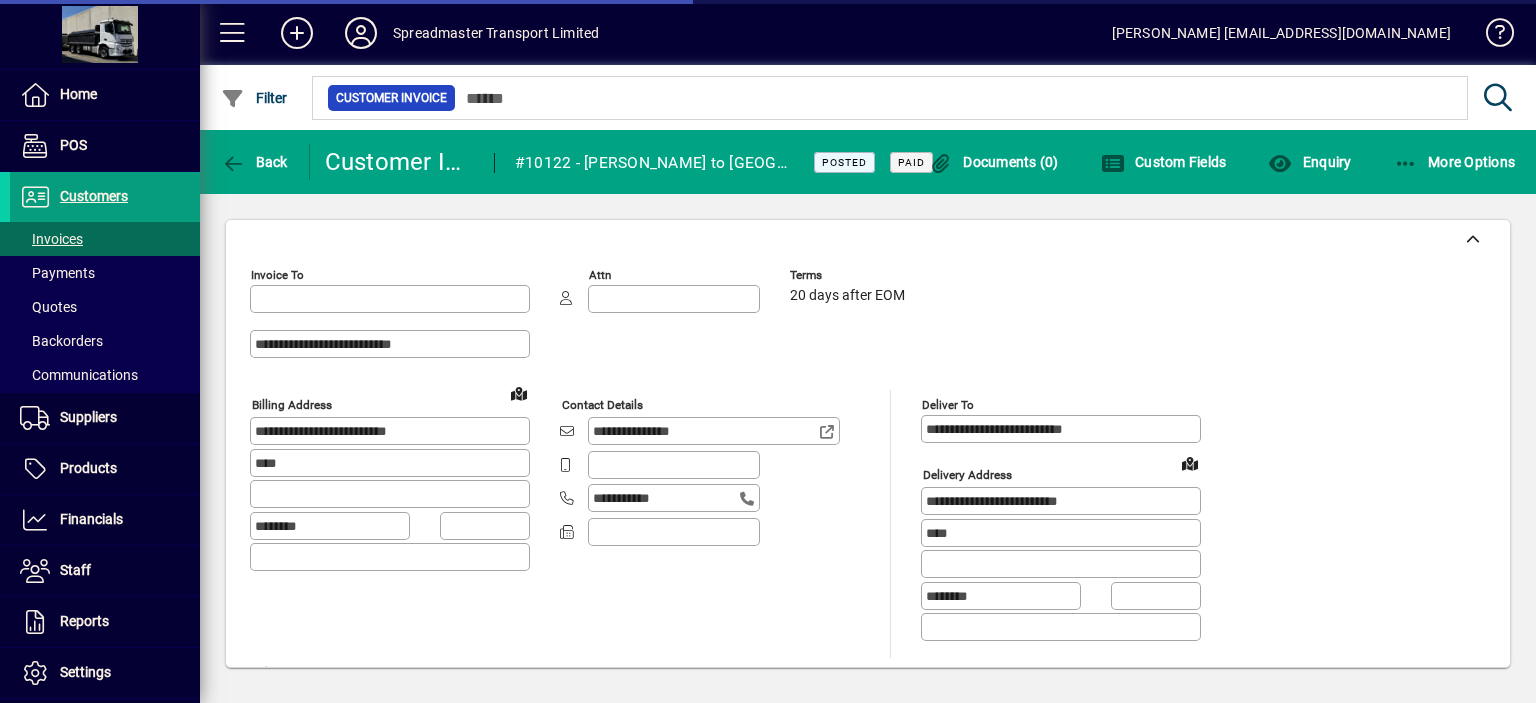 type on "**********" 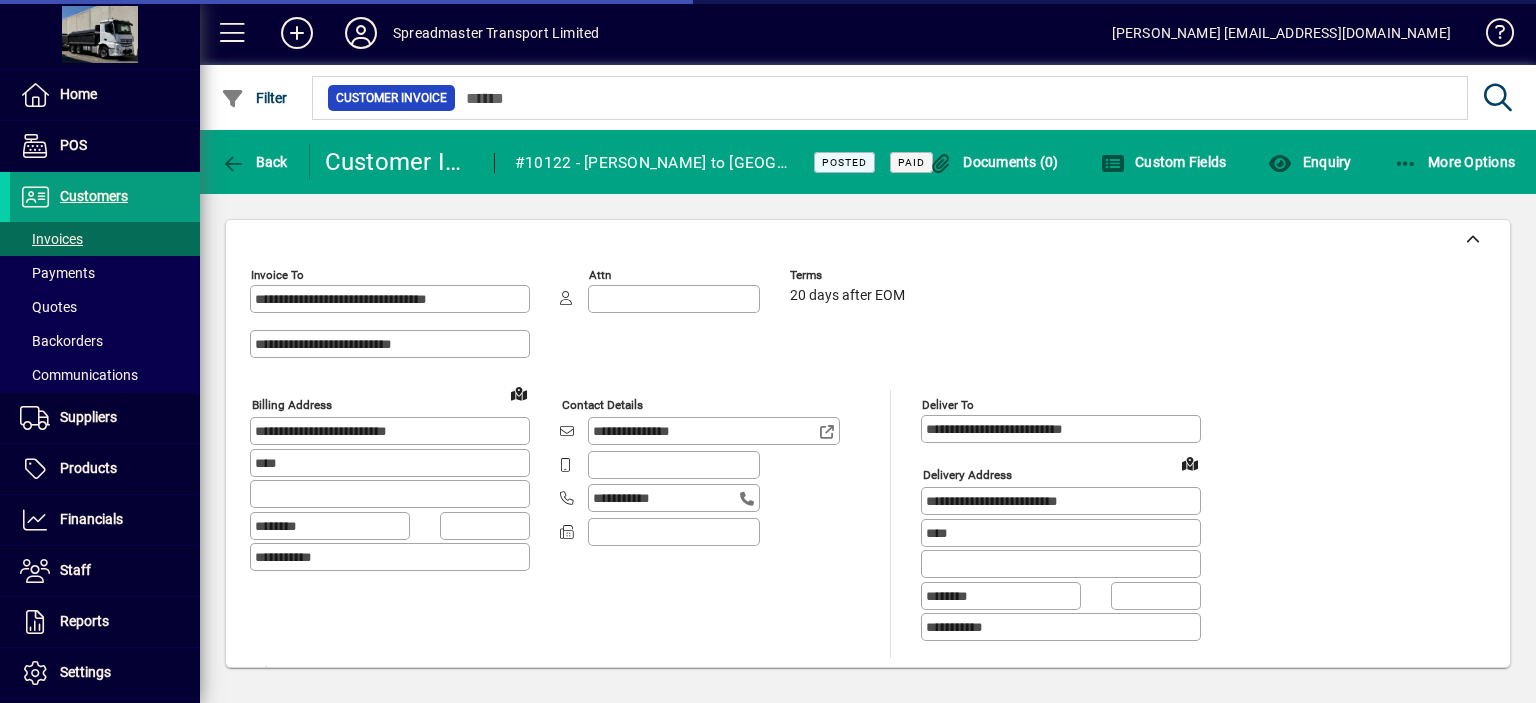 type on "**********" 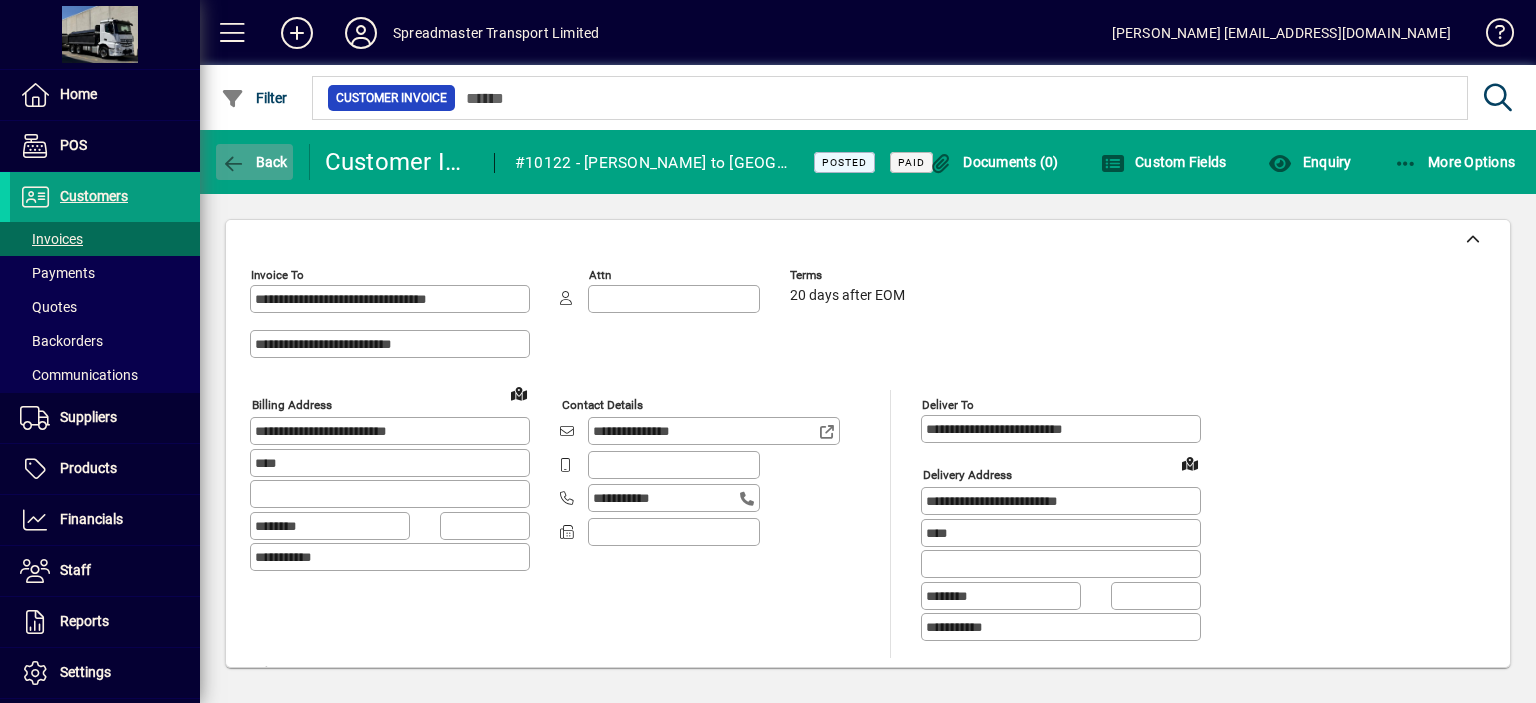 click on "Back" 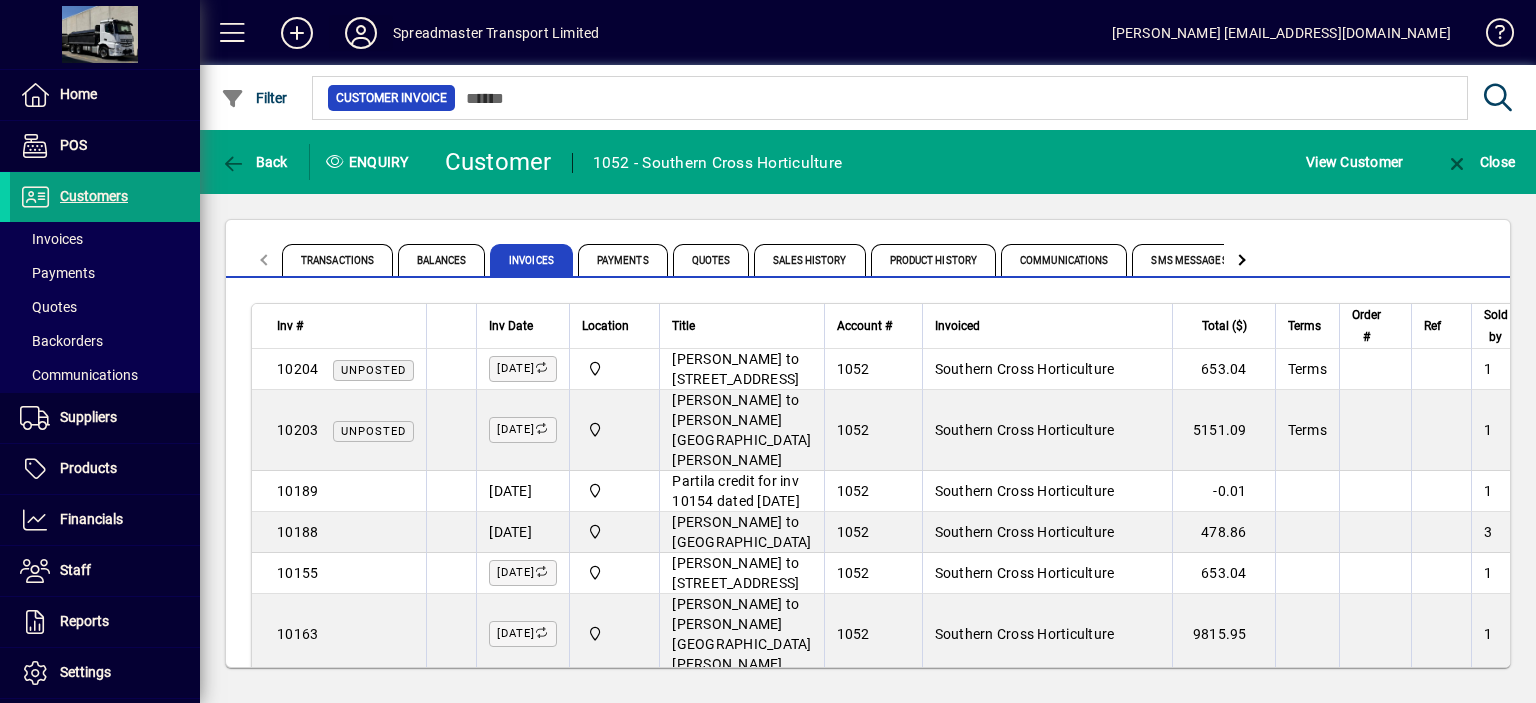 click 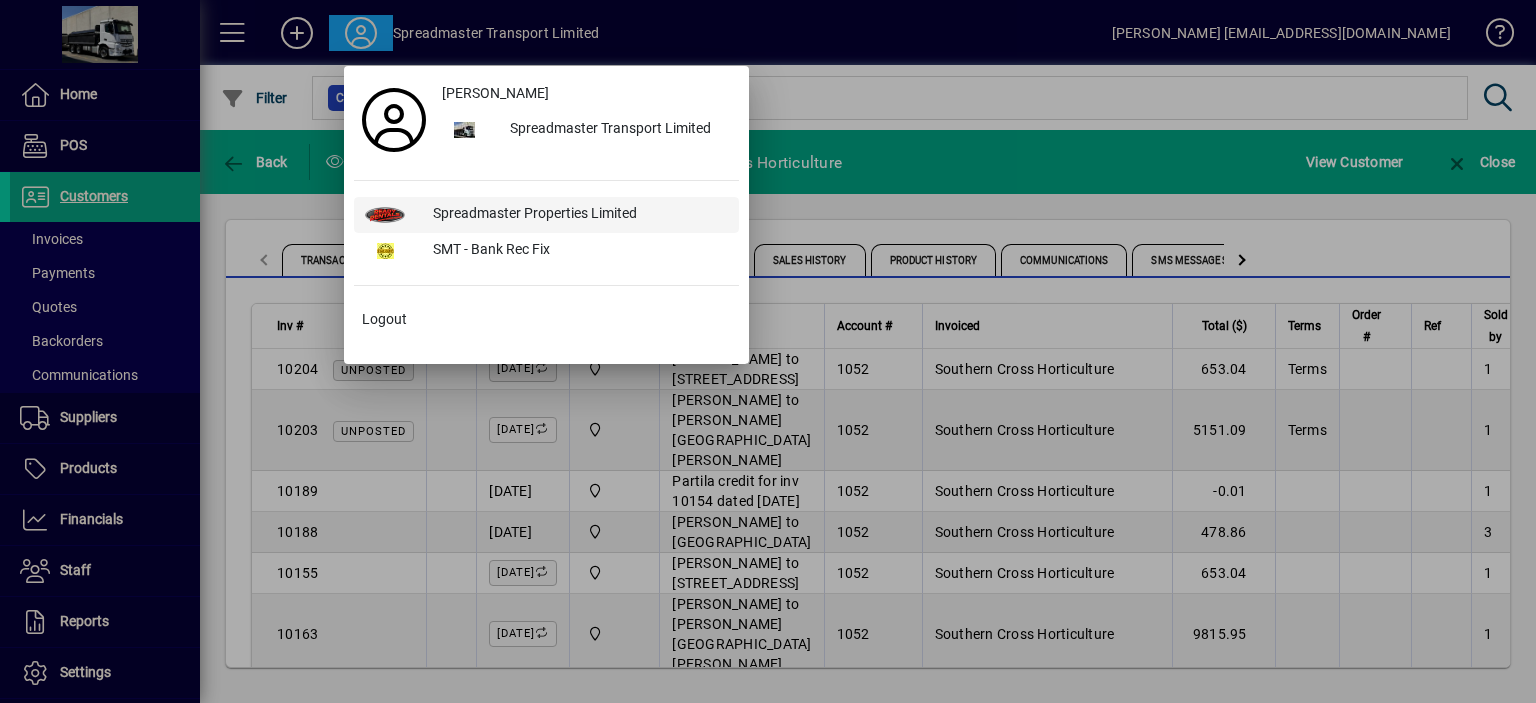 click on "Spreadmaster Properties Limited" at bounding box center (578, 215) 